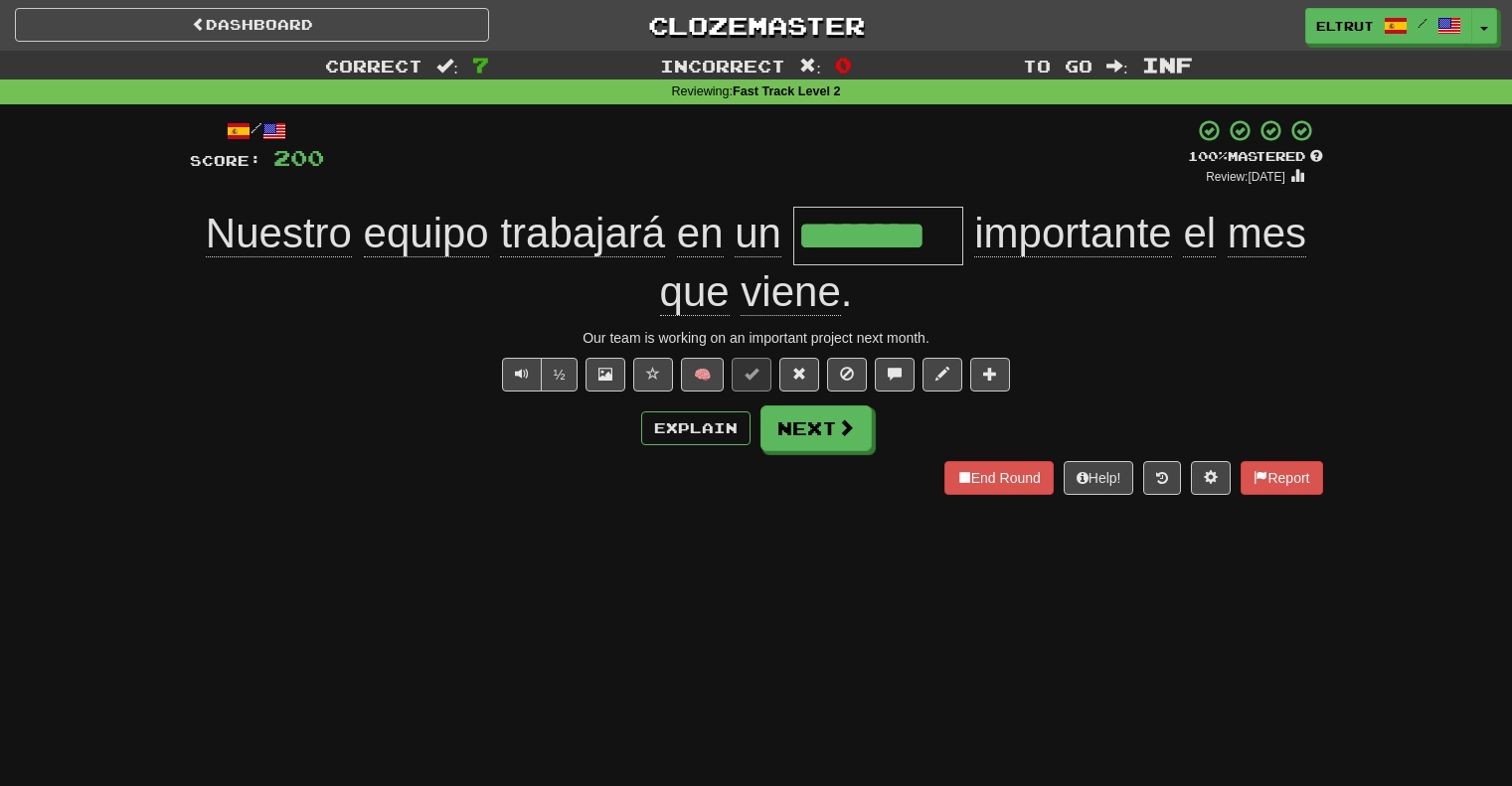 scroll, scrollTop: 0, scrollLeft: 0, axis: both 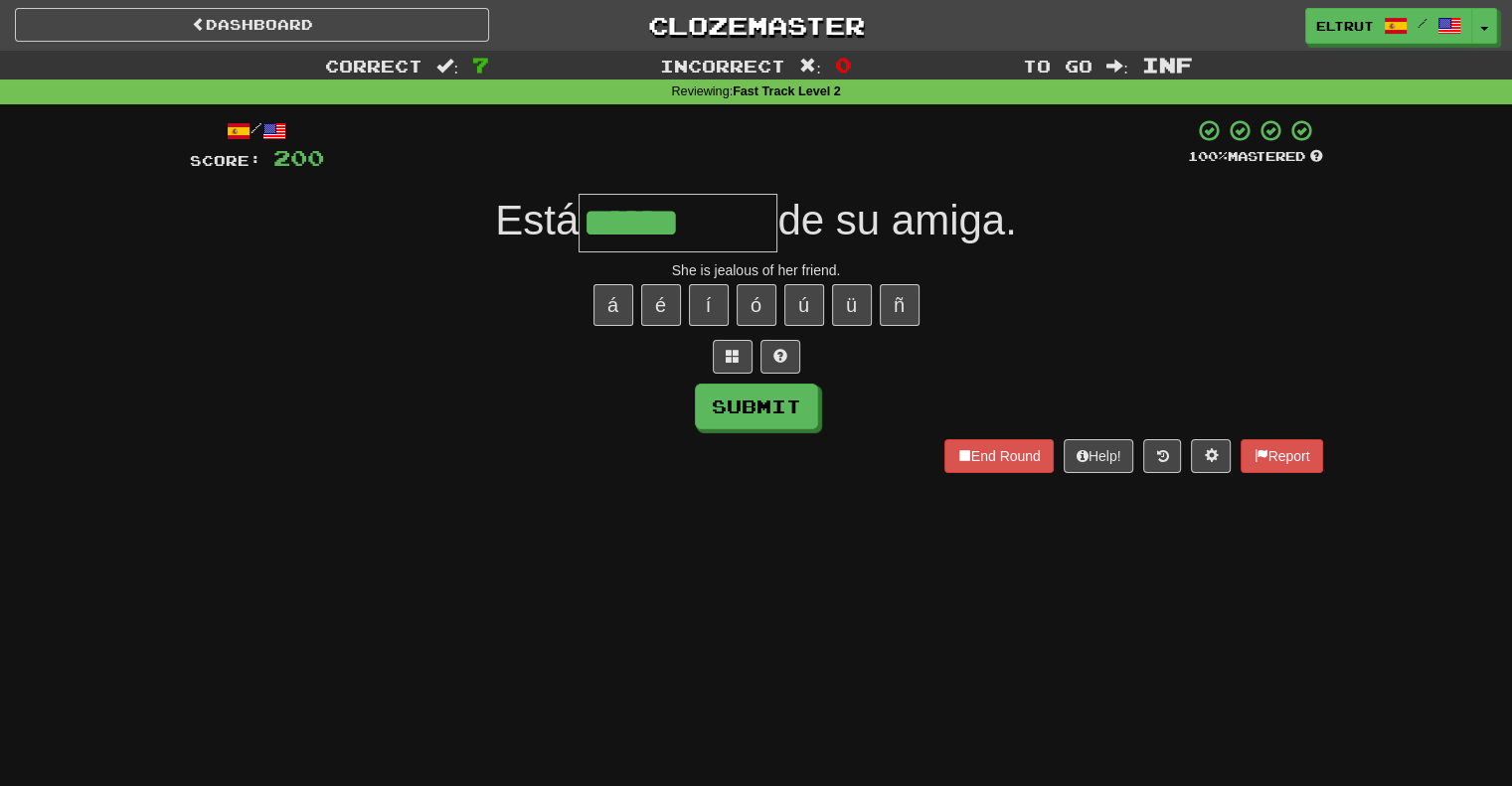 type on "******" 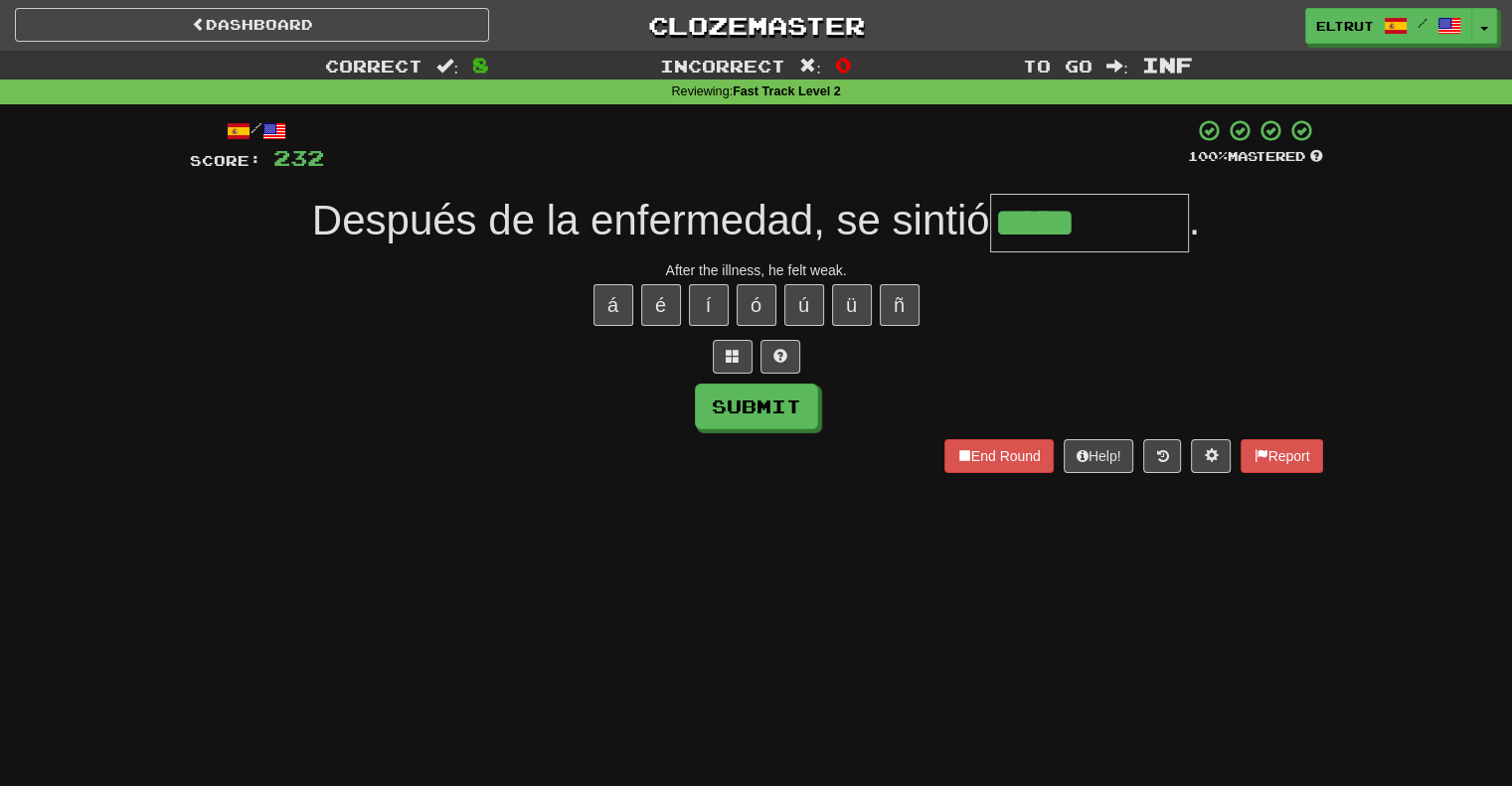 type on "*****" 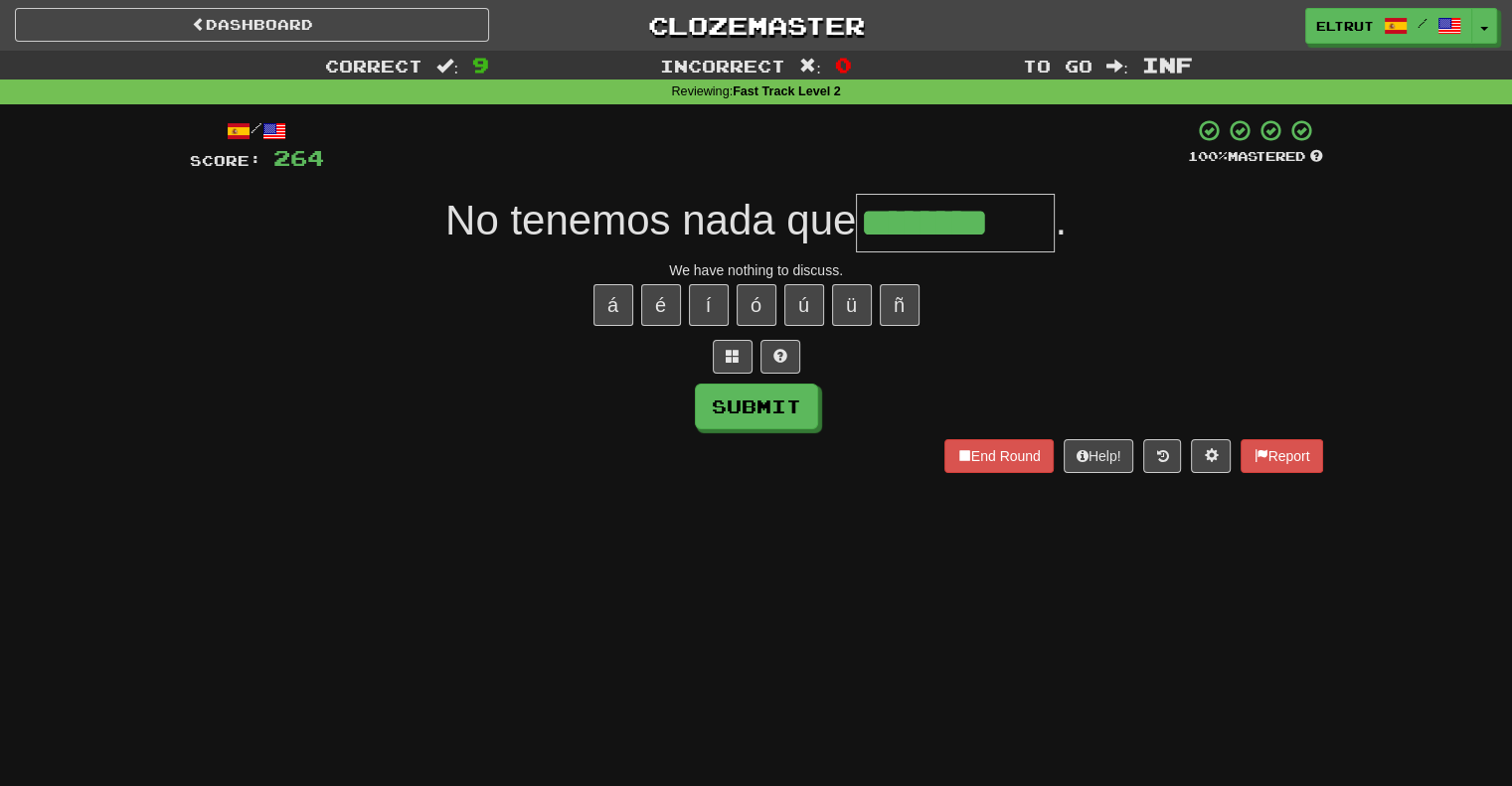 type on "********" 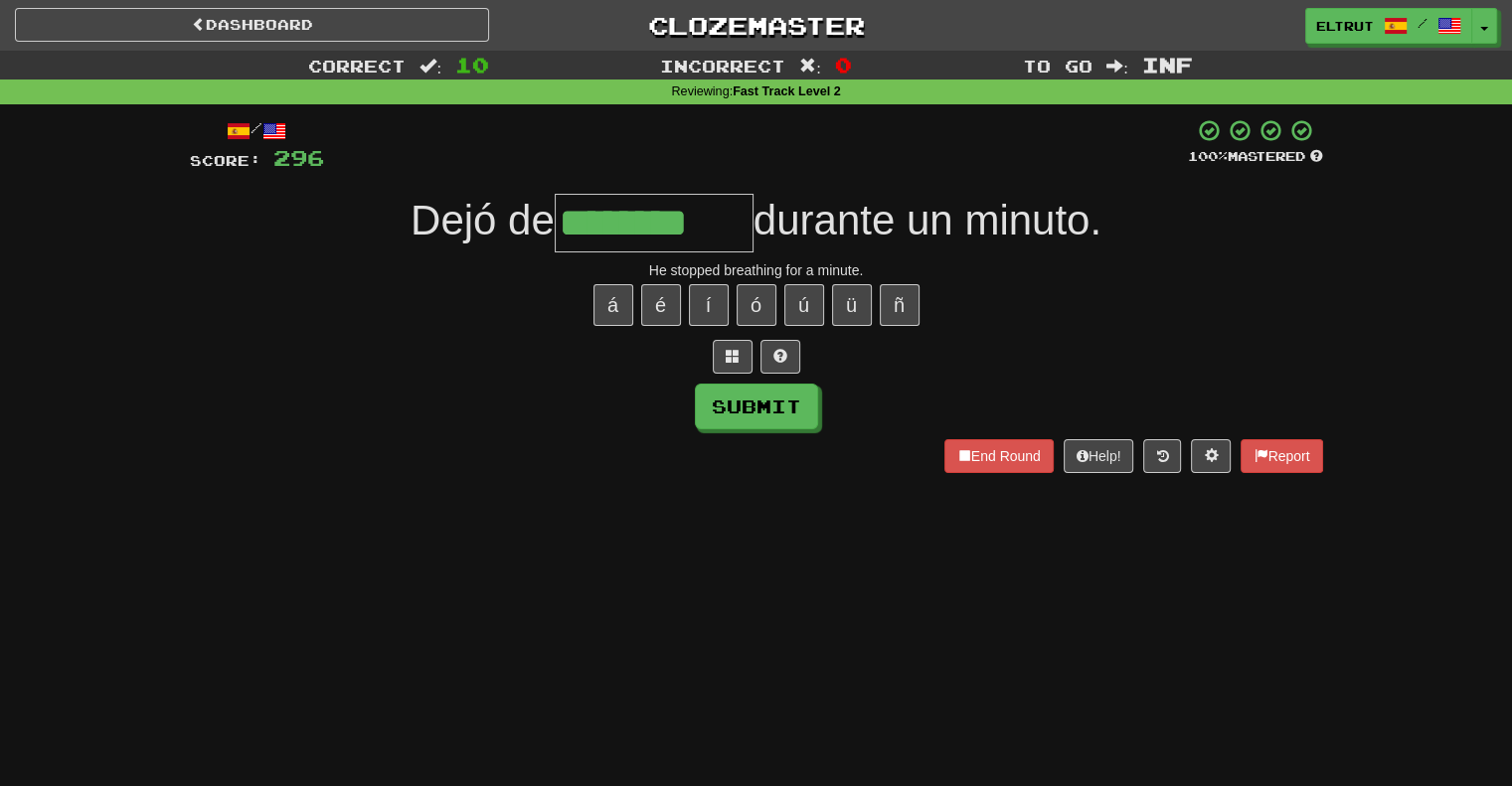 type on "********" 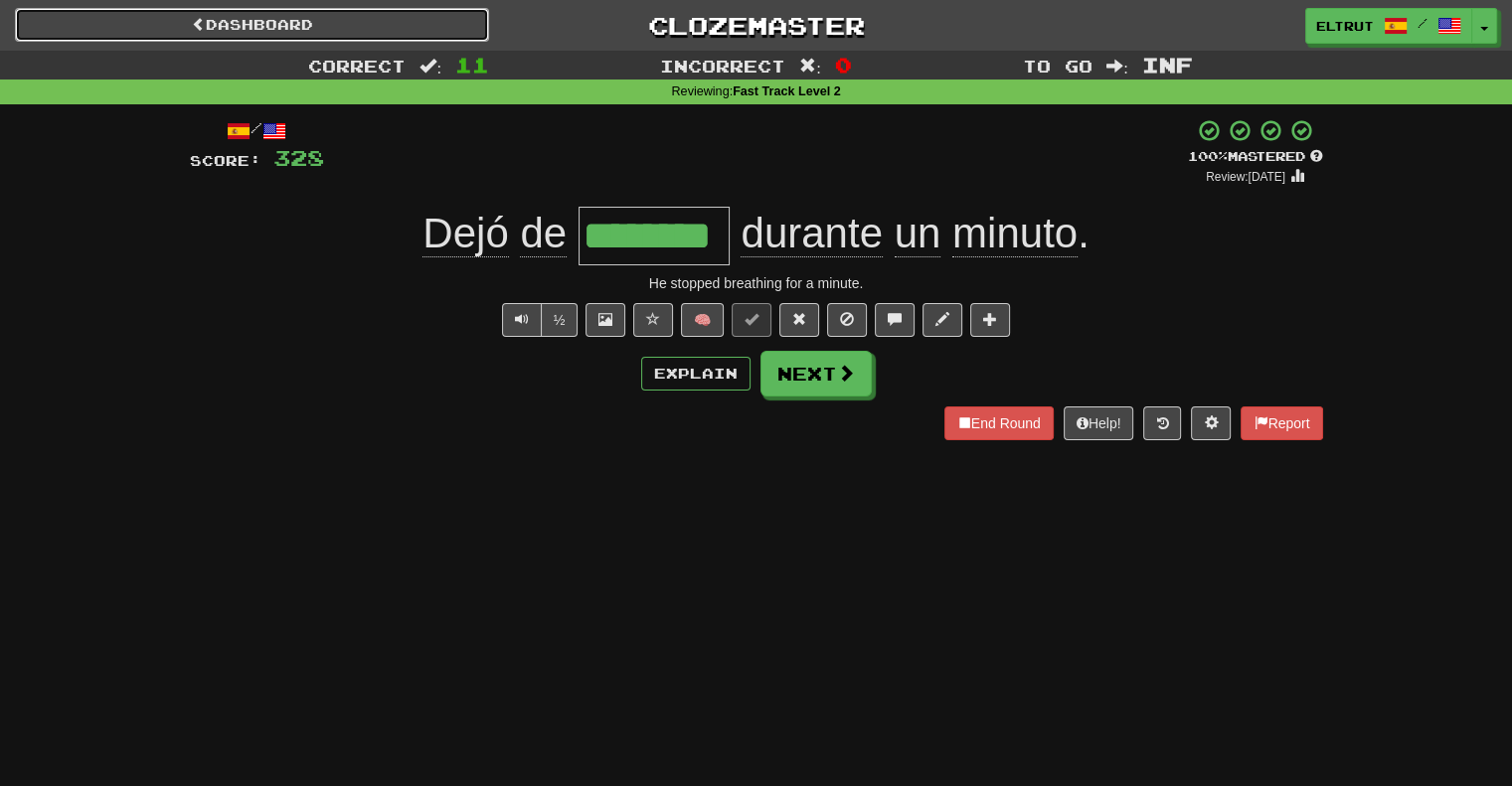 click on "Dashboard" at bounding box center (252, 25) 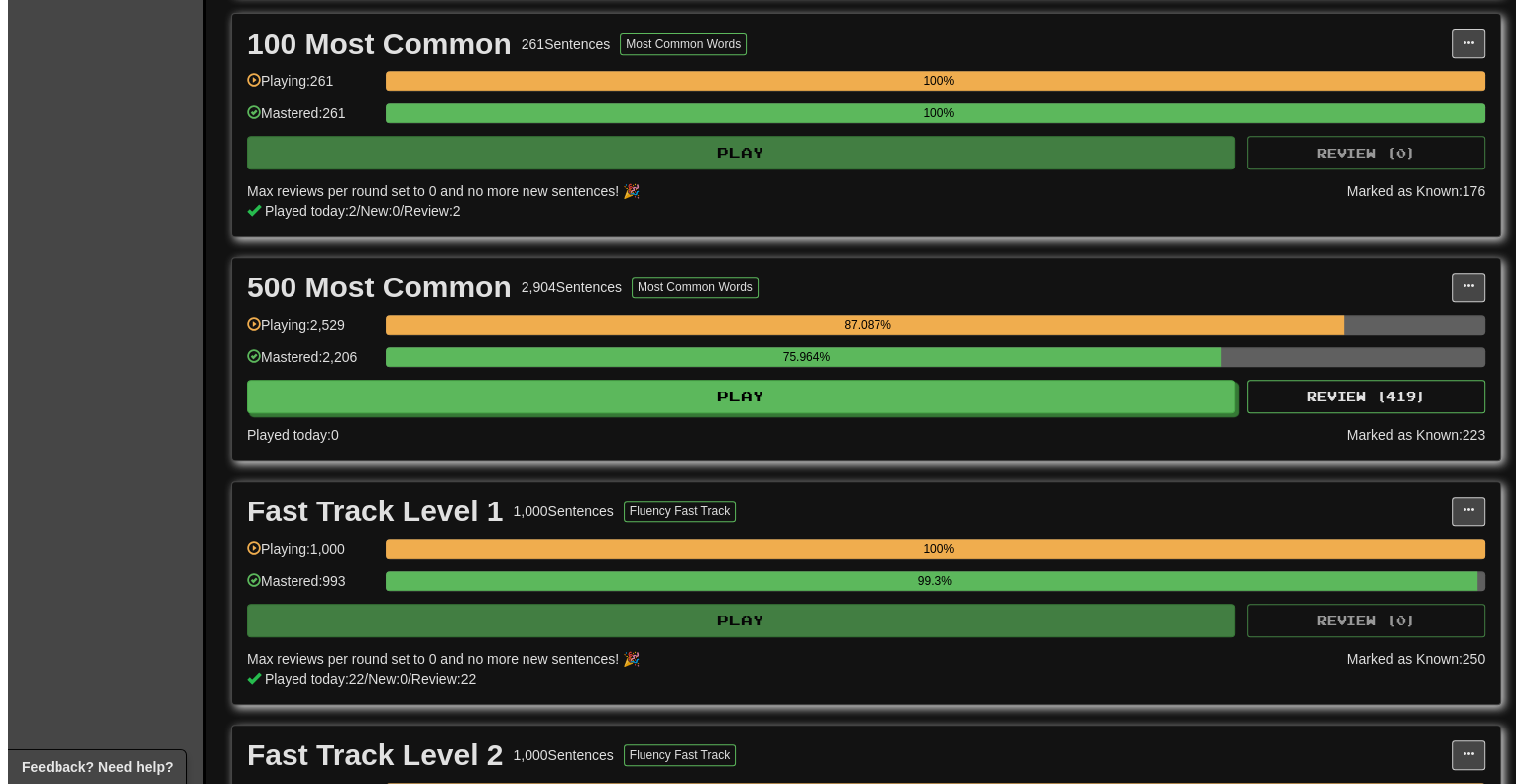 scroll, scrollTop: 694, scrollLeft: 0, axis: vertical 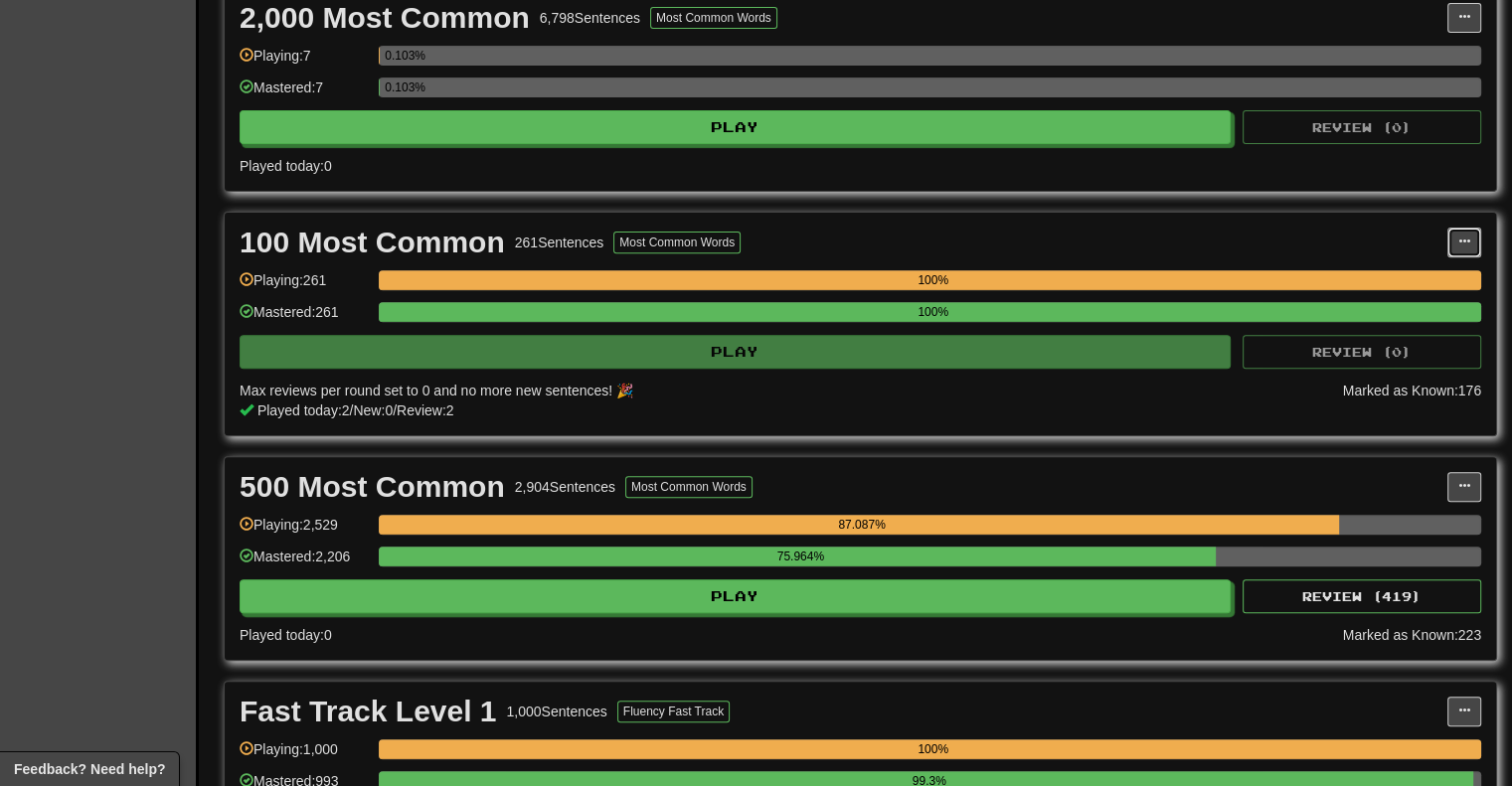click at bounding box center (1464, 241) 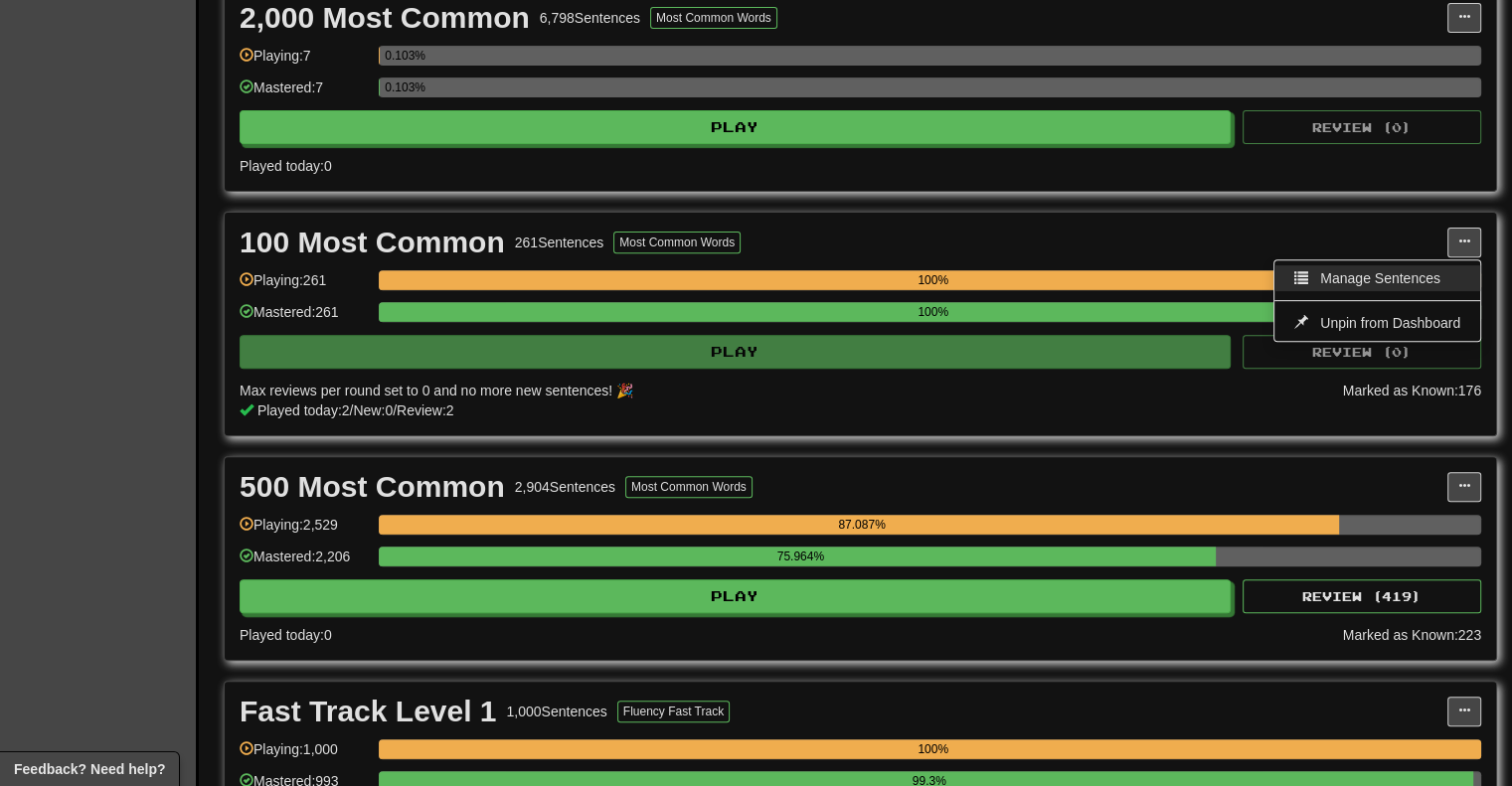 click on "Manage Sentences" at bounding box center (1377, 278) 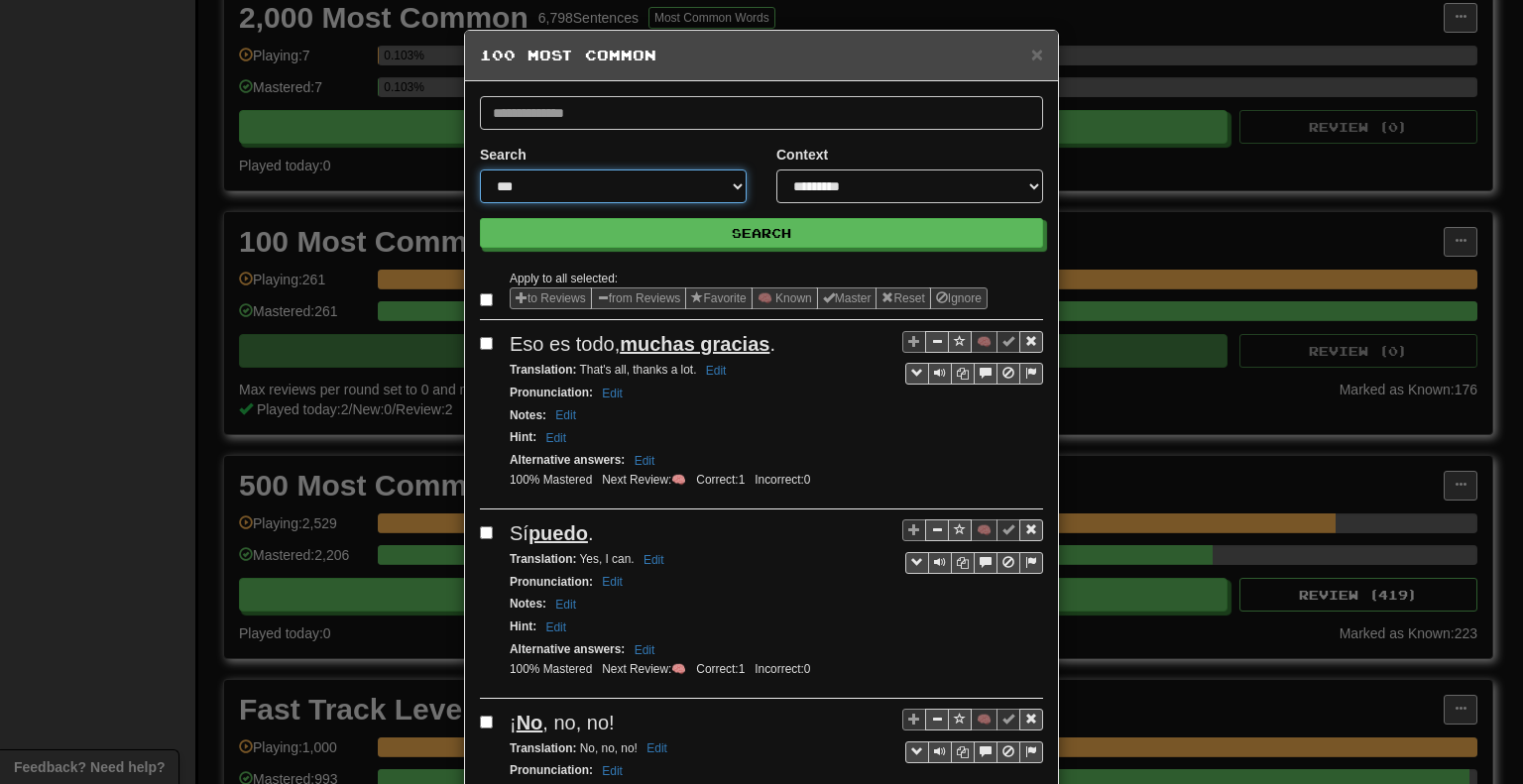 click on "**********" at bounding box center (613, 186) 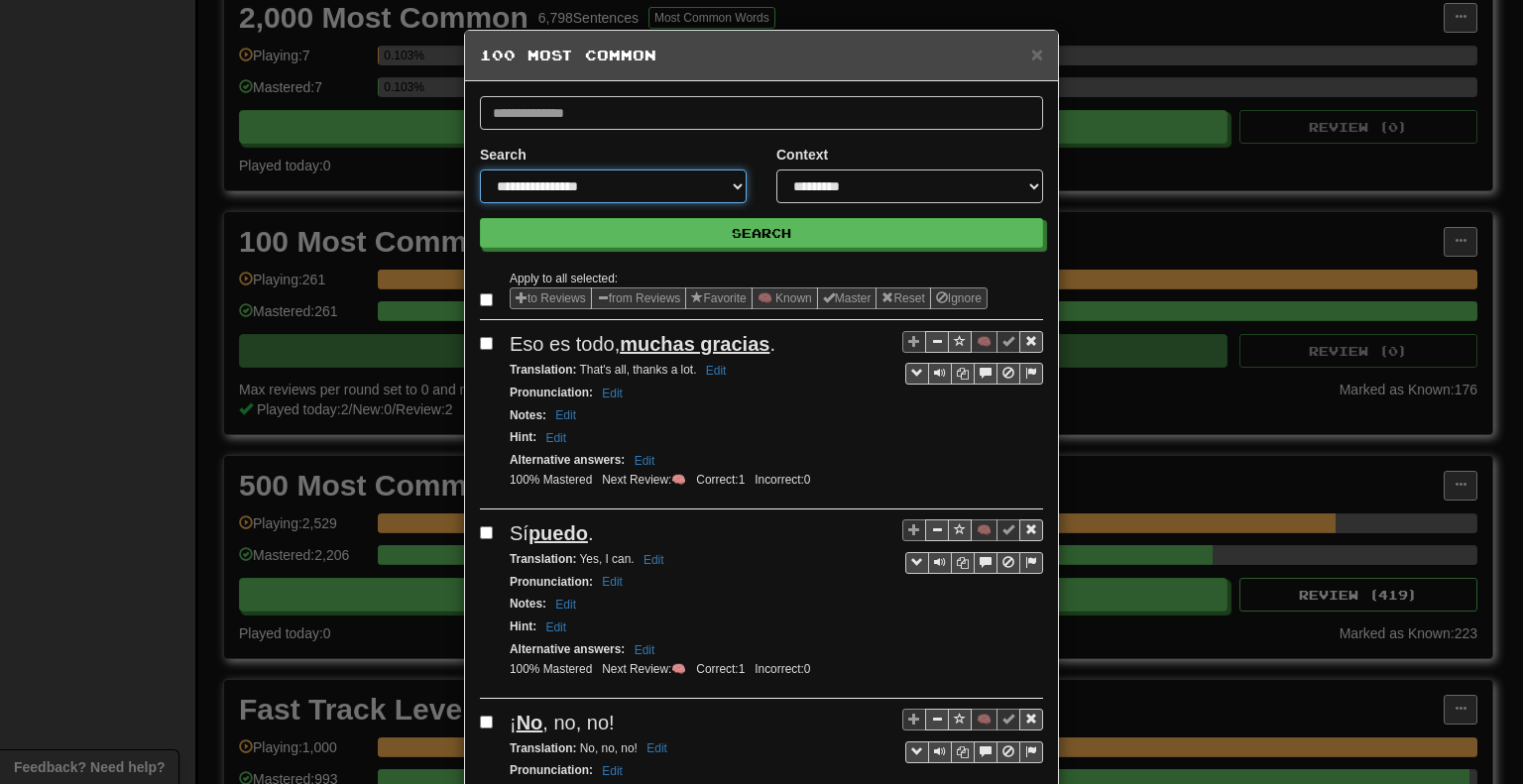 click on "**********" at bounding box center (613, 186) 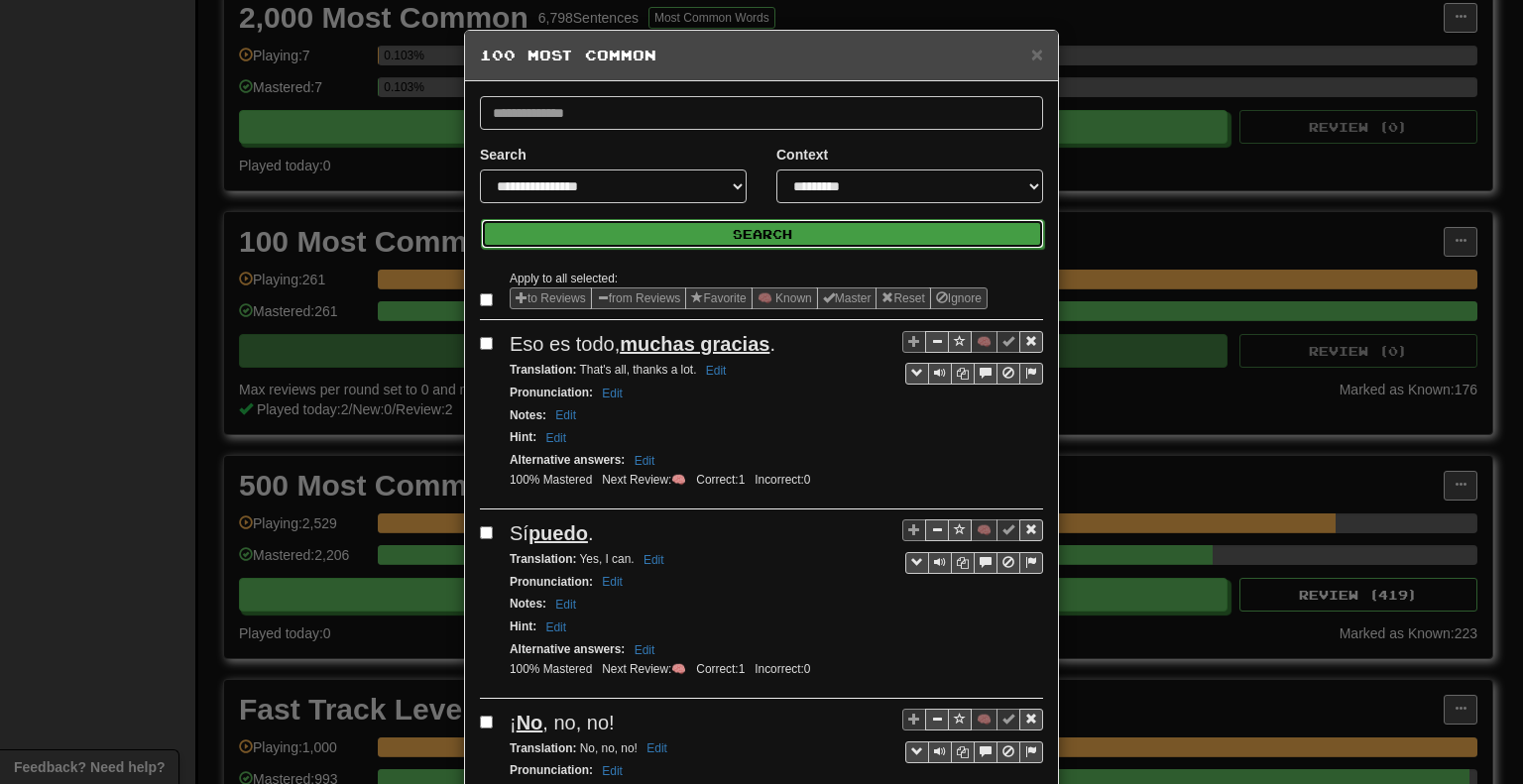 click on "Search" at bounding box center (762, 234) 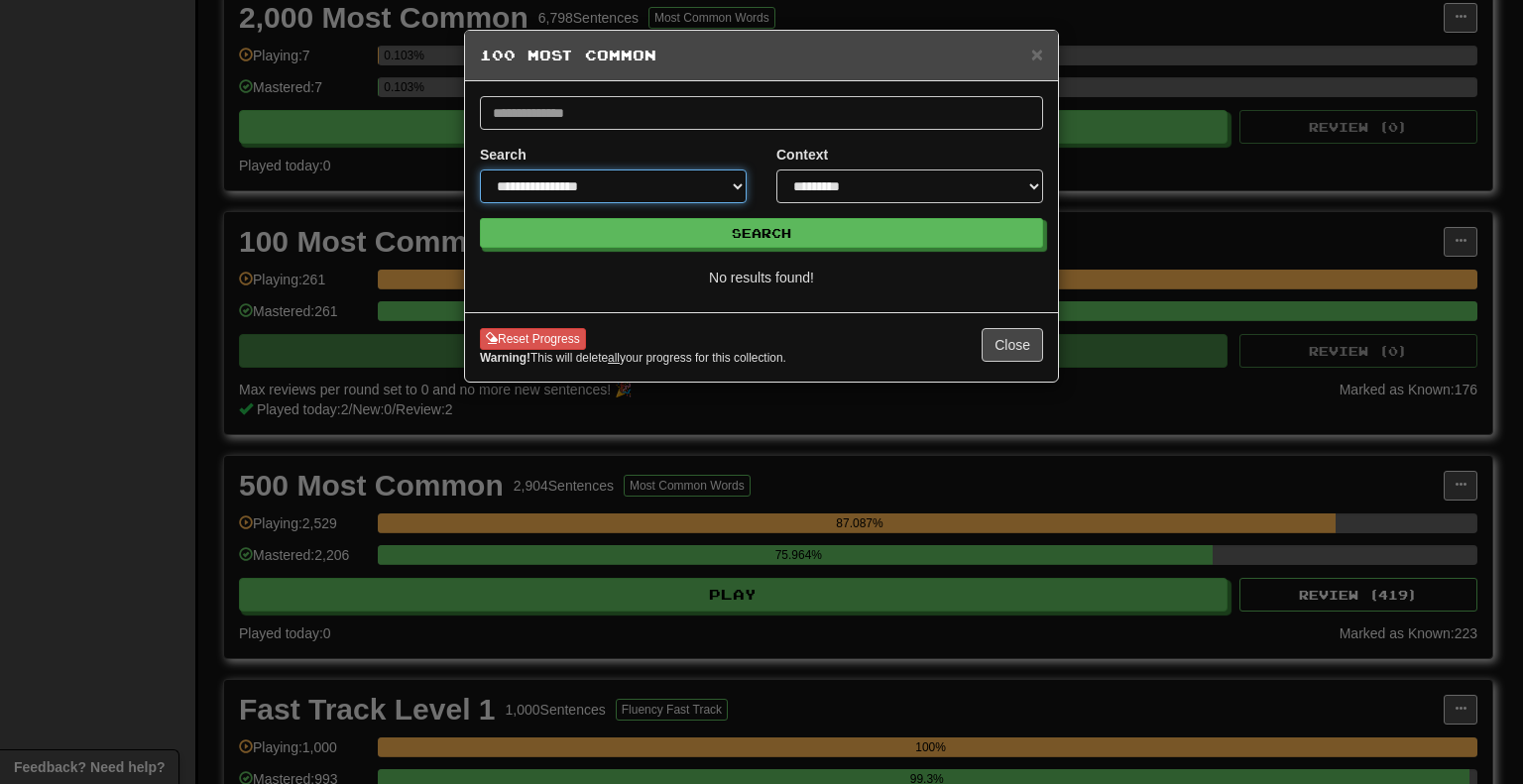 click on "**********" at bounding box center (613, 186) 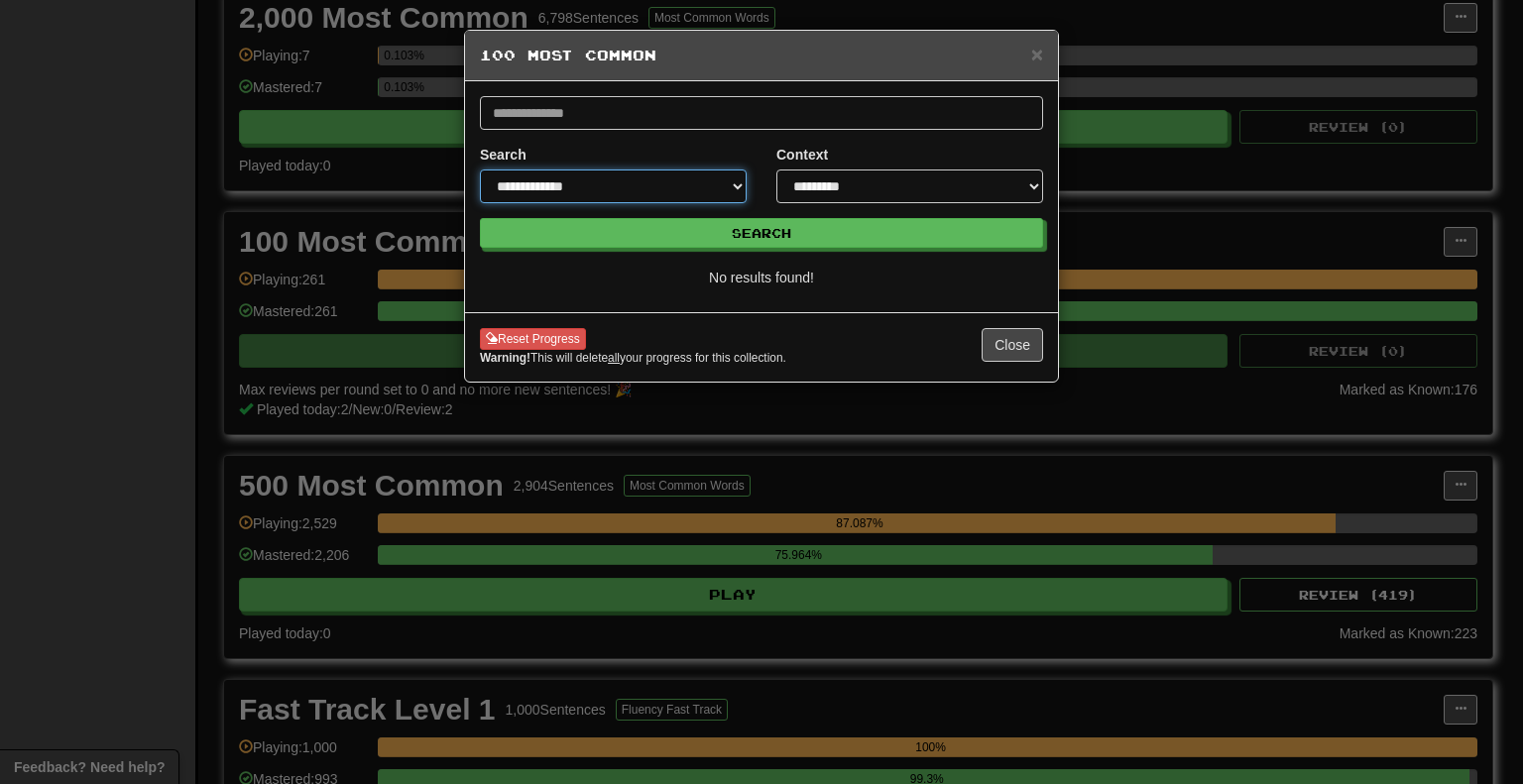 click on "**********" at bounding box center (613, 186) 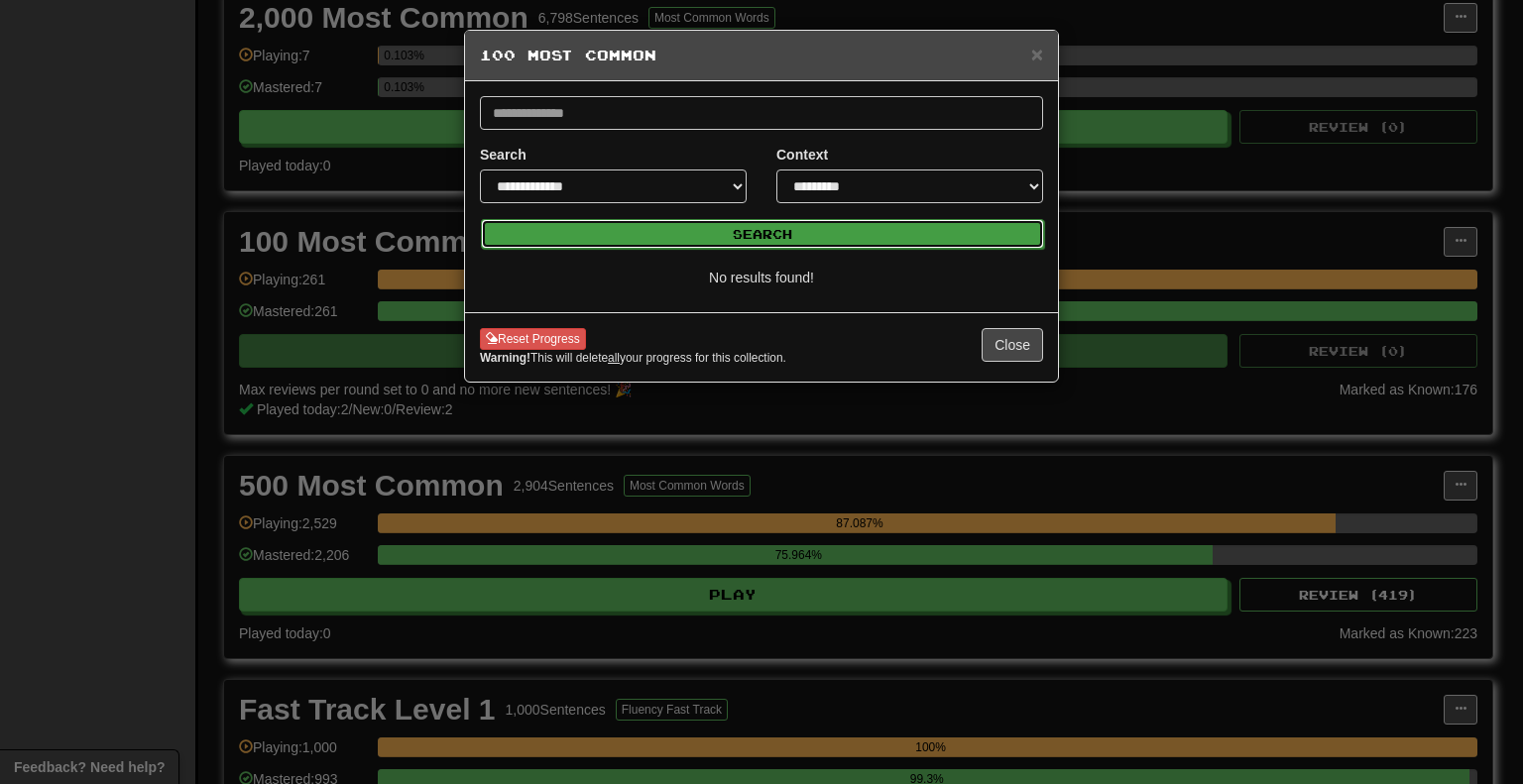 click on "Search" at bounding box center (762, 234) 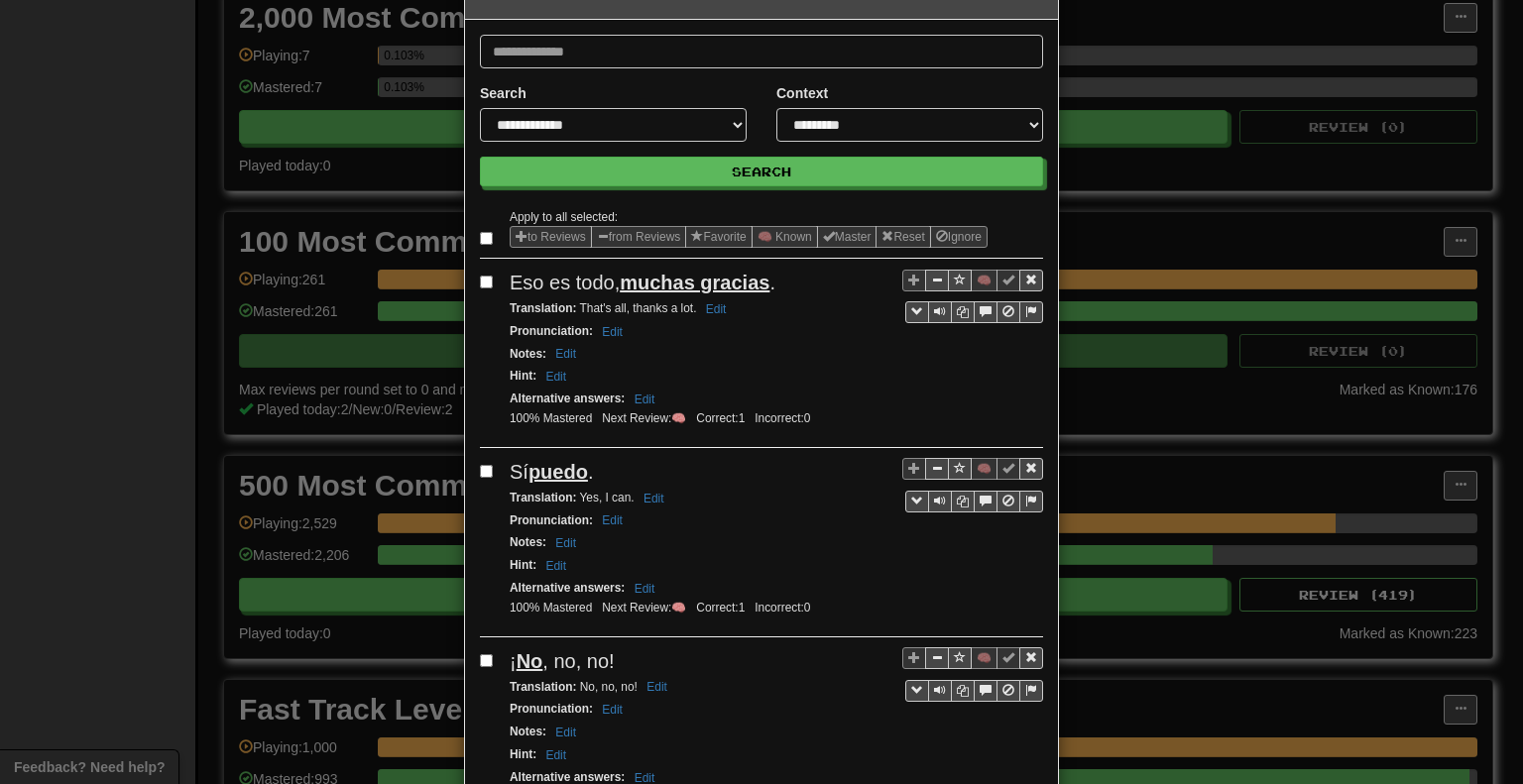 scroll, scrollTop: 0, scrollLeft: 0, axis: both 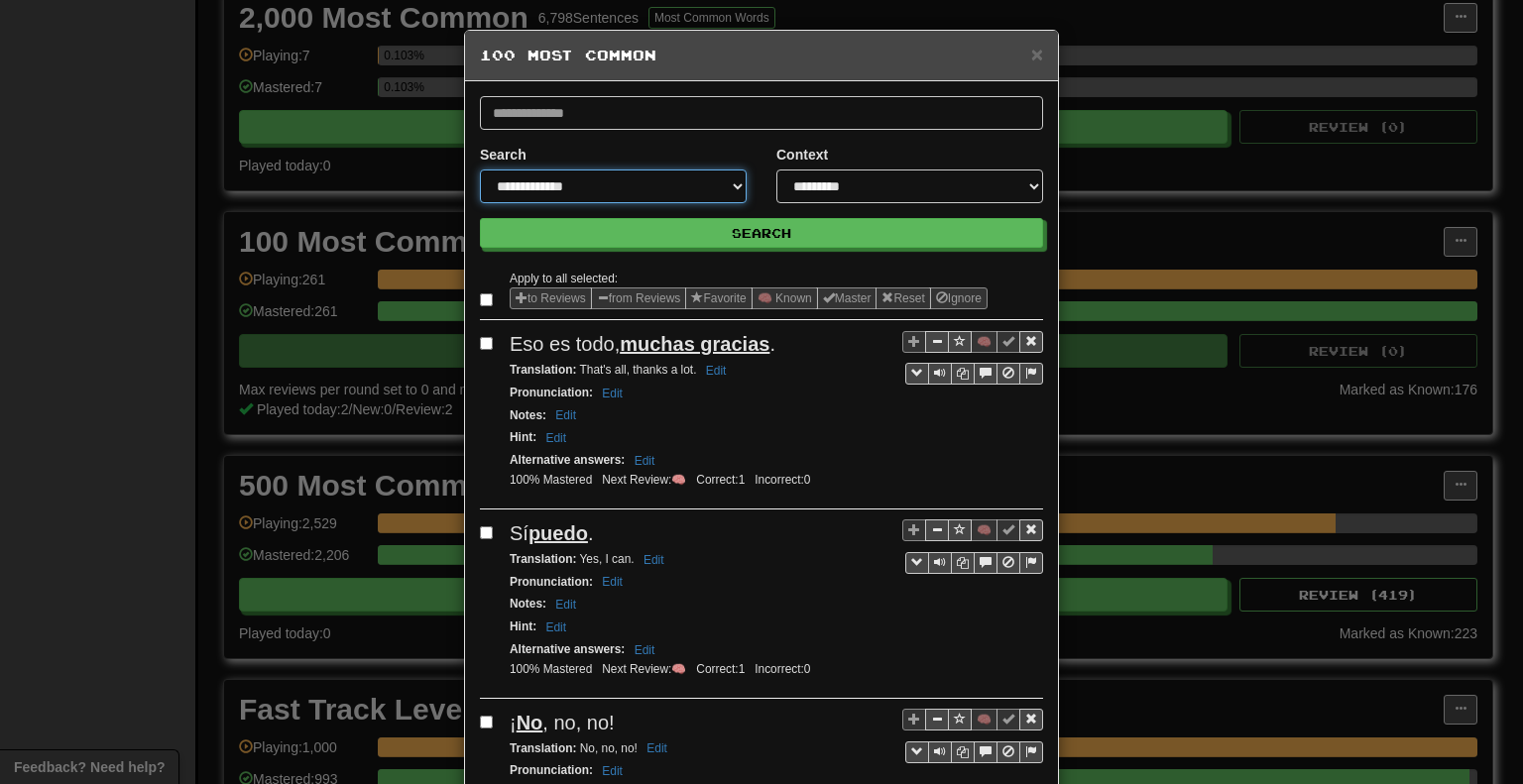 click on "**********" at bounding box center (613, 186) 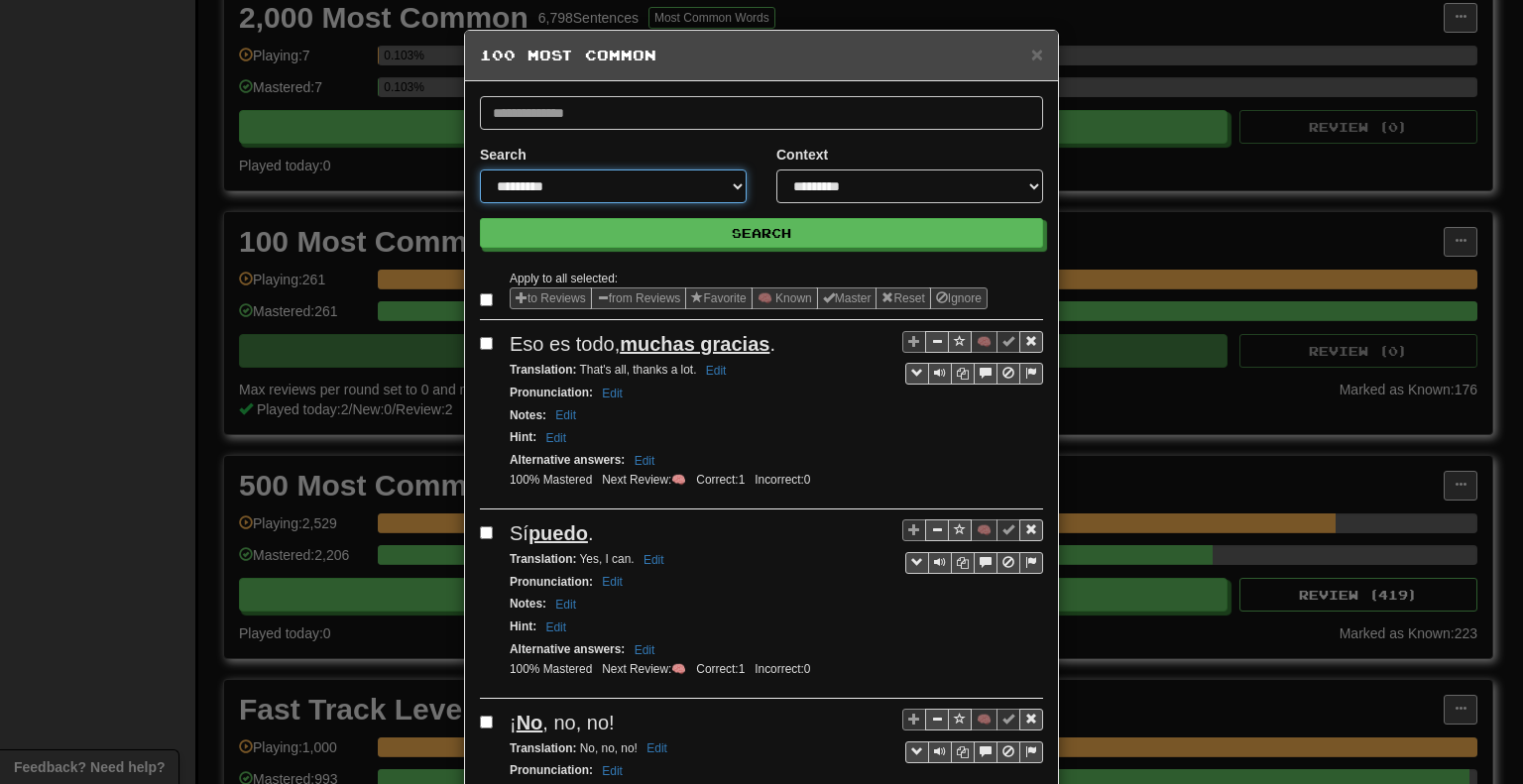 click on "**********" at bounding box center [613, 186] 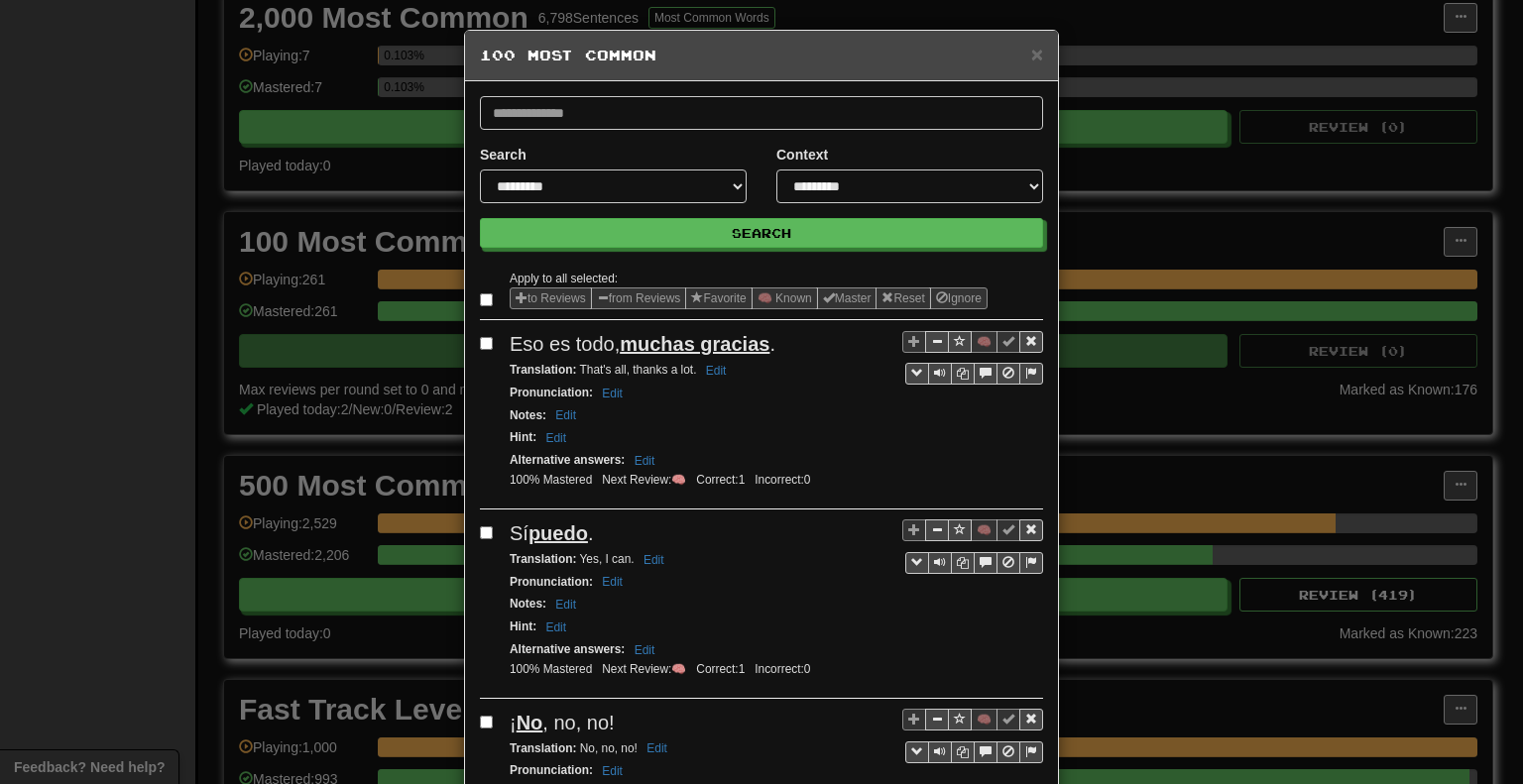 click on "**********" at bounding box center [762, 2121] 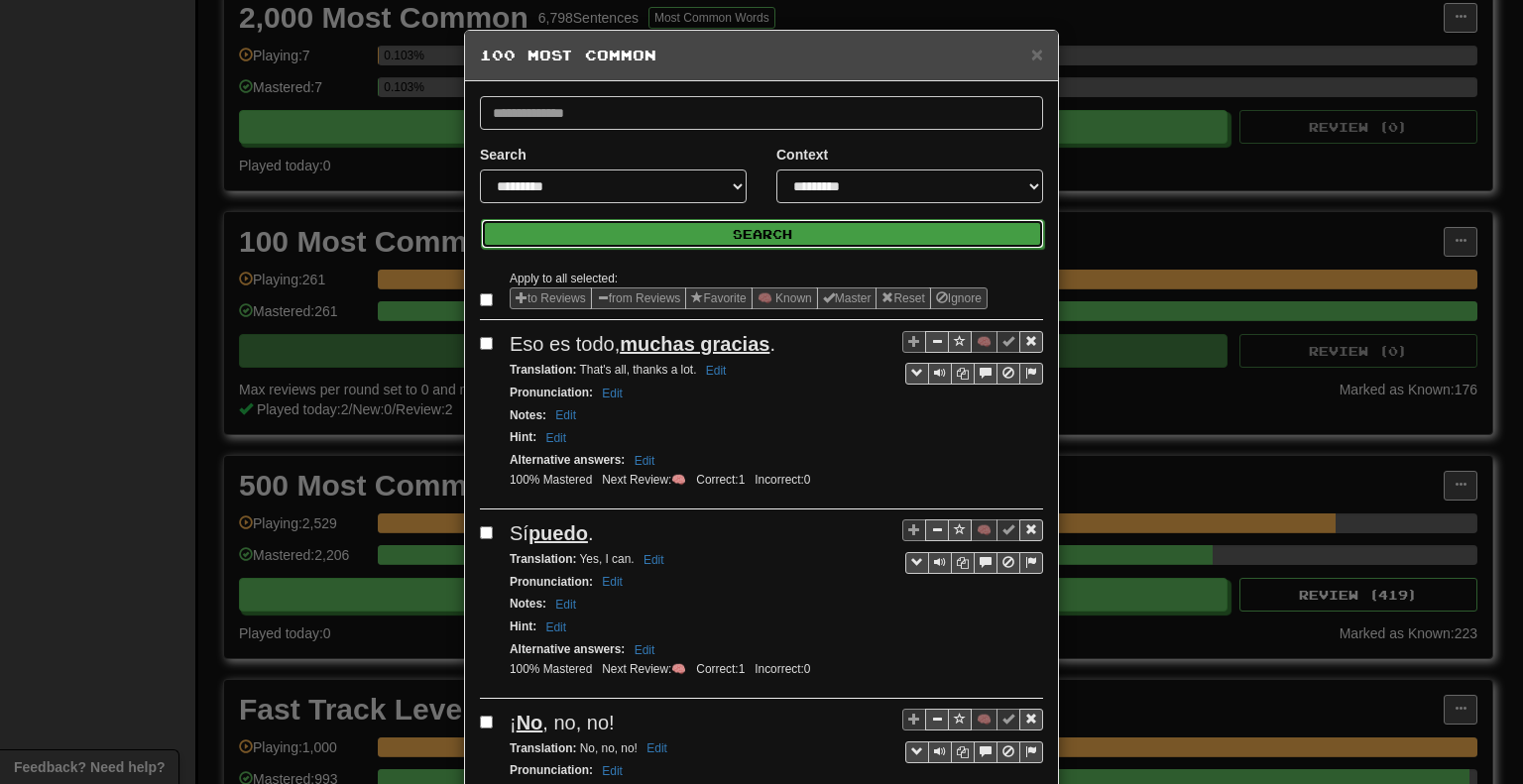click on "Search" at bounding box center [762, 234] 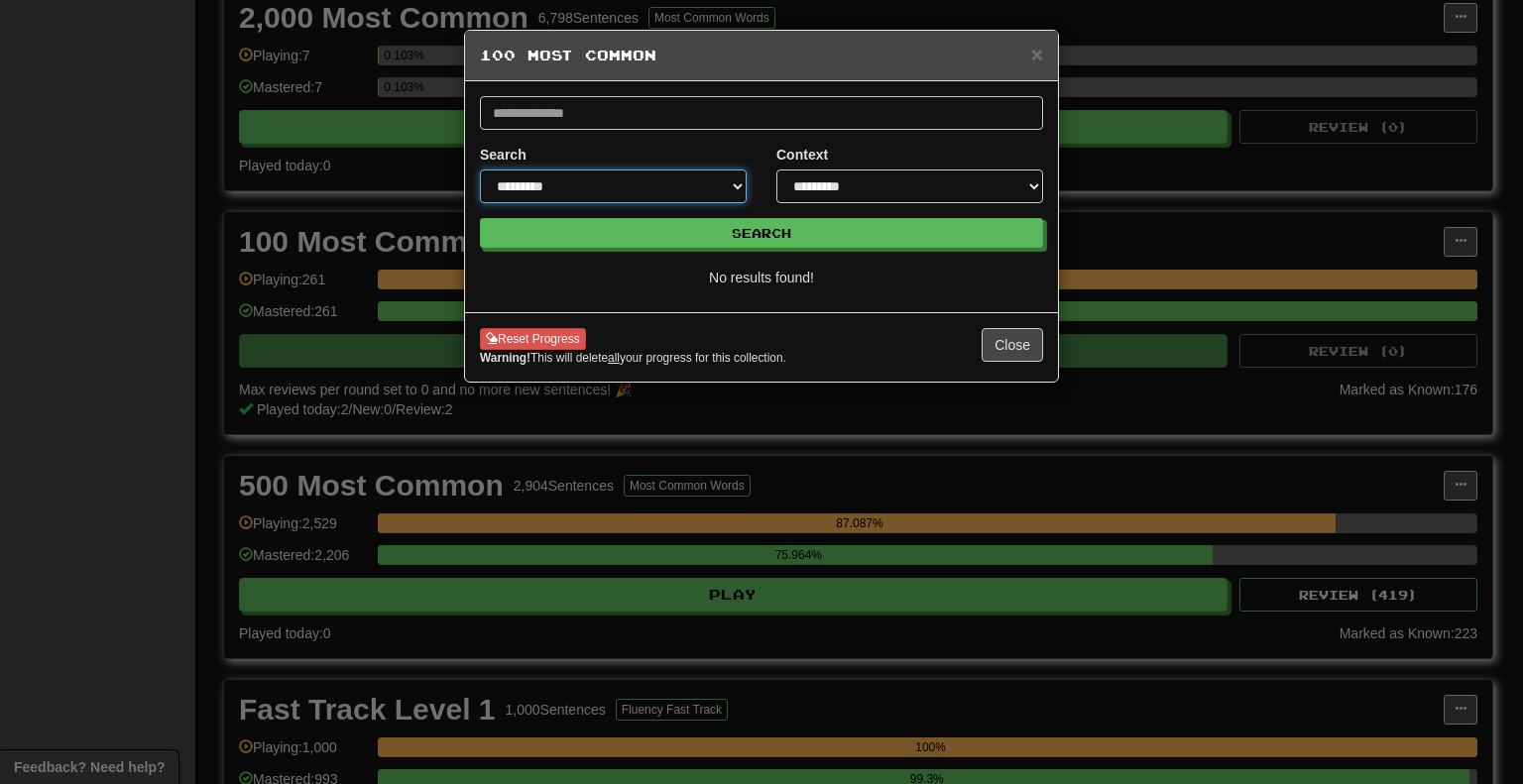 click on "**********" at bounding box center (613, 186) 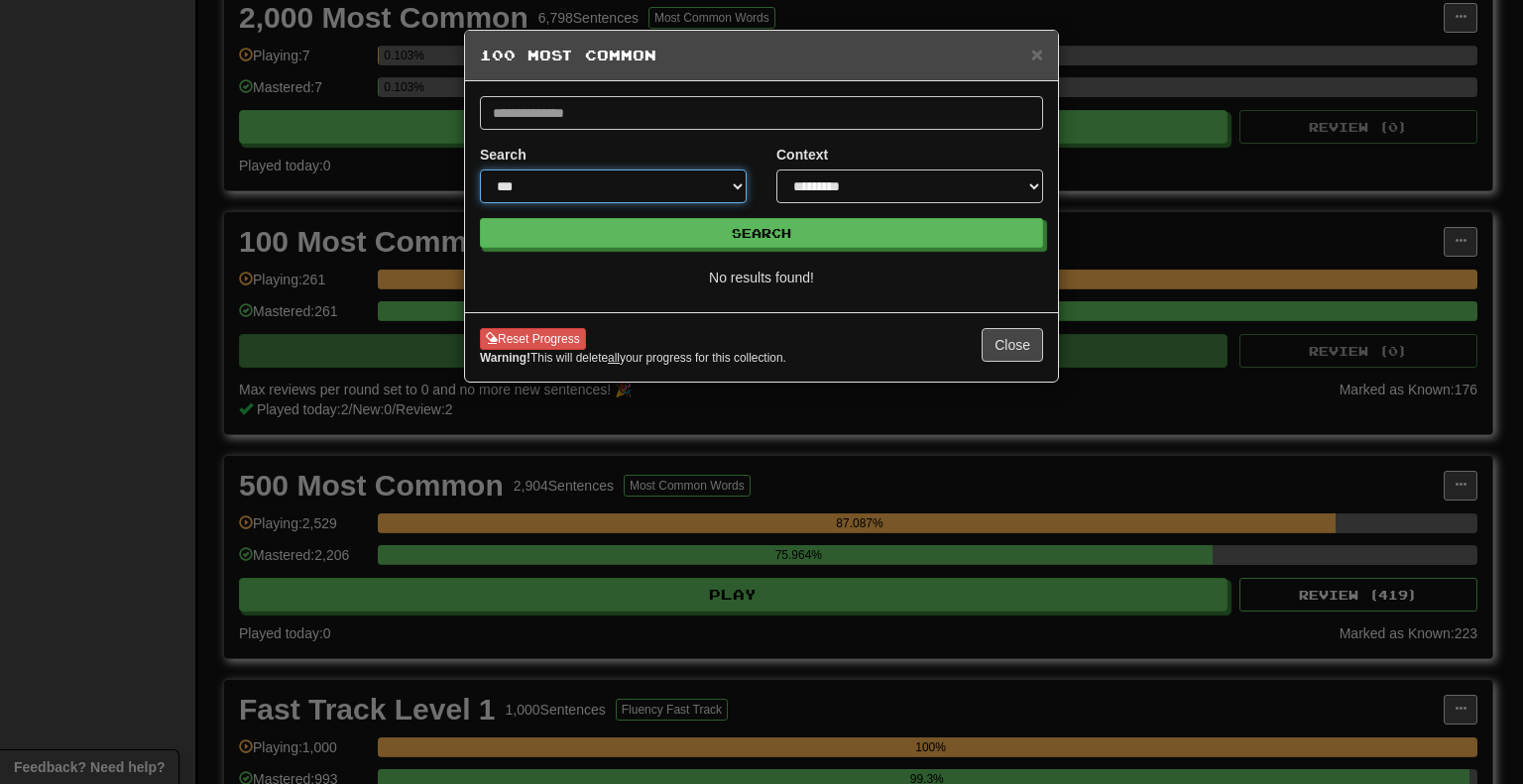 click on "**********" at bounding box center [613, 186] 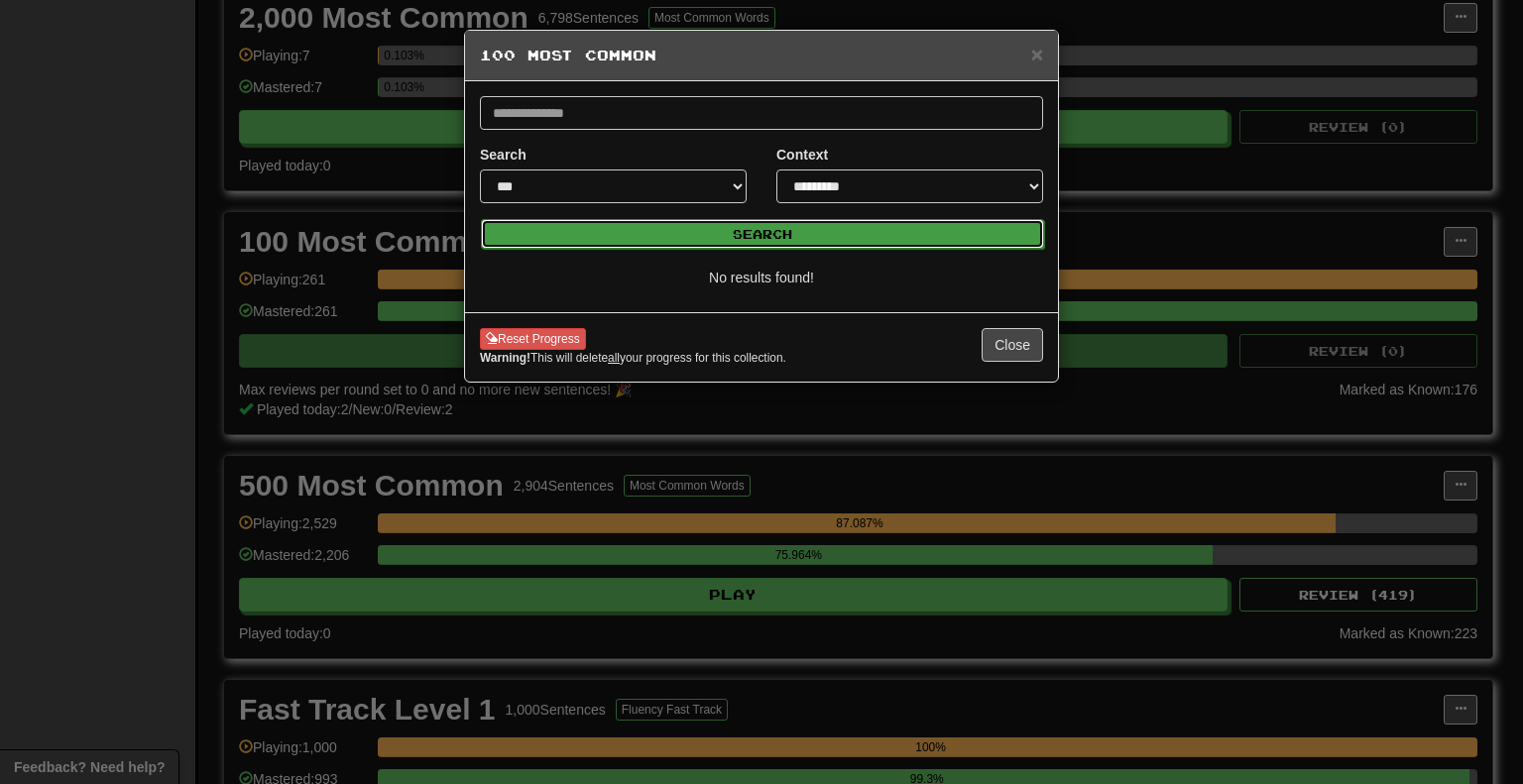 click on "Search" at bounding box center (762, 234) 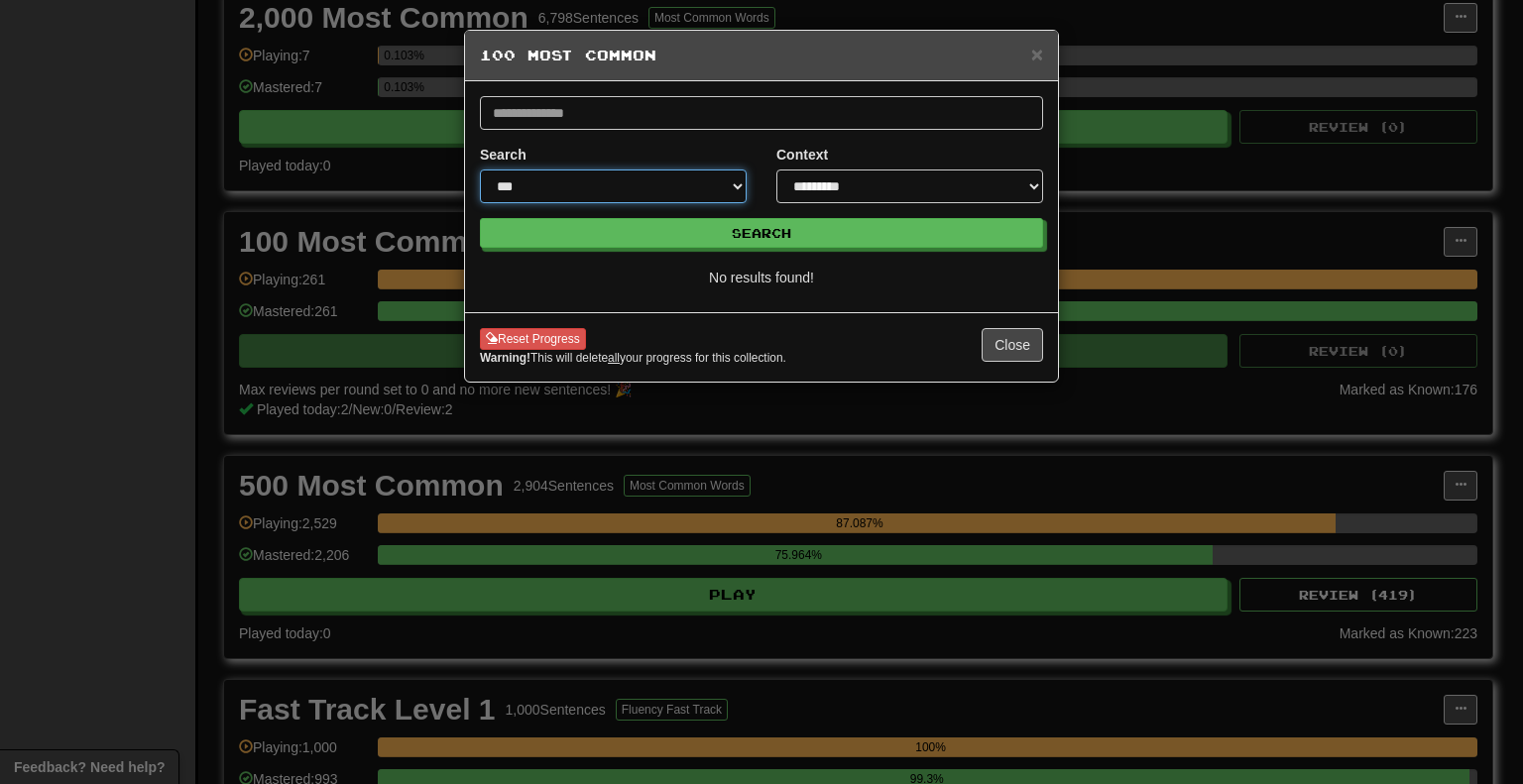 click on "**********" at bounding box center [613, 186] 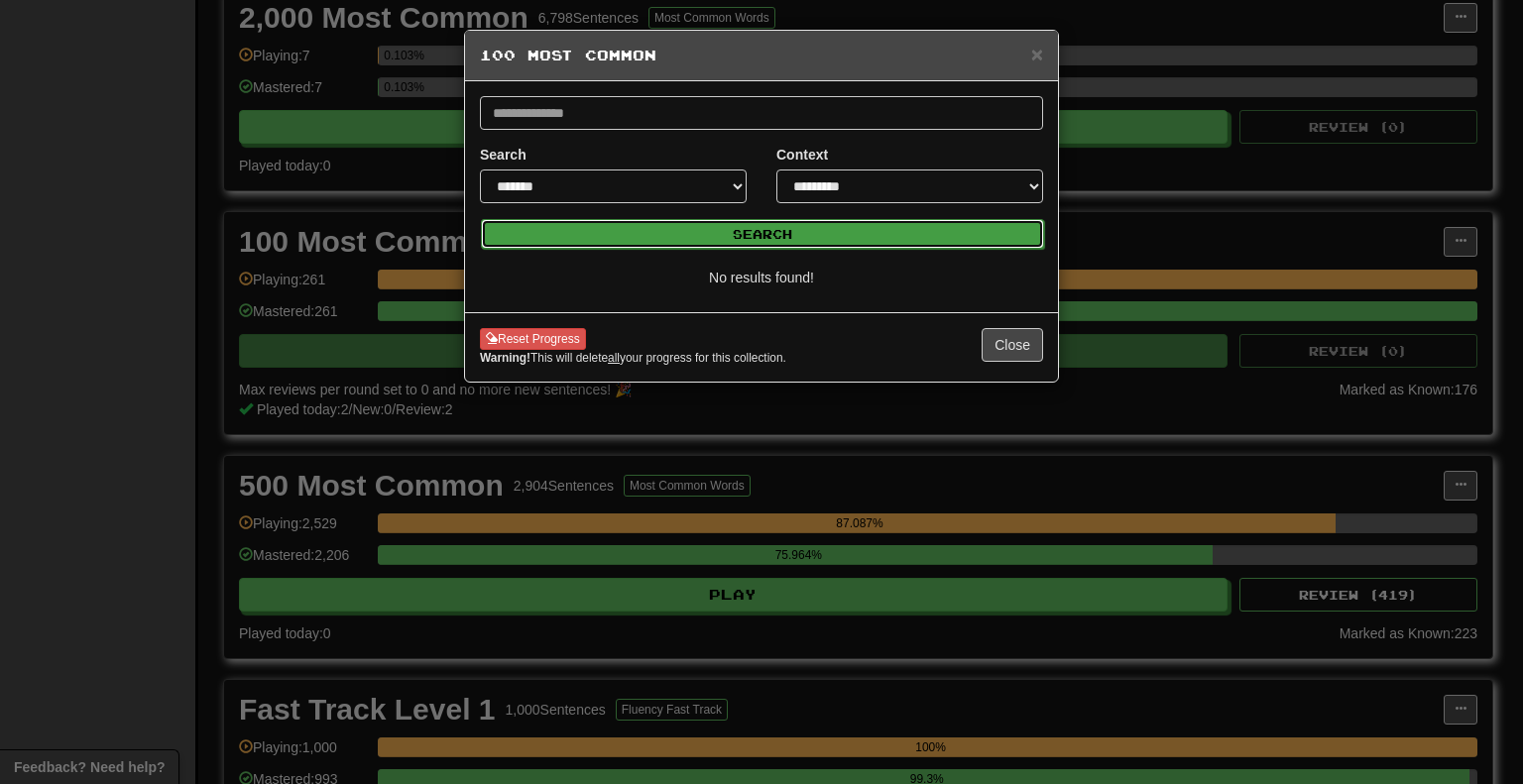 click on "Search" at bounding box center (762, 234) 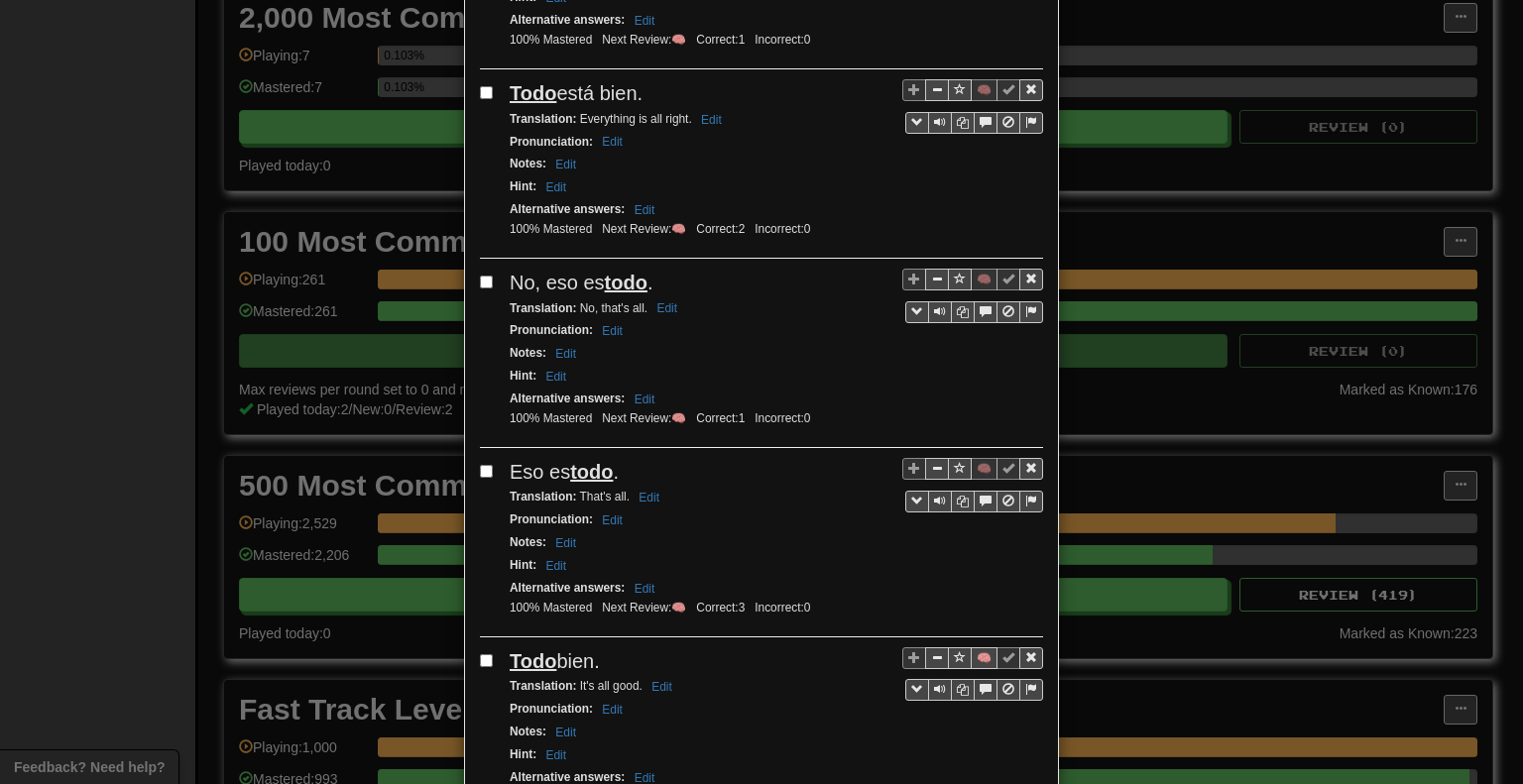 scroll, scrollTop: 3398, scrollLeft: 0, axis: vertical 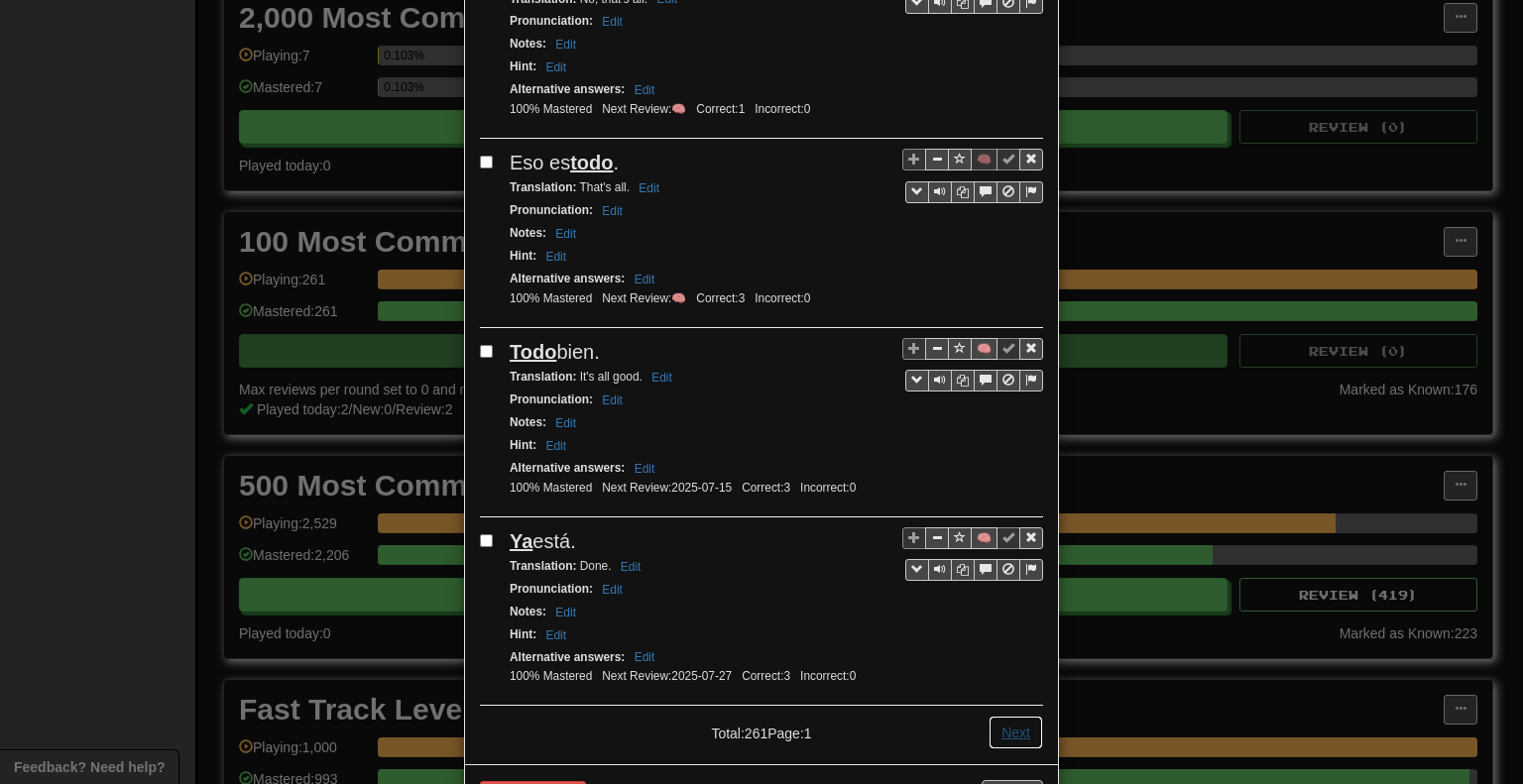 click on "Next" at bounding box center [1015, 732] 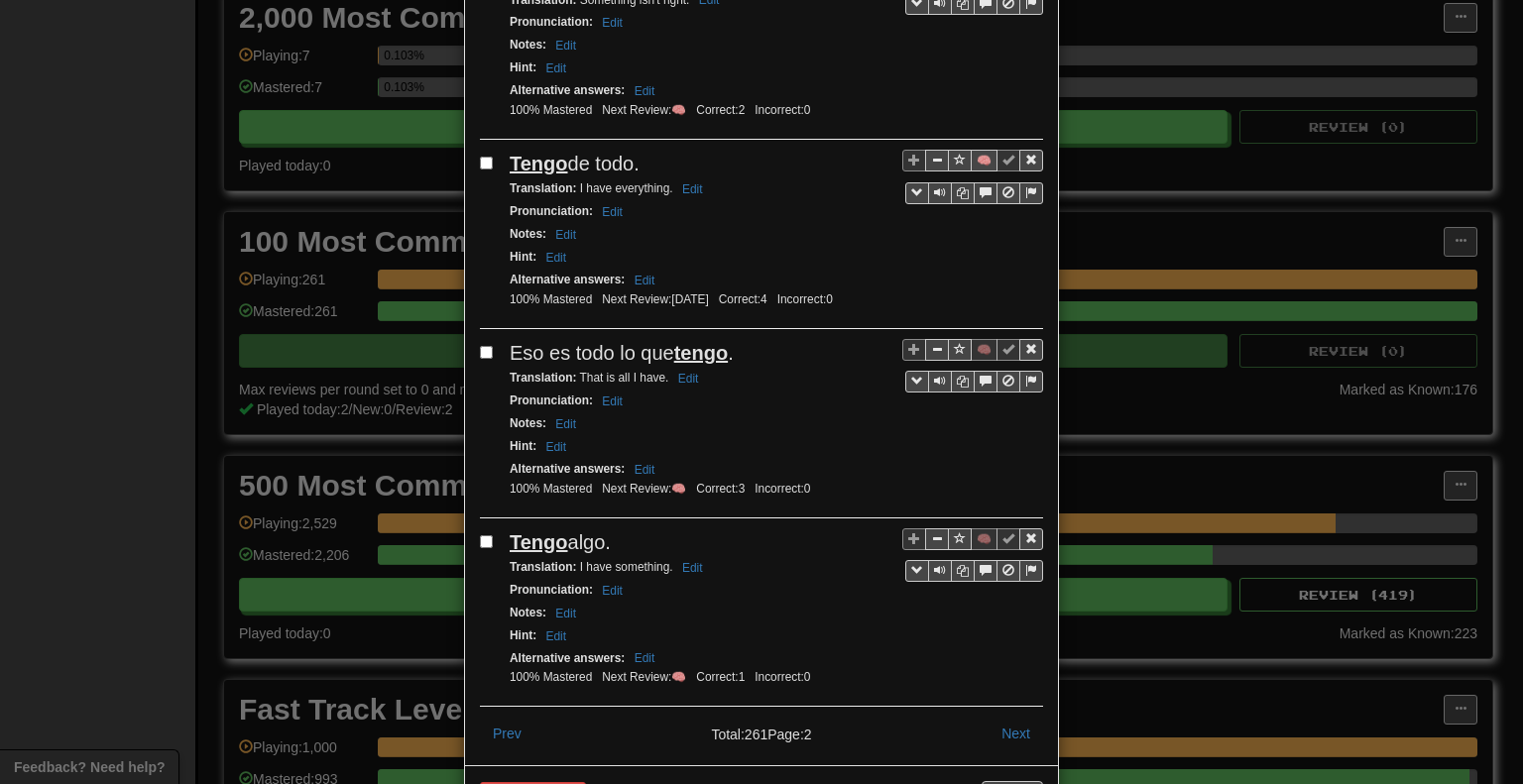 scroll, scrollTop: 3398, scrollLeft: 0, axis: vertical 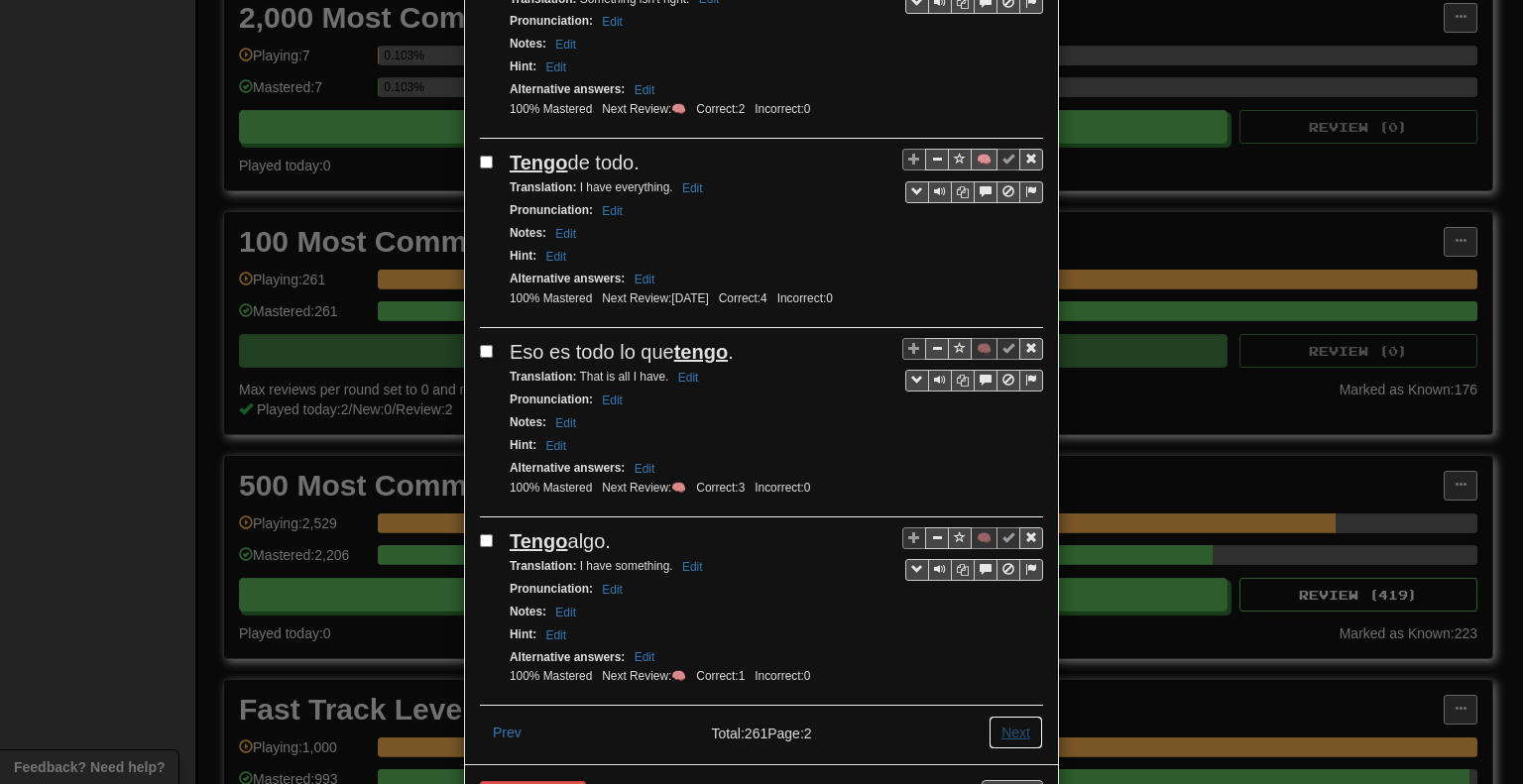 click on "Next" at bounding box center [1015, 732] 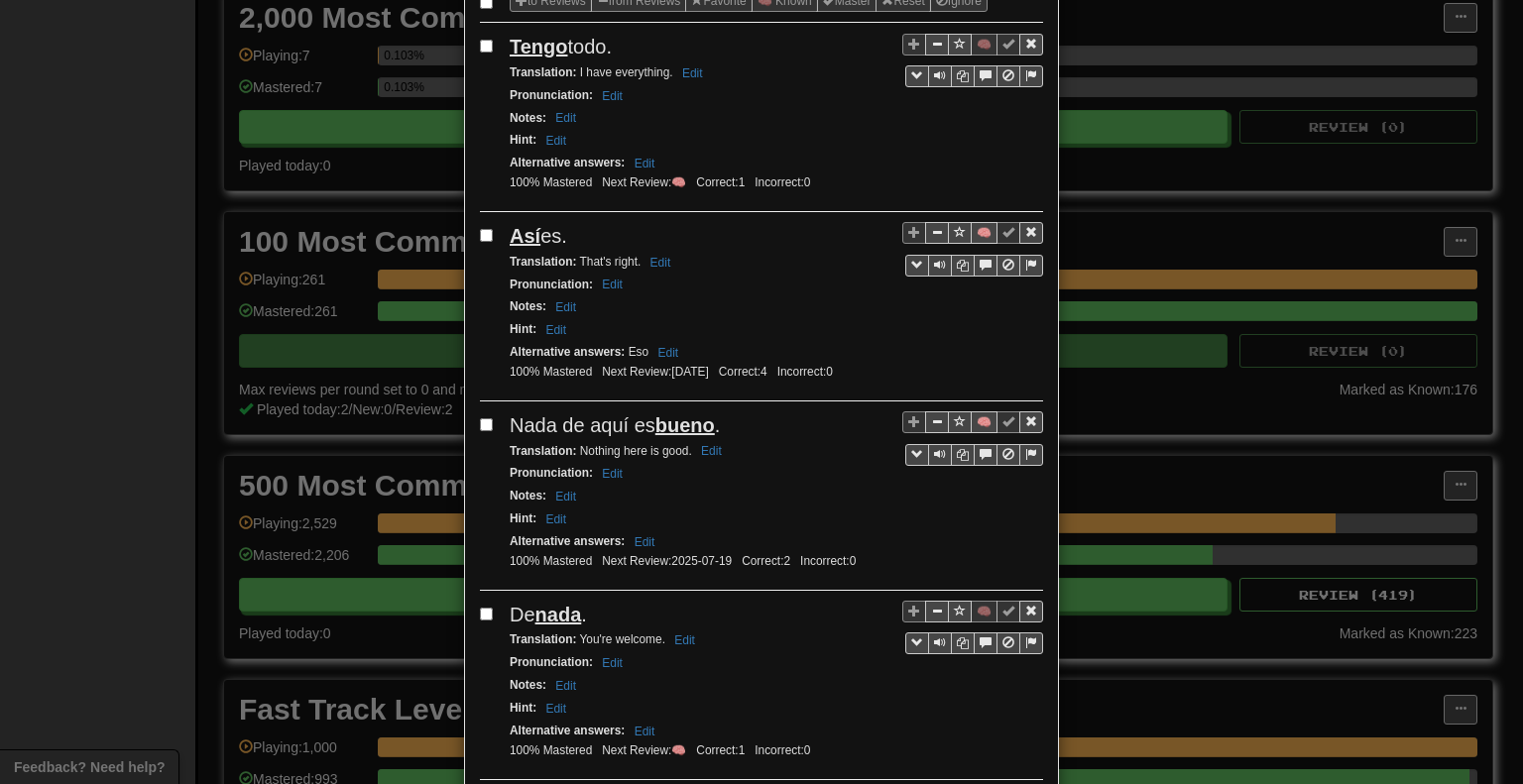 scroll, scrollTop: 0, scrollLeft: 0, axis: both 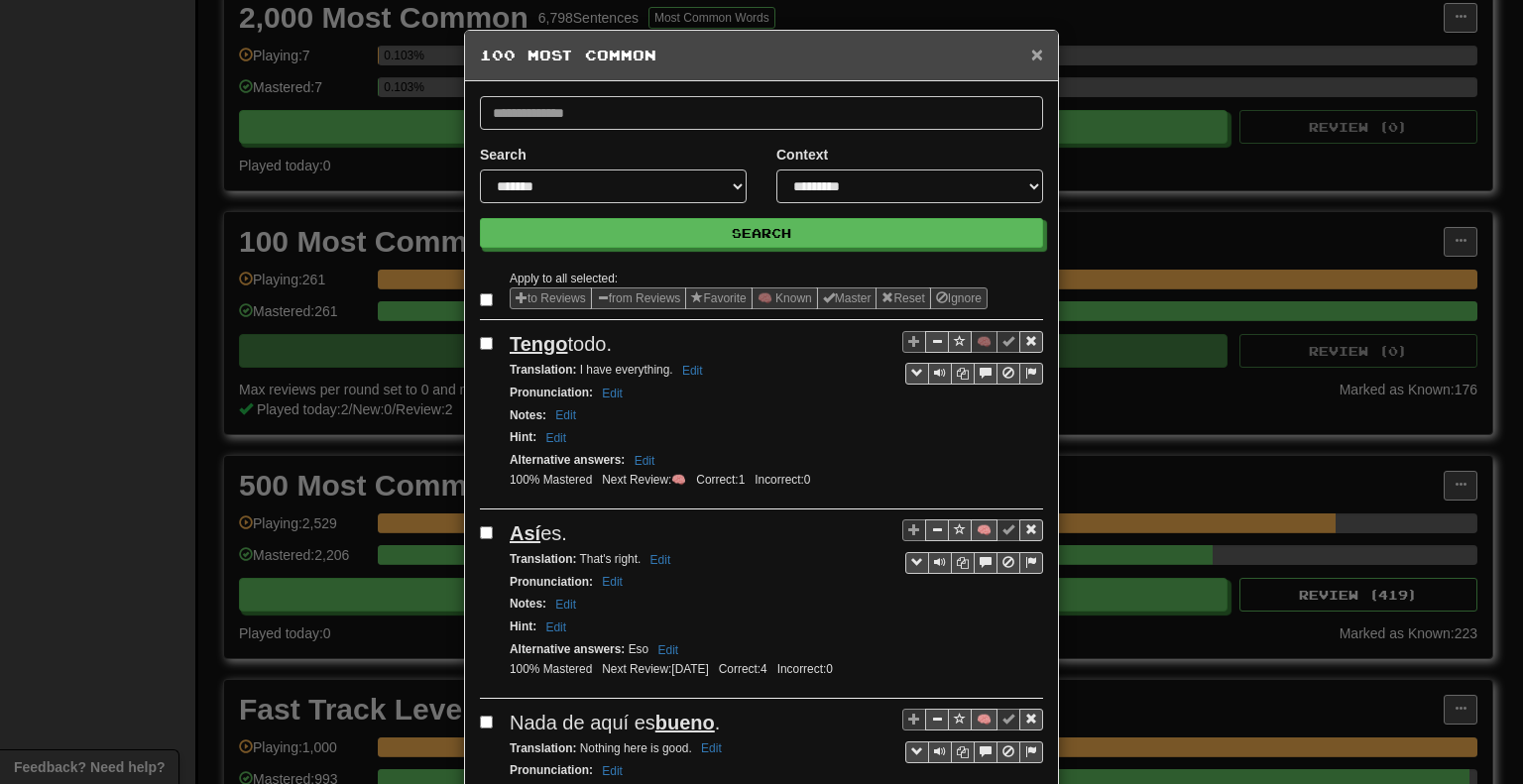 click on "×" at bounding box center (1037, 54) 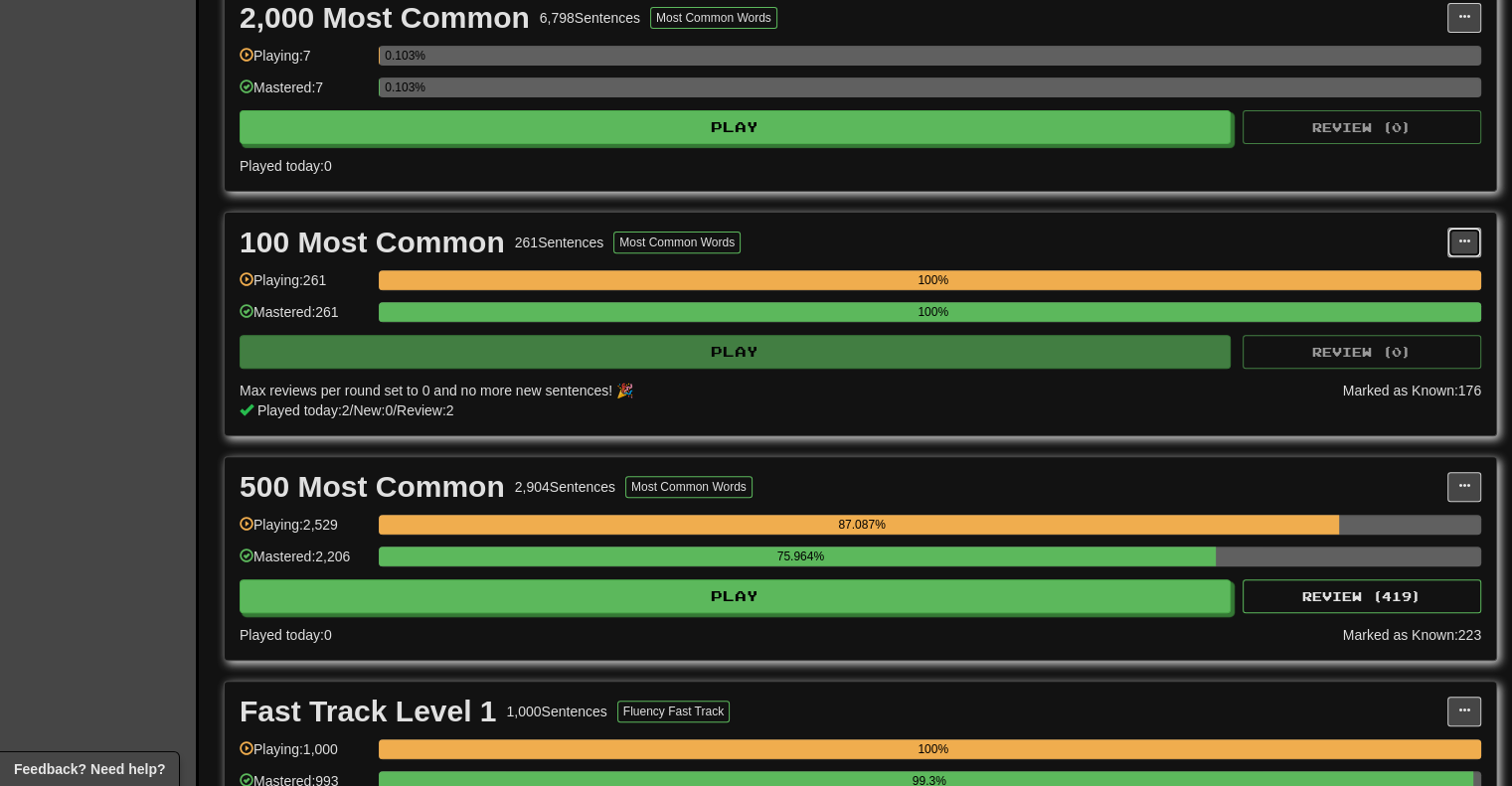 click at bounding box center [1464, 241] 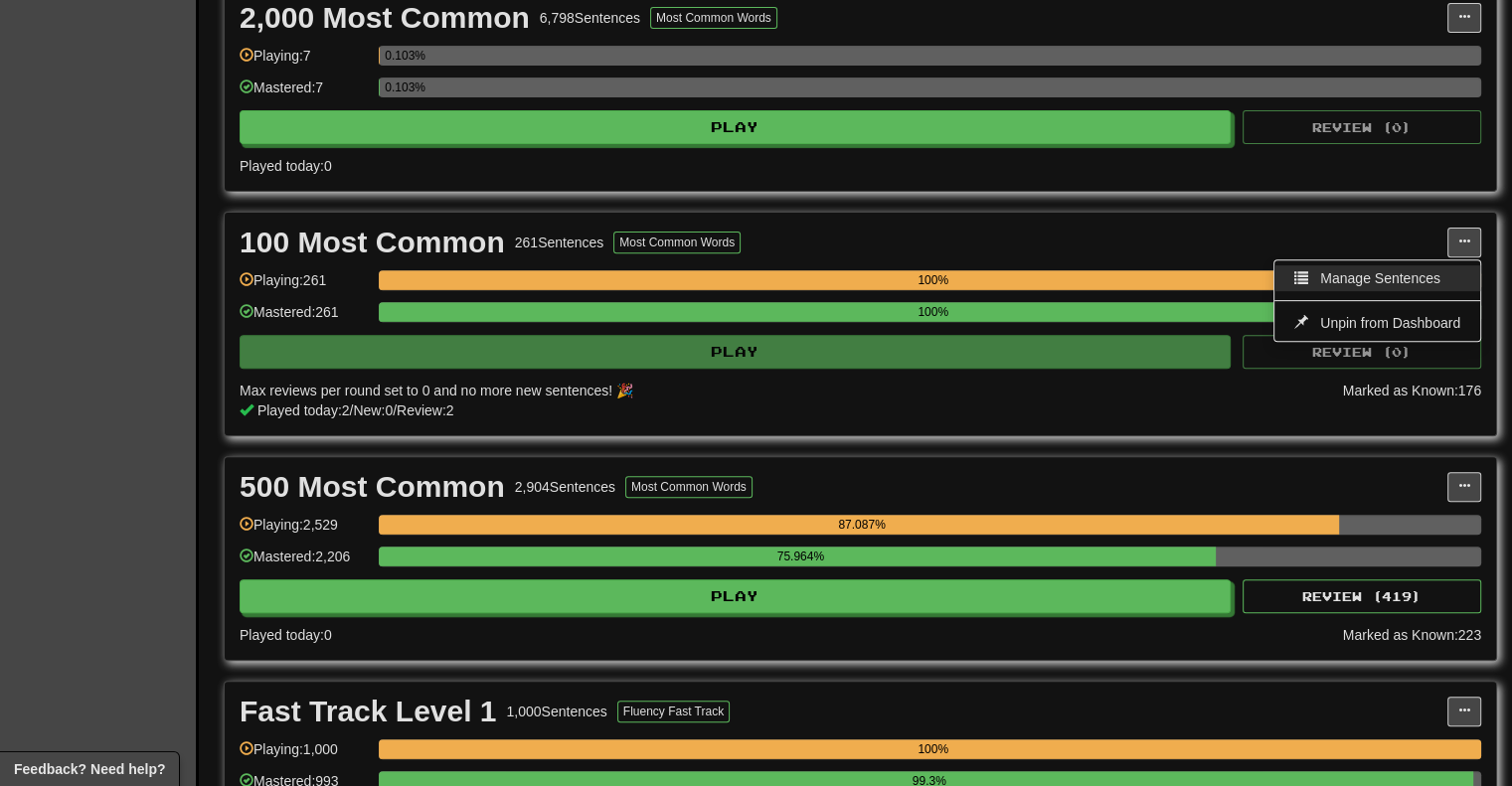 click on "Manage Sentences" at bounding box center (1380, 278) 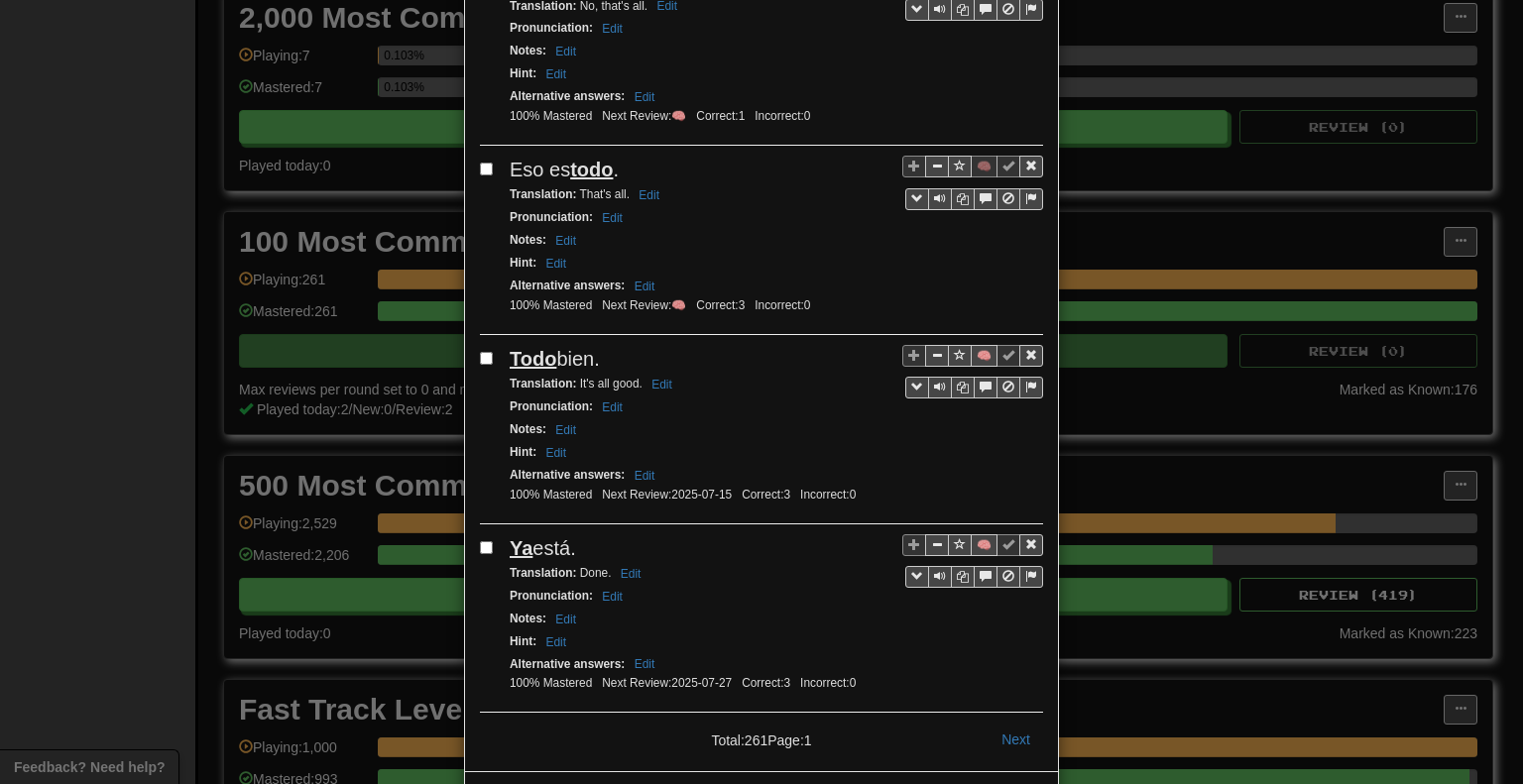scroll, scrollTop: 3398, scrollLeft: 0, axis: vertical 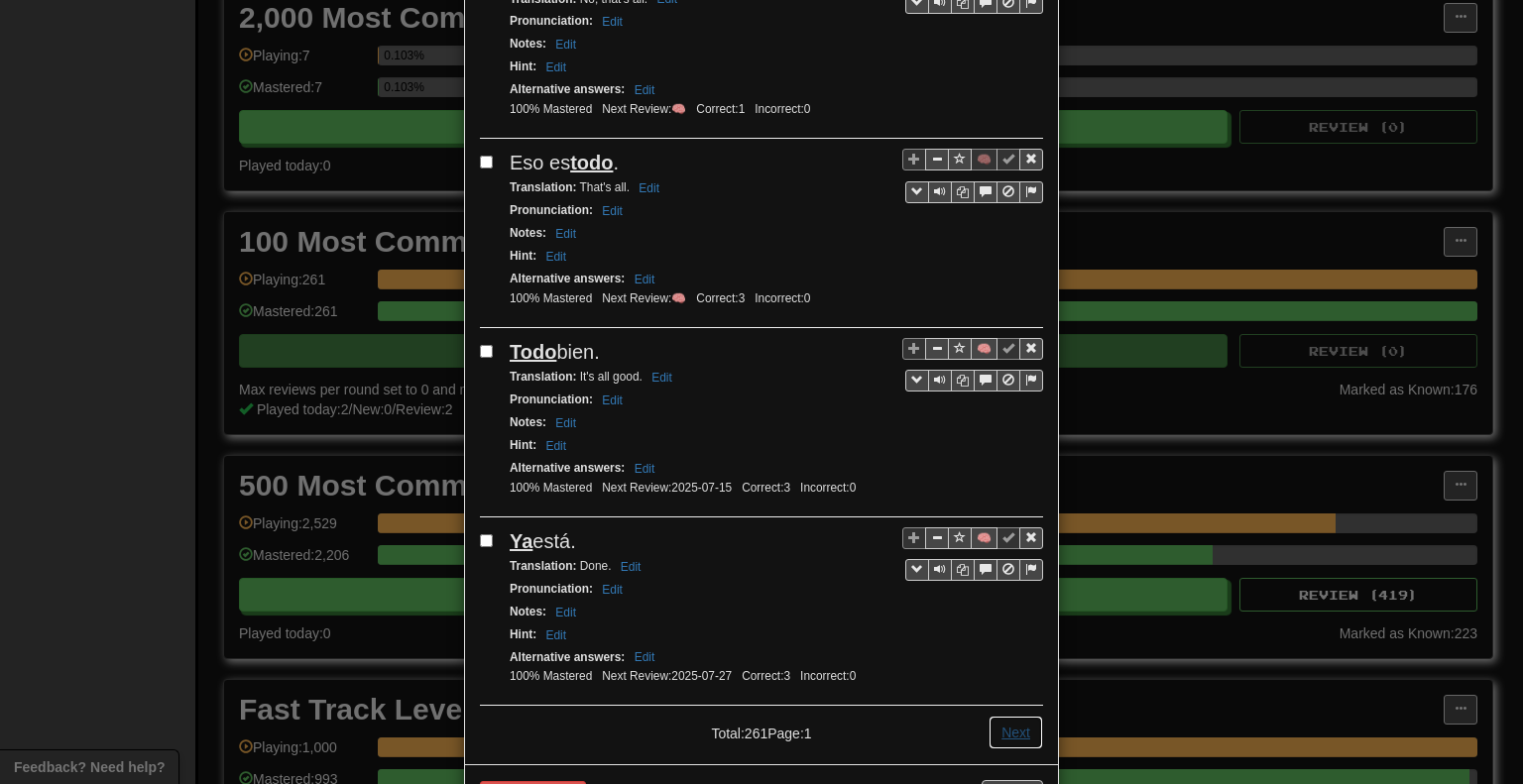 click on "Next" at bounding box center [1015, 732] 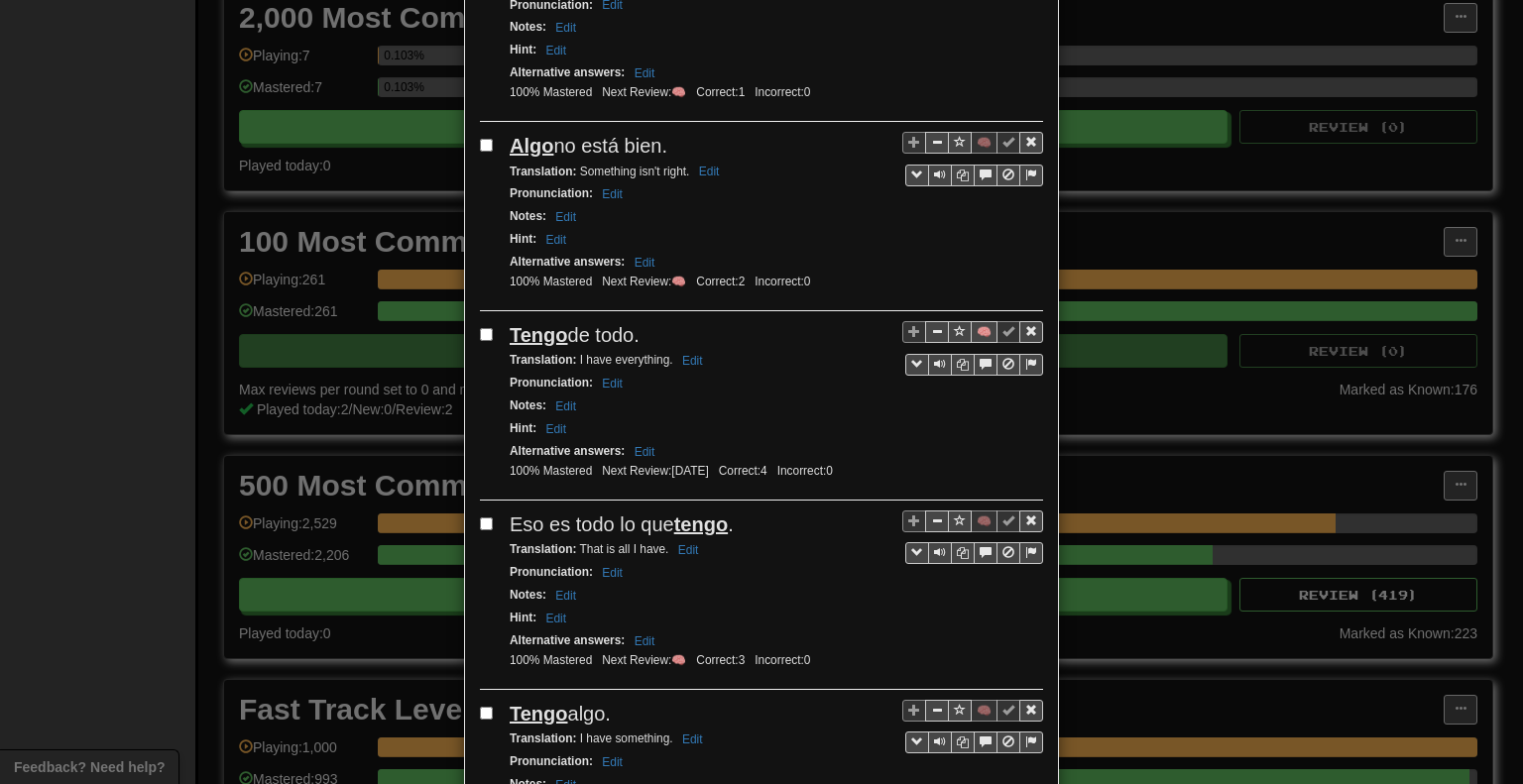 scroll, scrollTop: 3398, scrollLeft: 0, axis: vertical 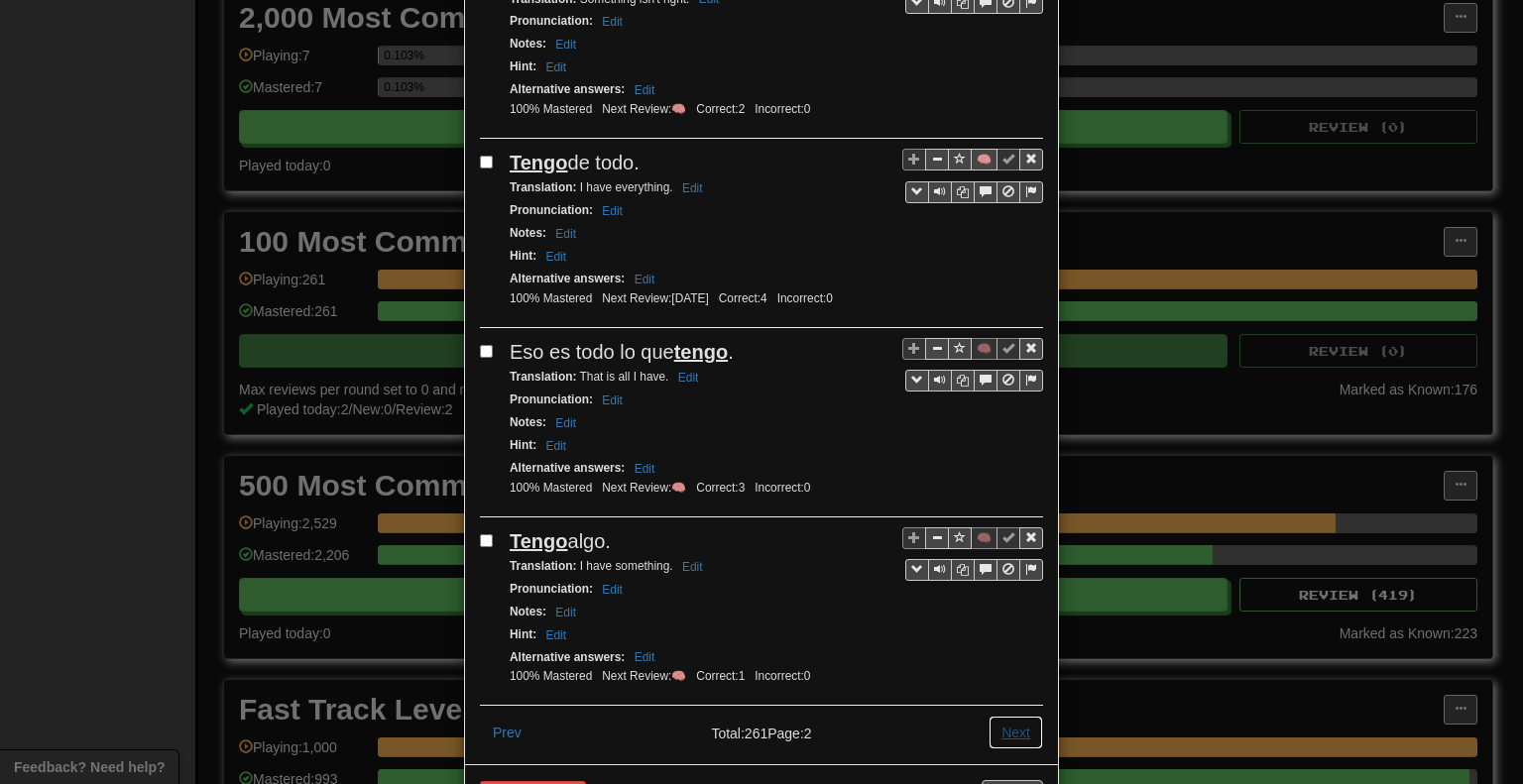 click on "Next" at bounding box center [1015, 732] 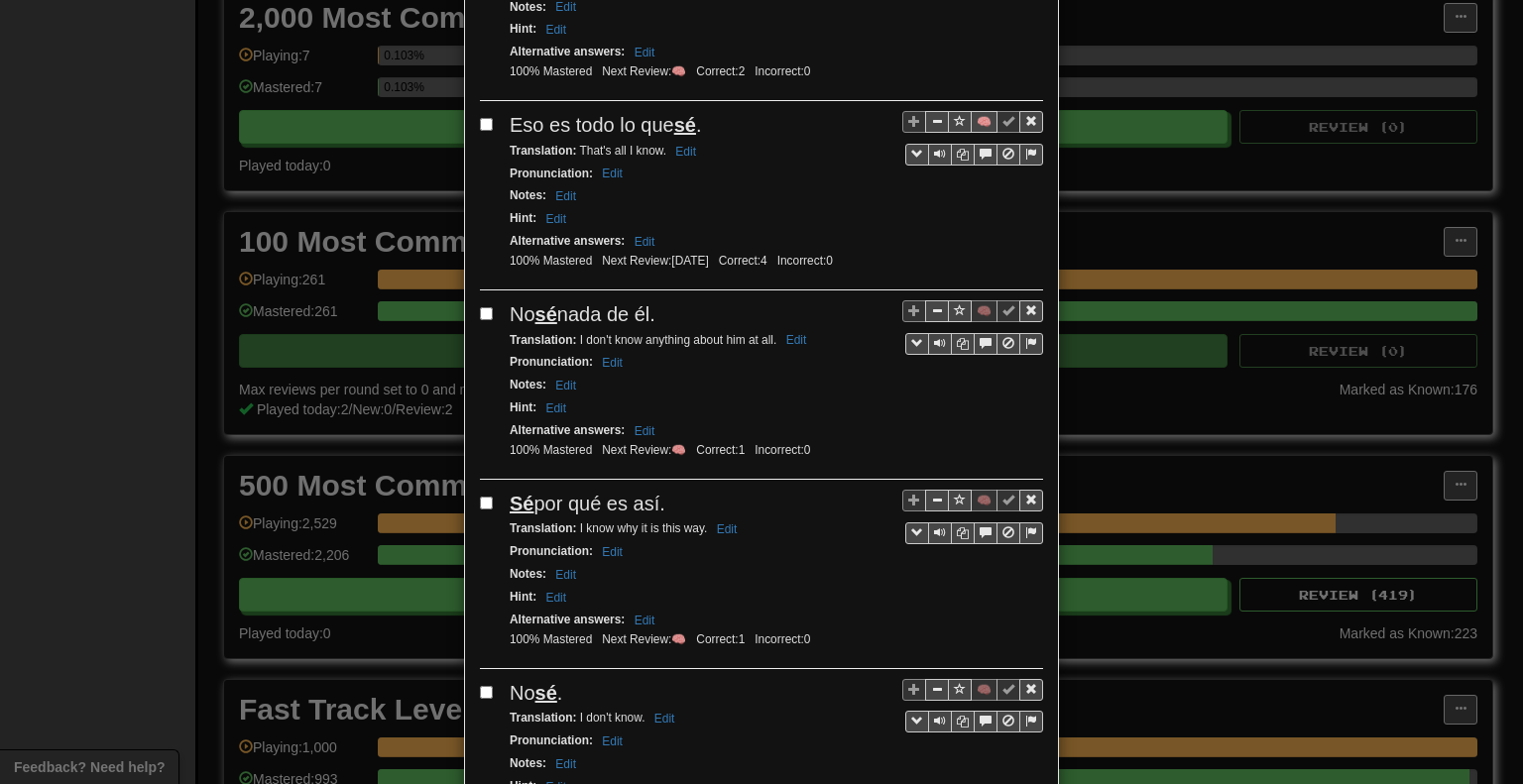 scroll, scrollTop: 3398, scrollLeft: 0, axis: vertical 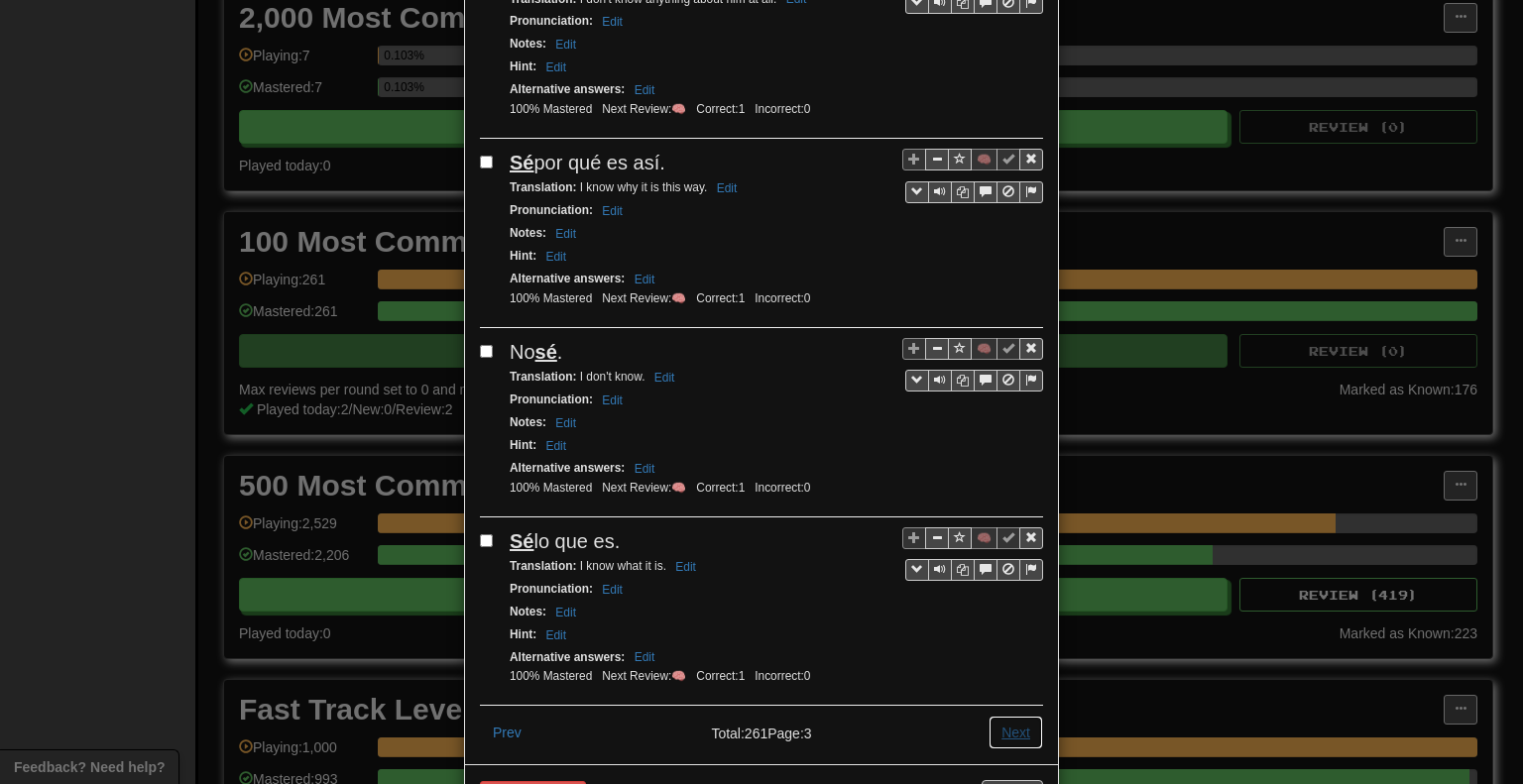 click on "Next" at bounding box center [1015, 732] 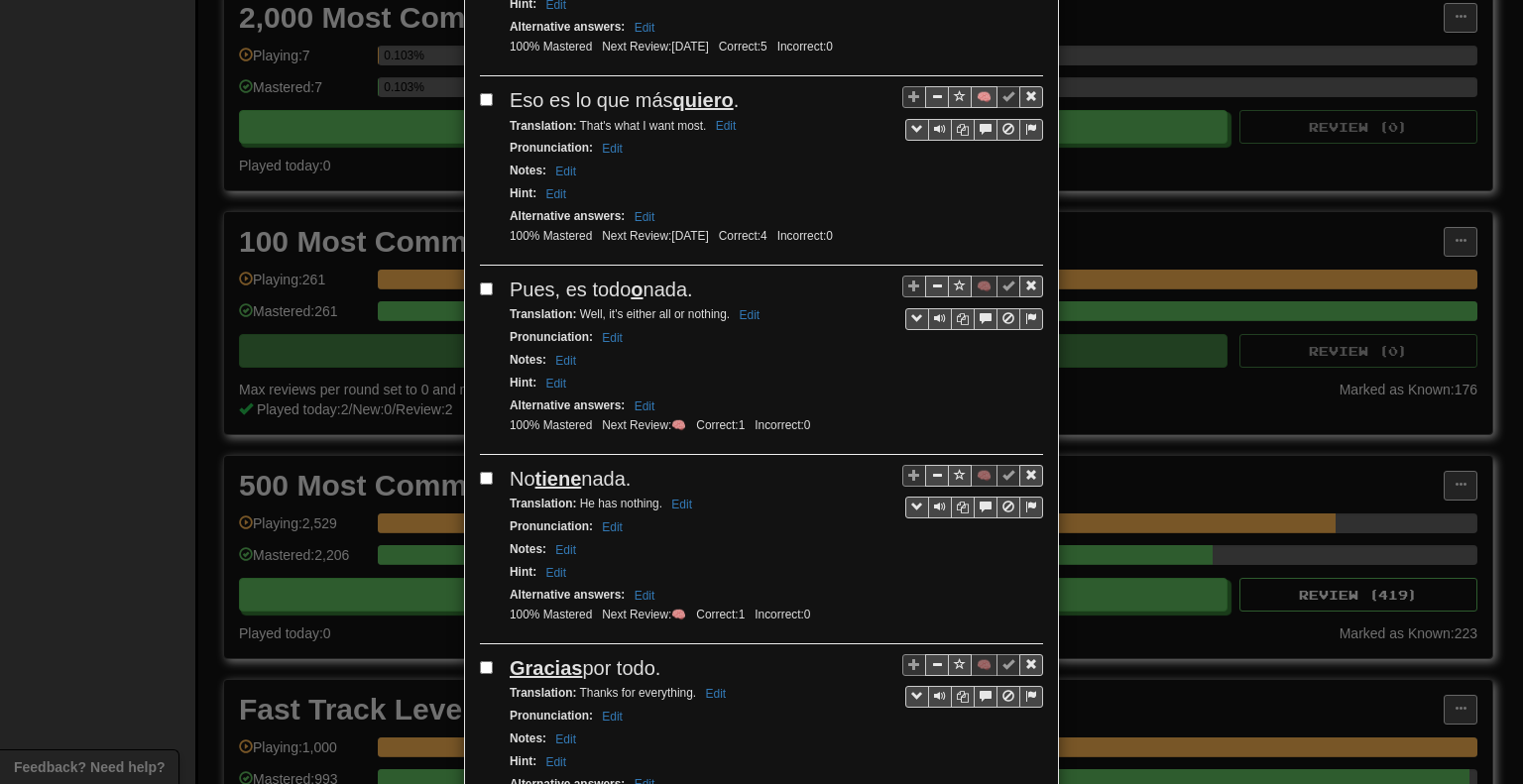 scroll, scrollTop: 3398, scrollLeft: 0, axis: vertical 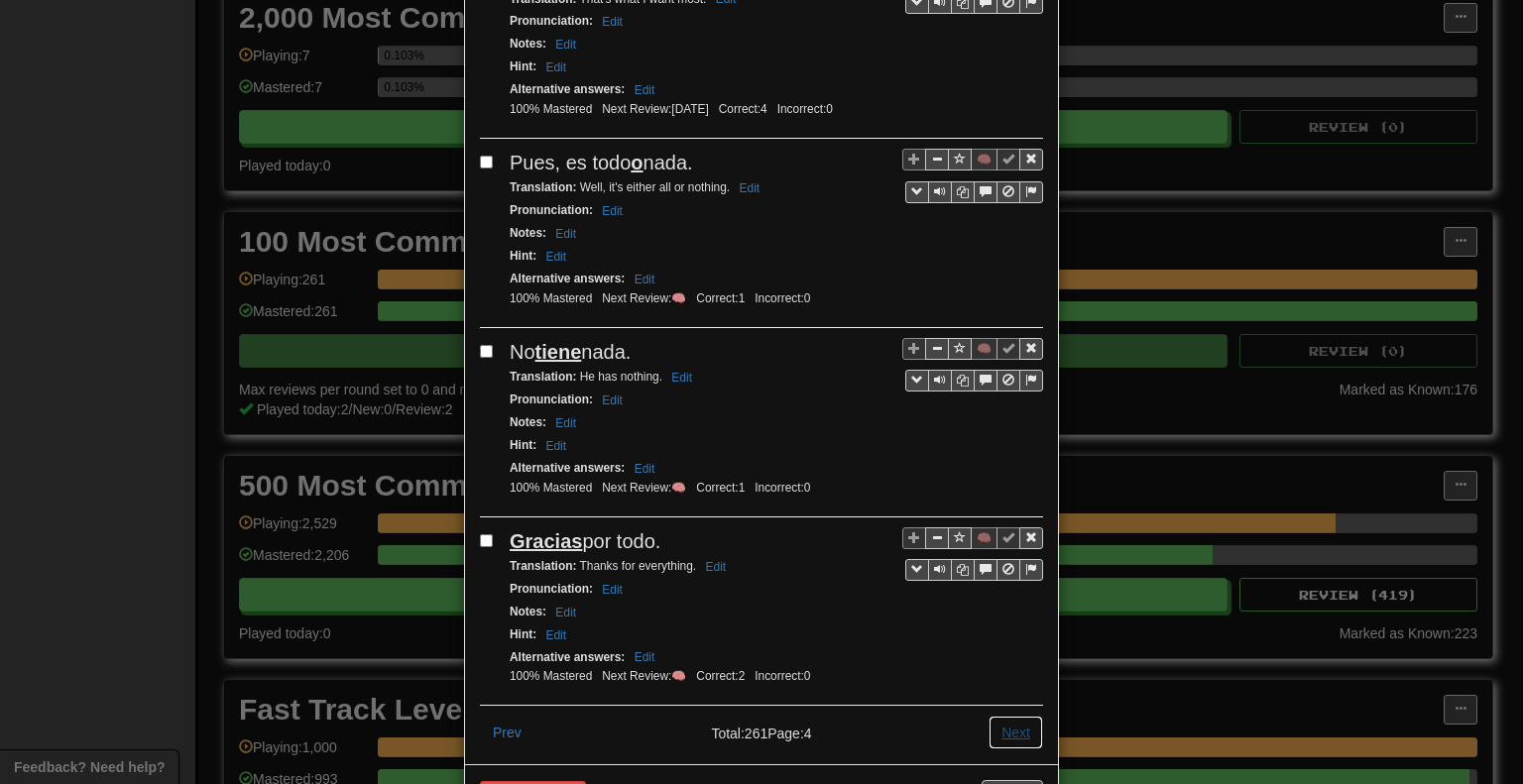 click on "Next" at bounding box center (1015, 732) 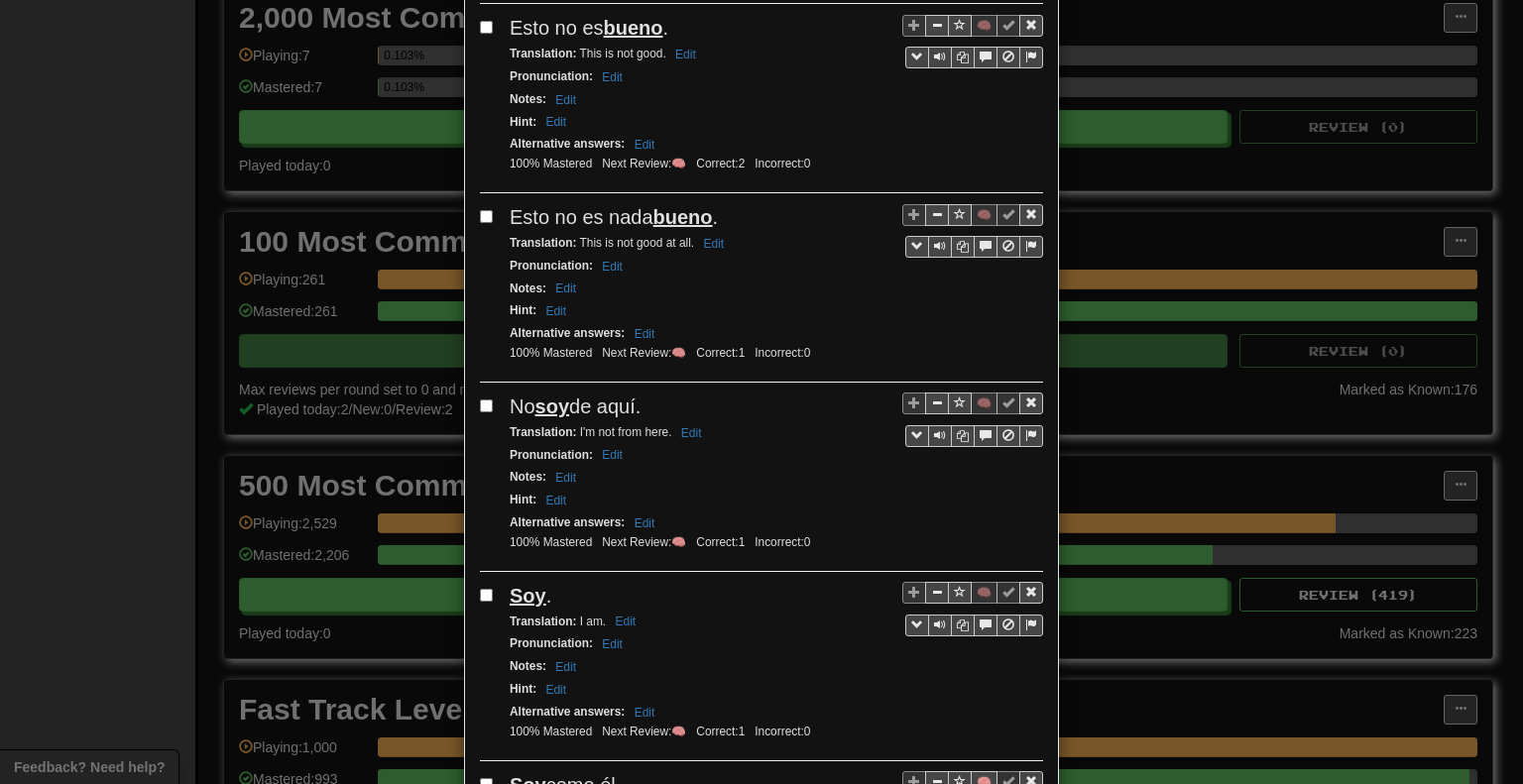 scroll, scrollTop: 3398, scrollLeft: 0, axis: vertical 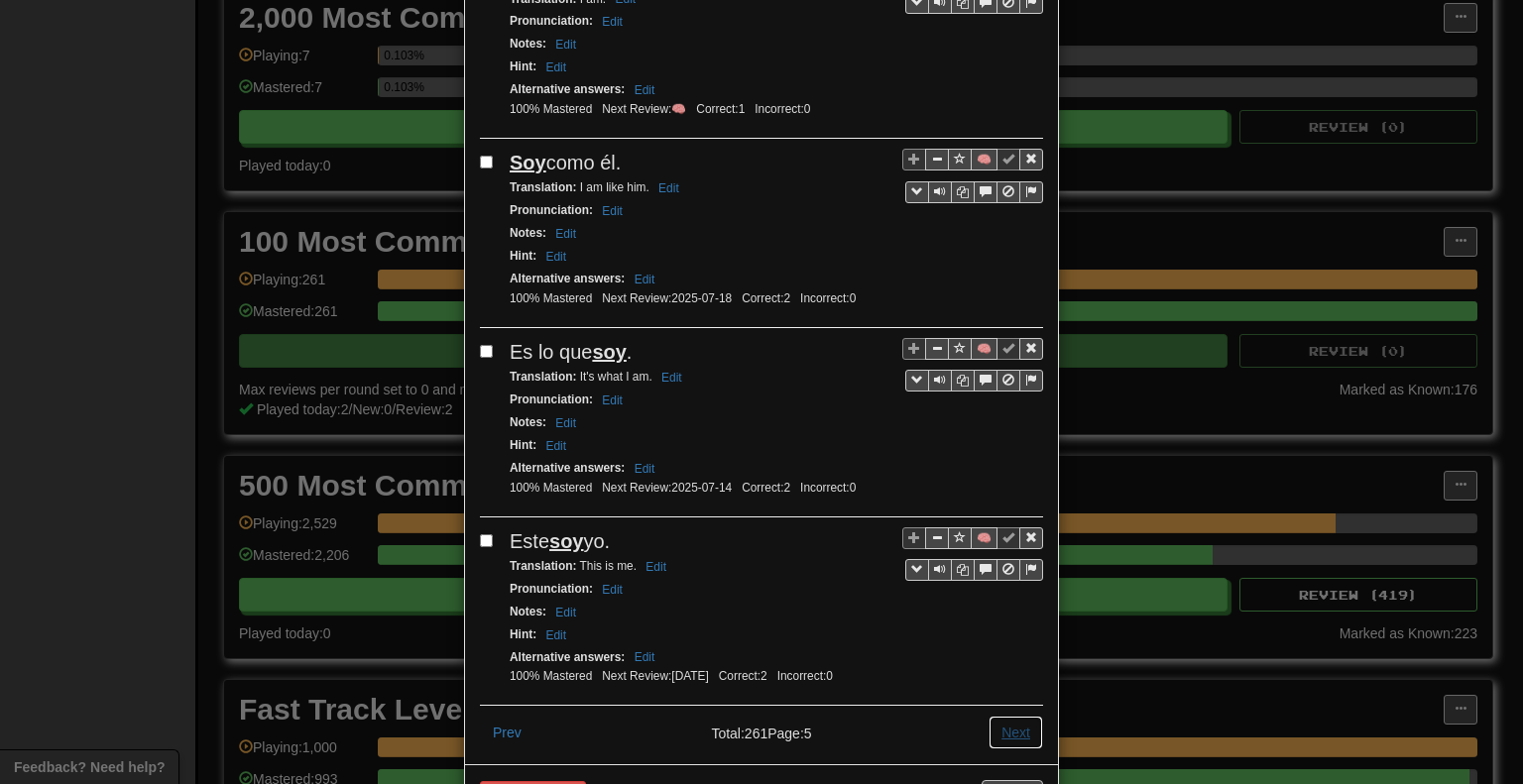 click on "Next" at bounding box center [1015, 732] 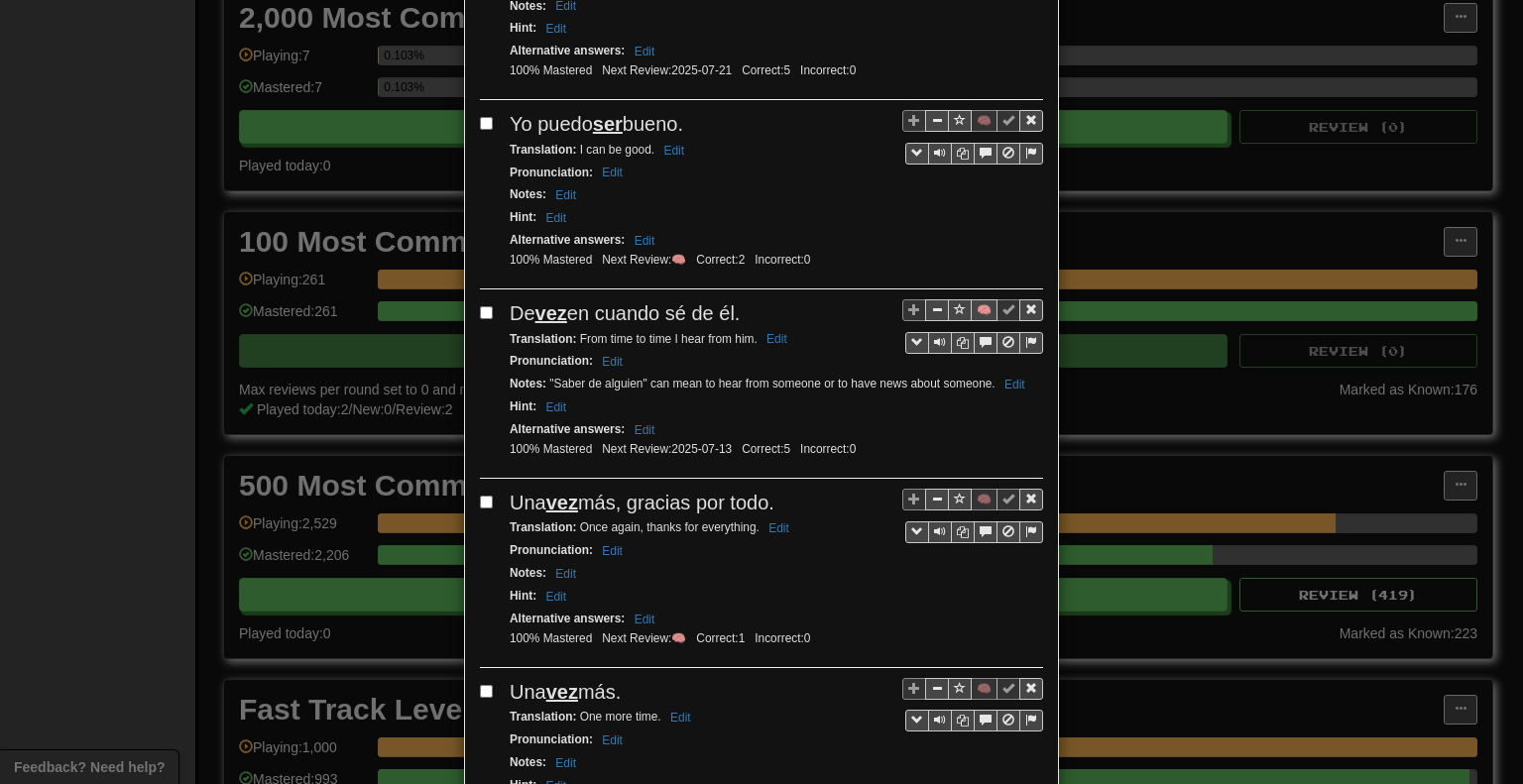 scroll, scrollTop: 3417, scrollLeft: 0, axis: vertical 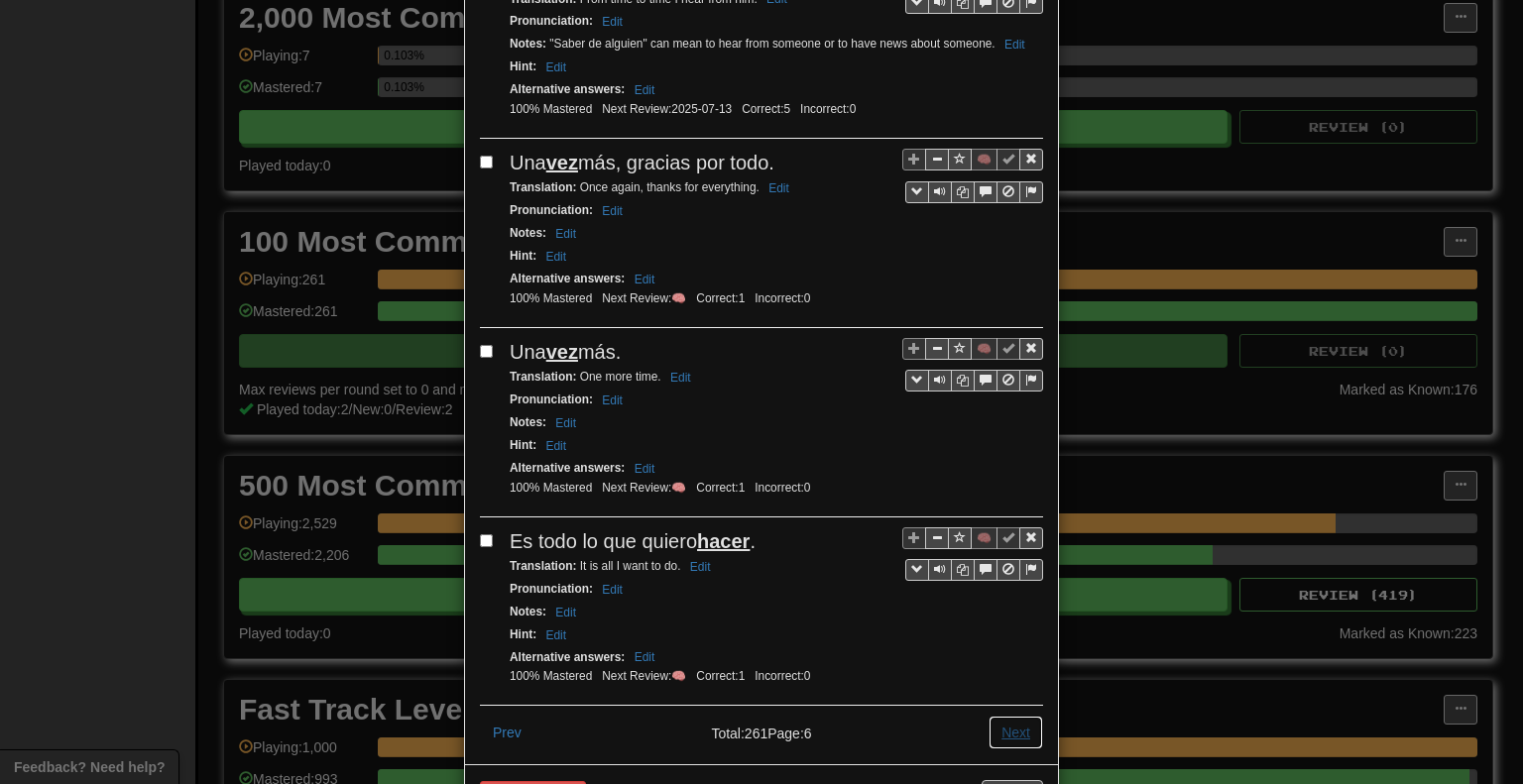 click on "Next" at bounding box center [1015, 732] 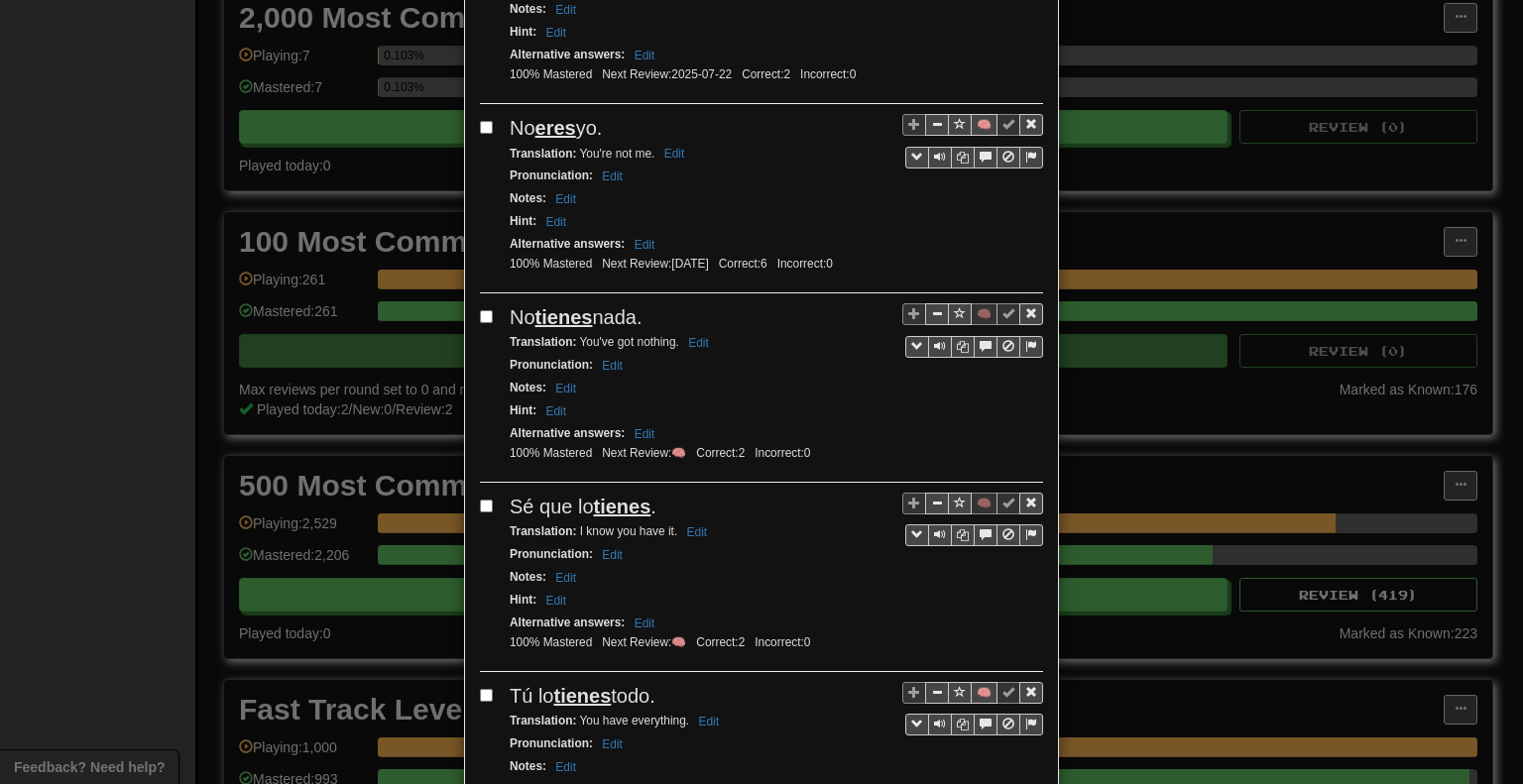 scroll, scrollTop: 3398, scrollLeft: 0, axis: vertical 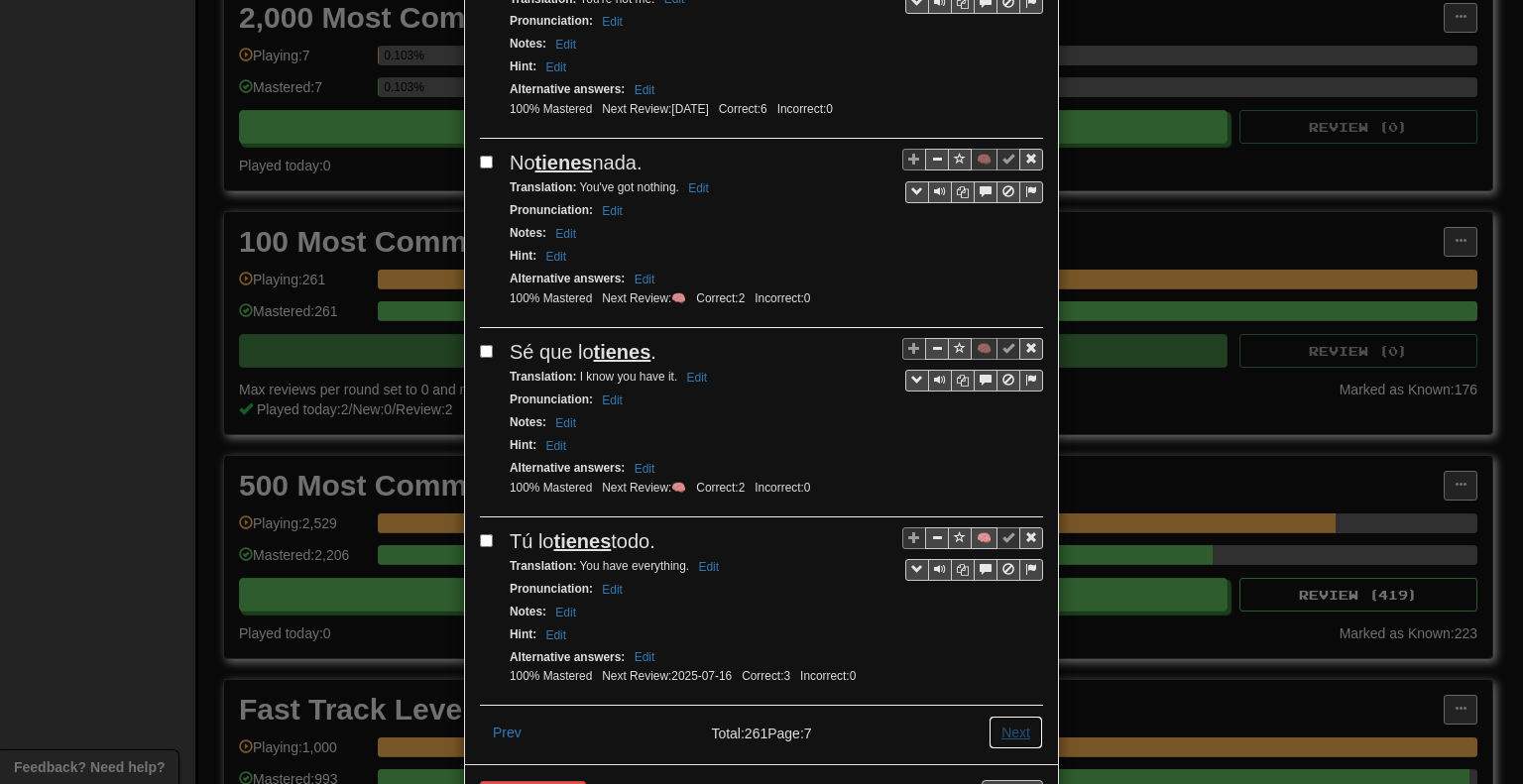 click on "Next" at bounding box center (1015, 732) 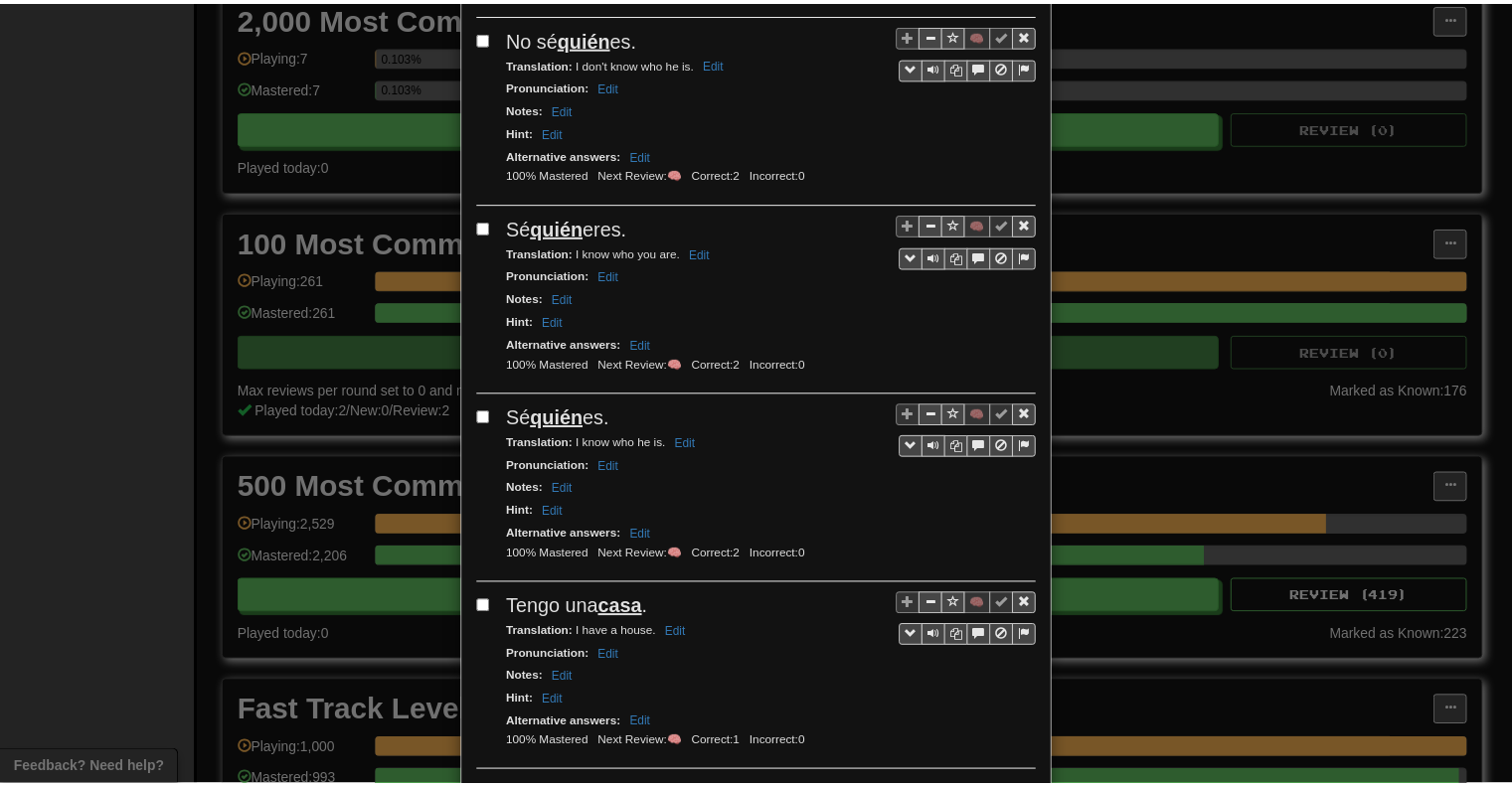 scroll, scrollTop: 3406, scrollLeft: 0, axis: vertical 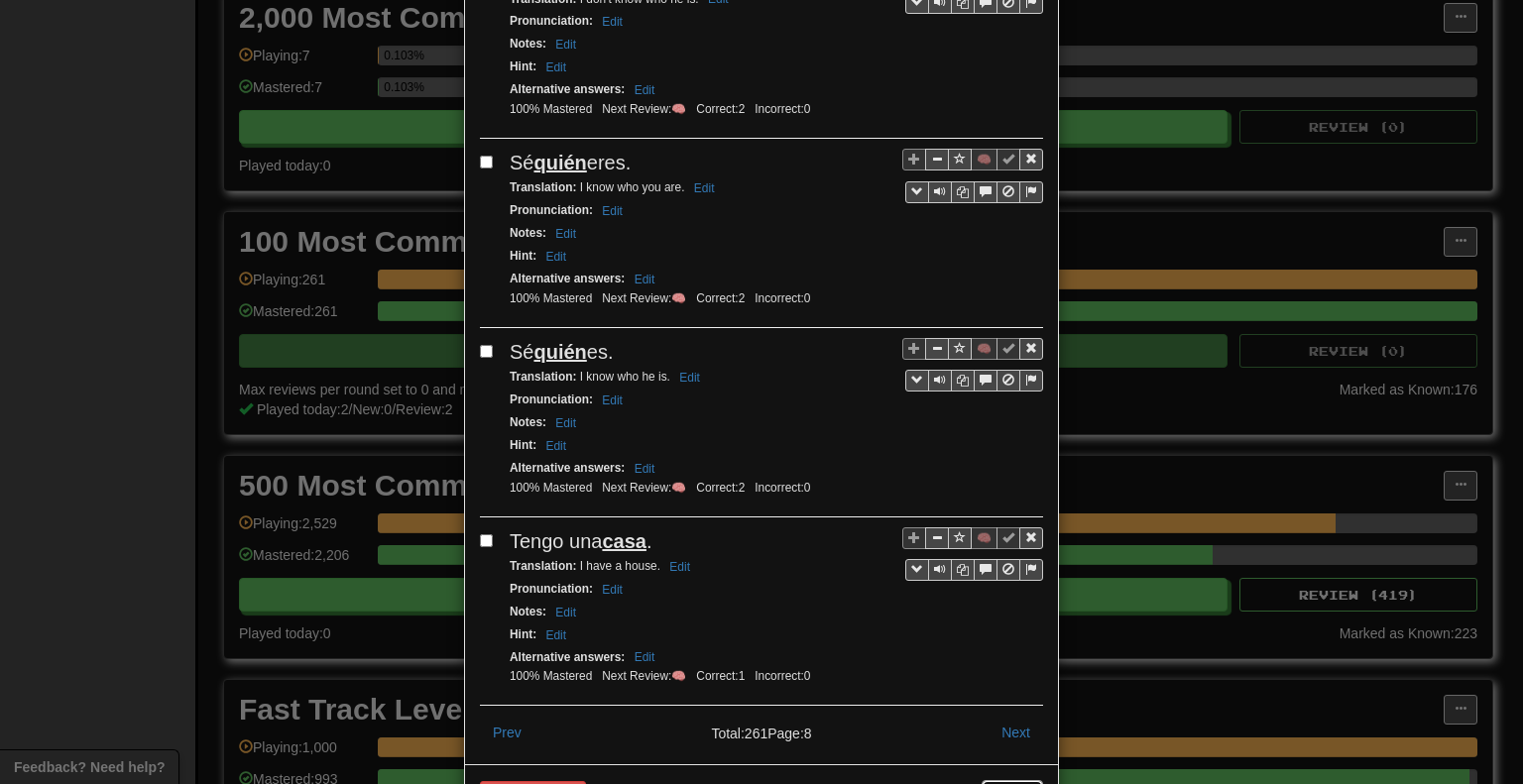 click on "Close" at bounding box center (1012, 797) 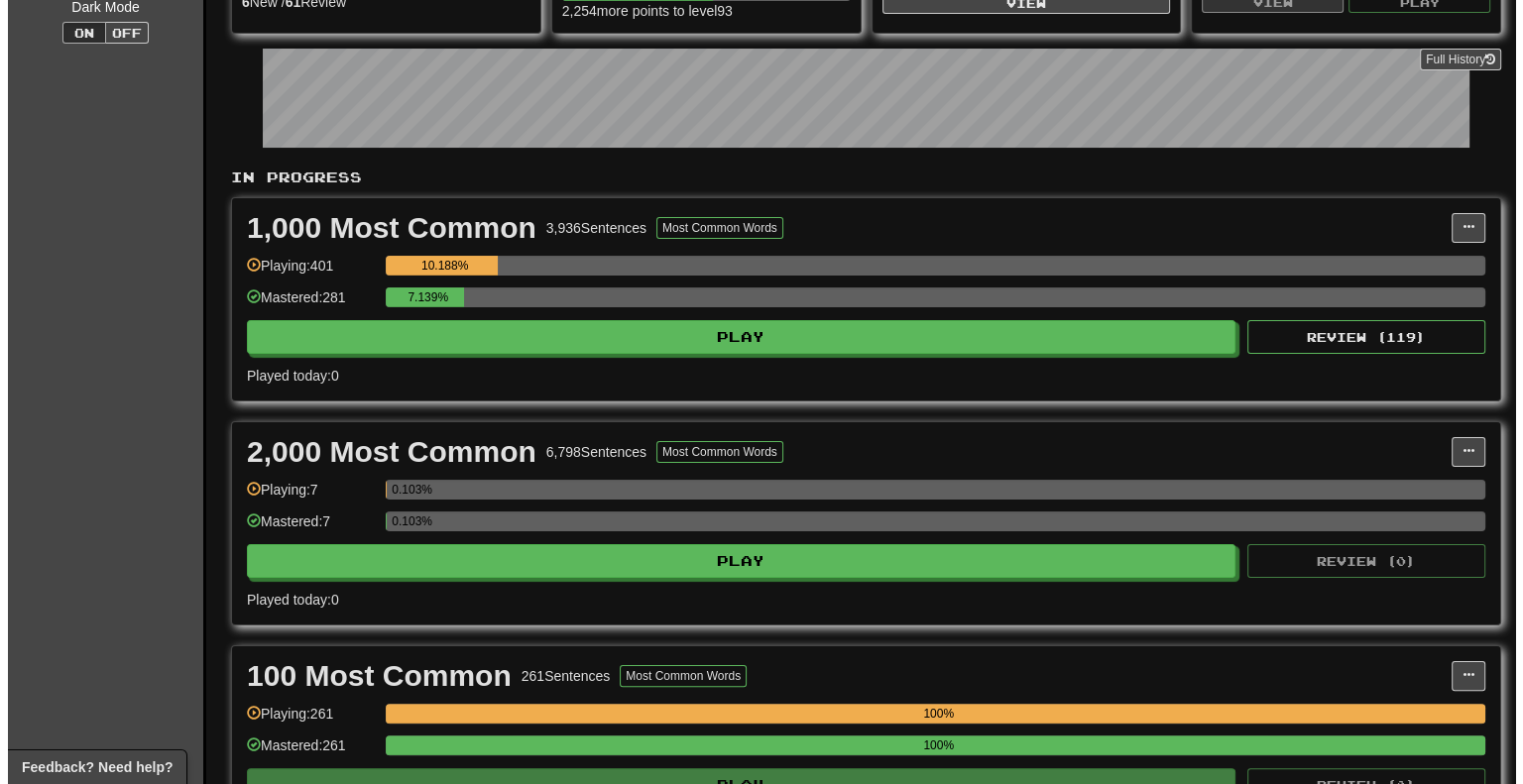 scroll, scrollTop: 0, scrollLeft: 0, axis: both 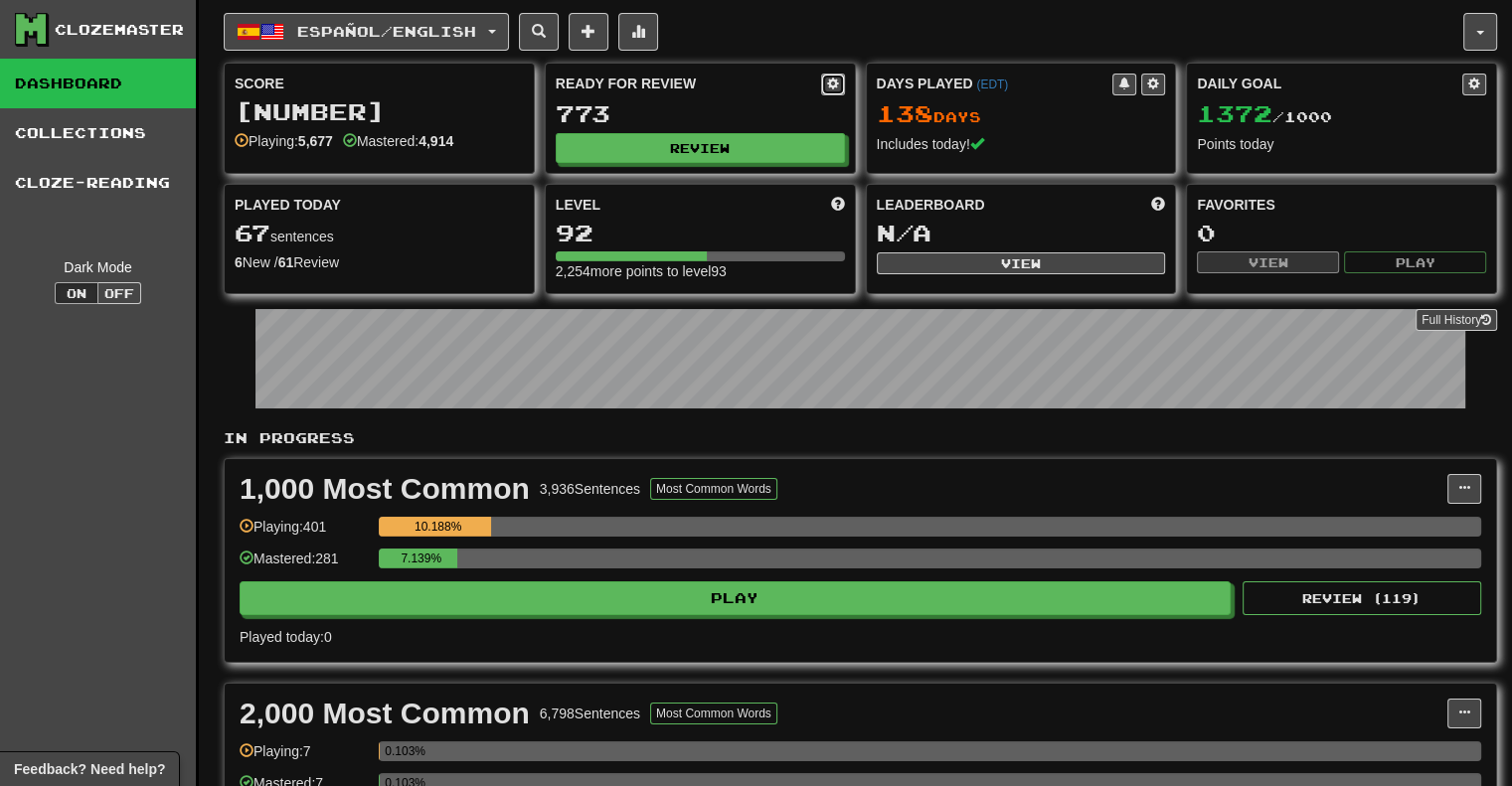 click at bounding box center [833, 83] 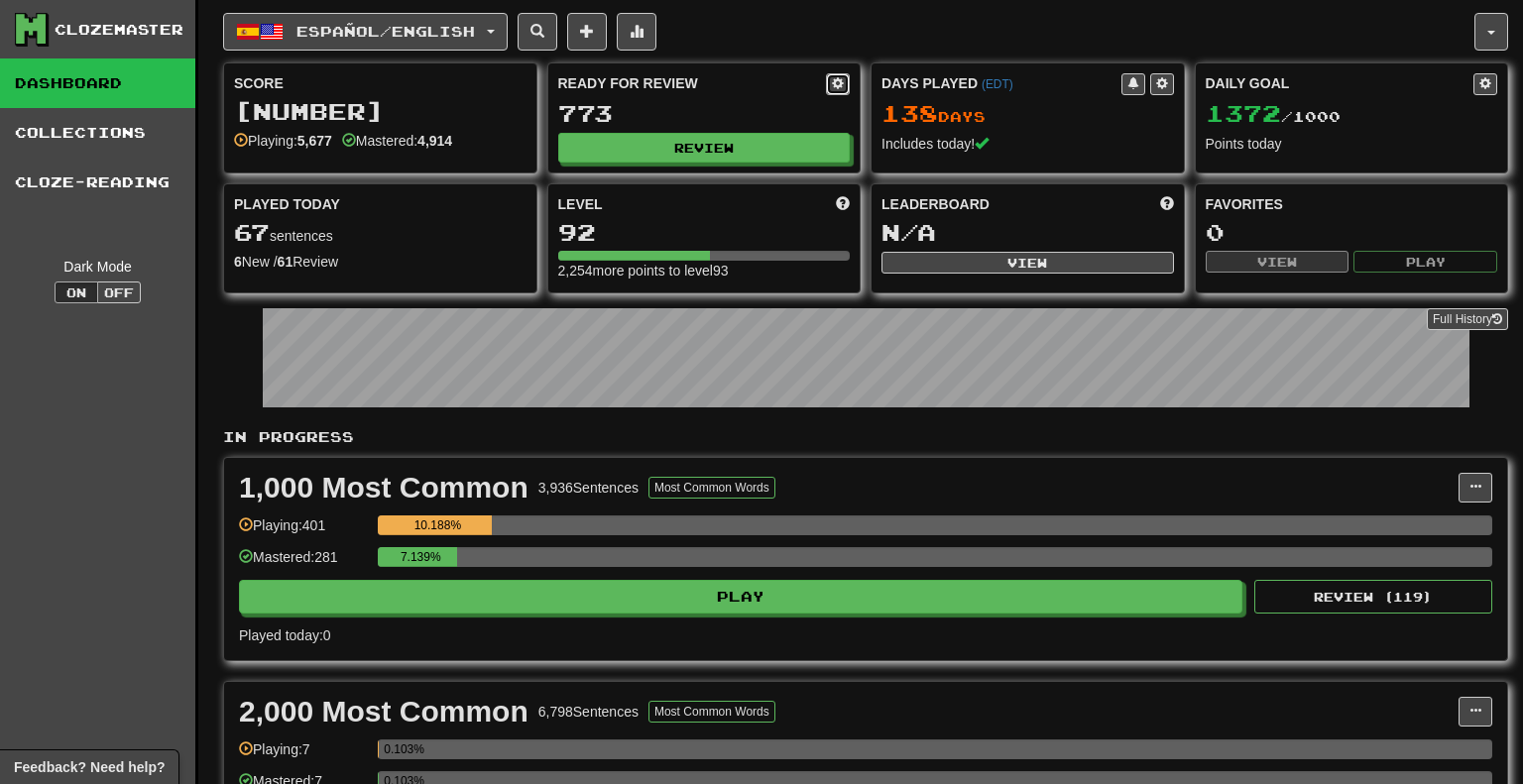 select on "*" 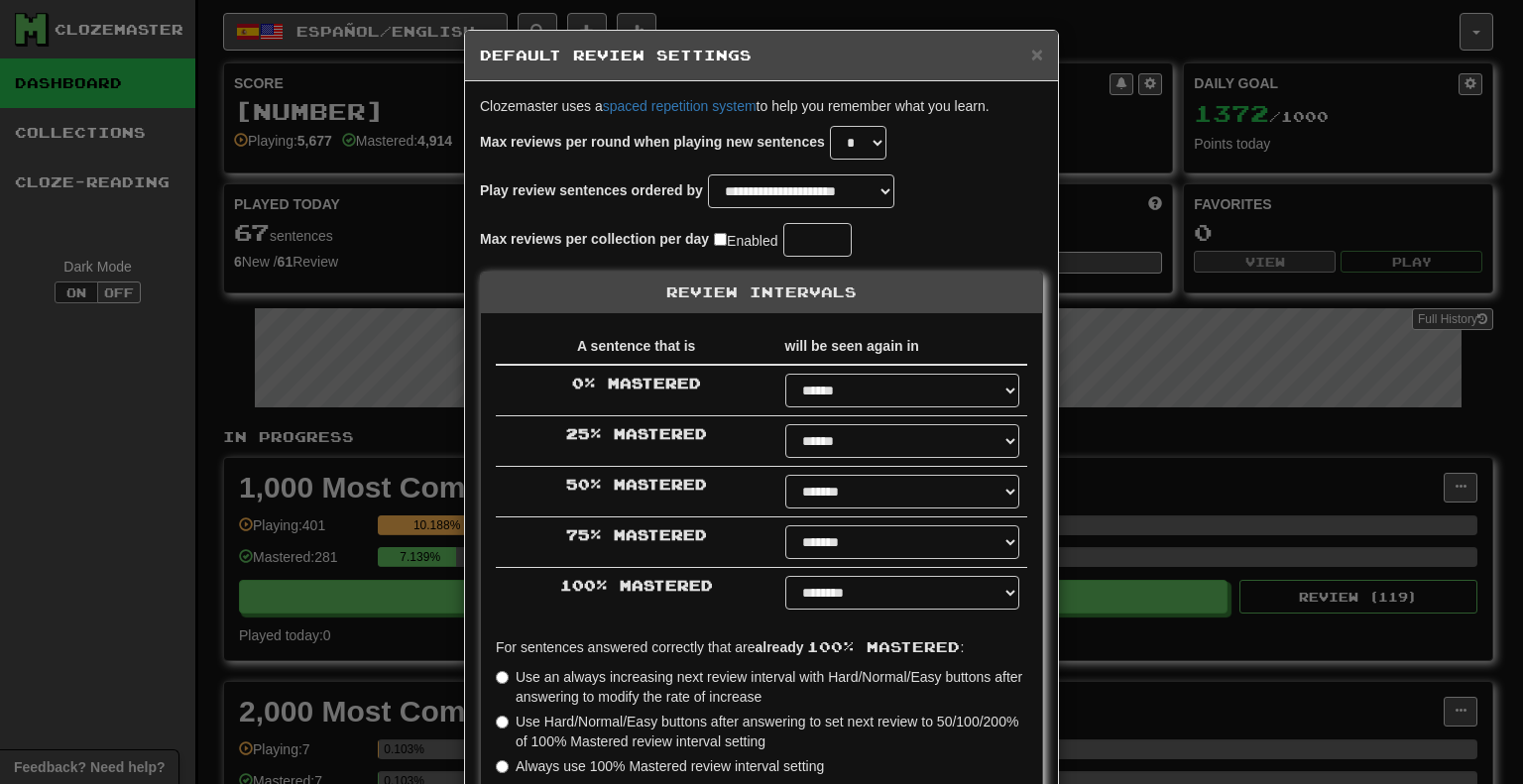 select on "*" 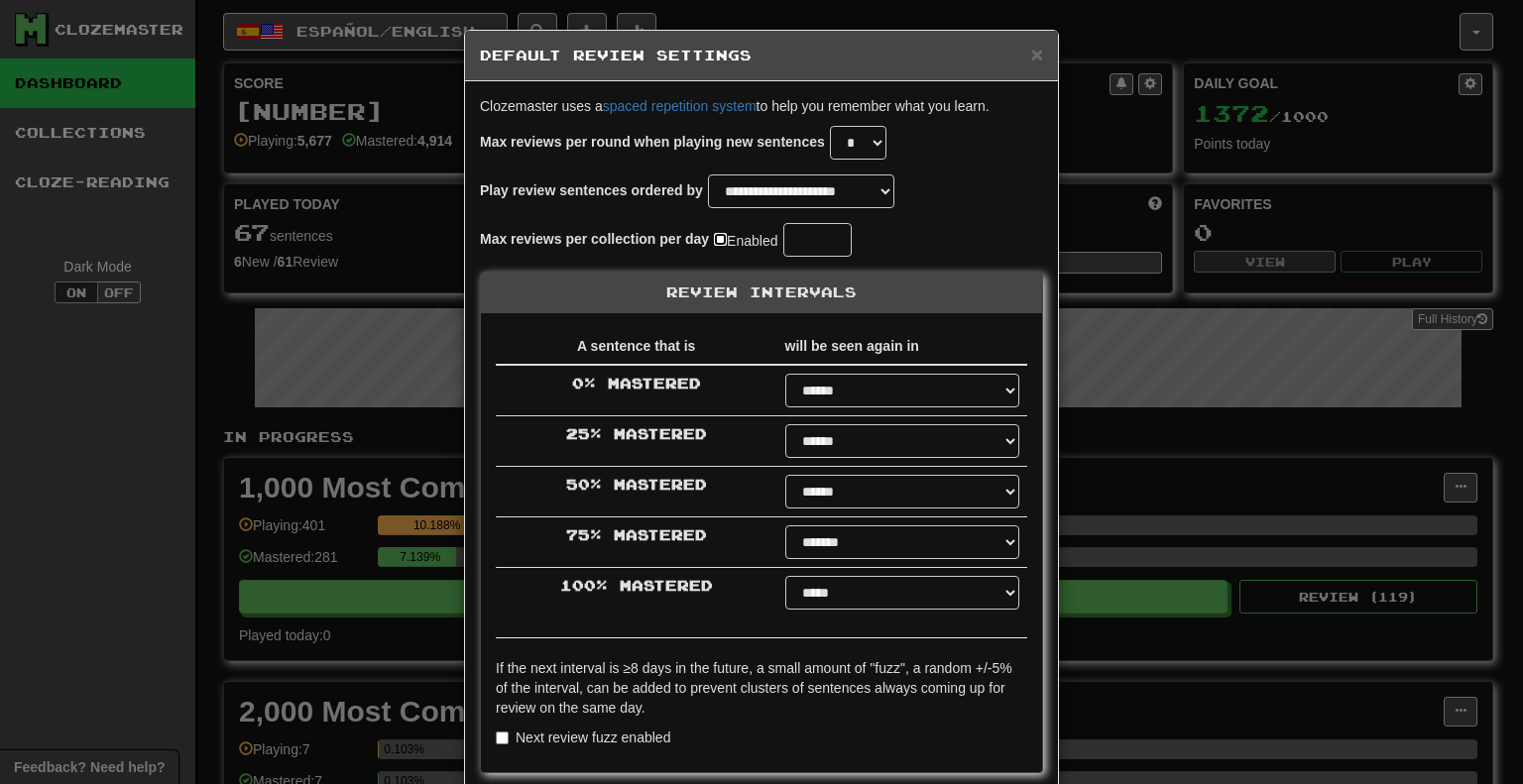 type on "**" 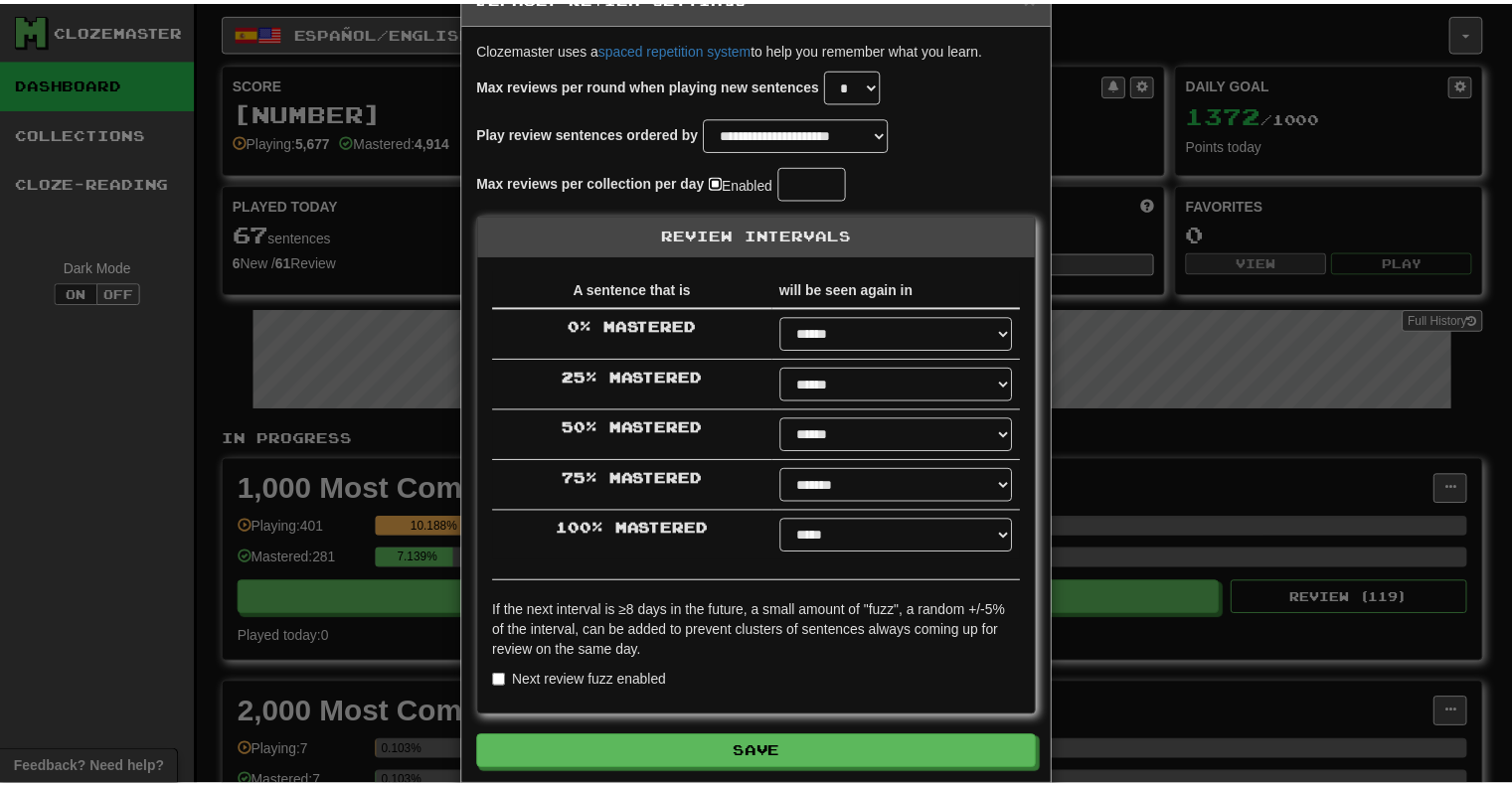 scroll, scrollTop: 149, scrollLeft: 0, axis: vertical 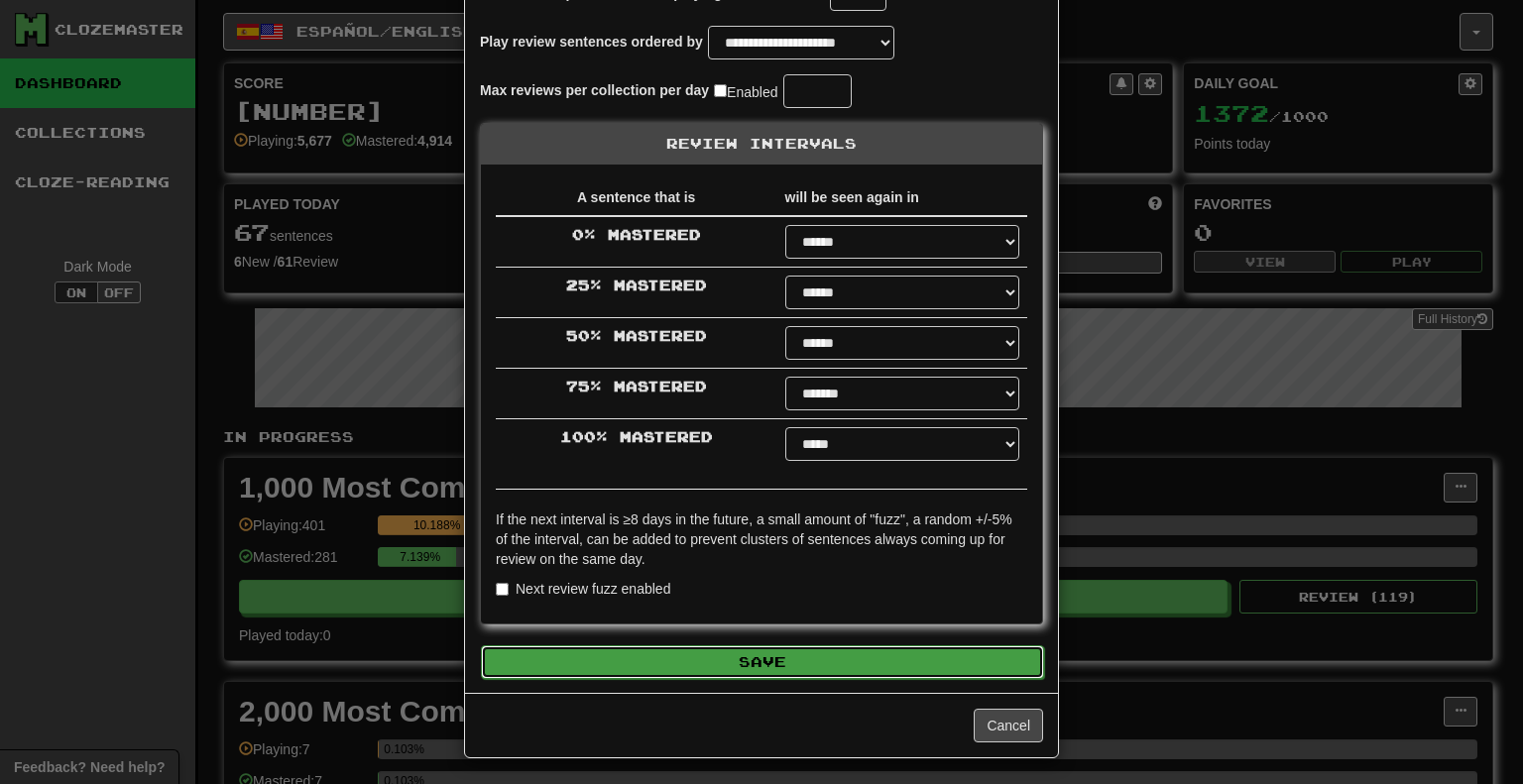 click on "Save" at bounding box center [762, 662] 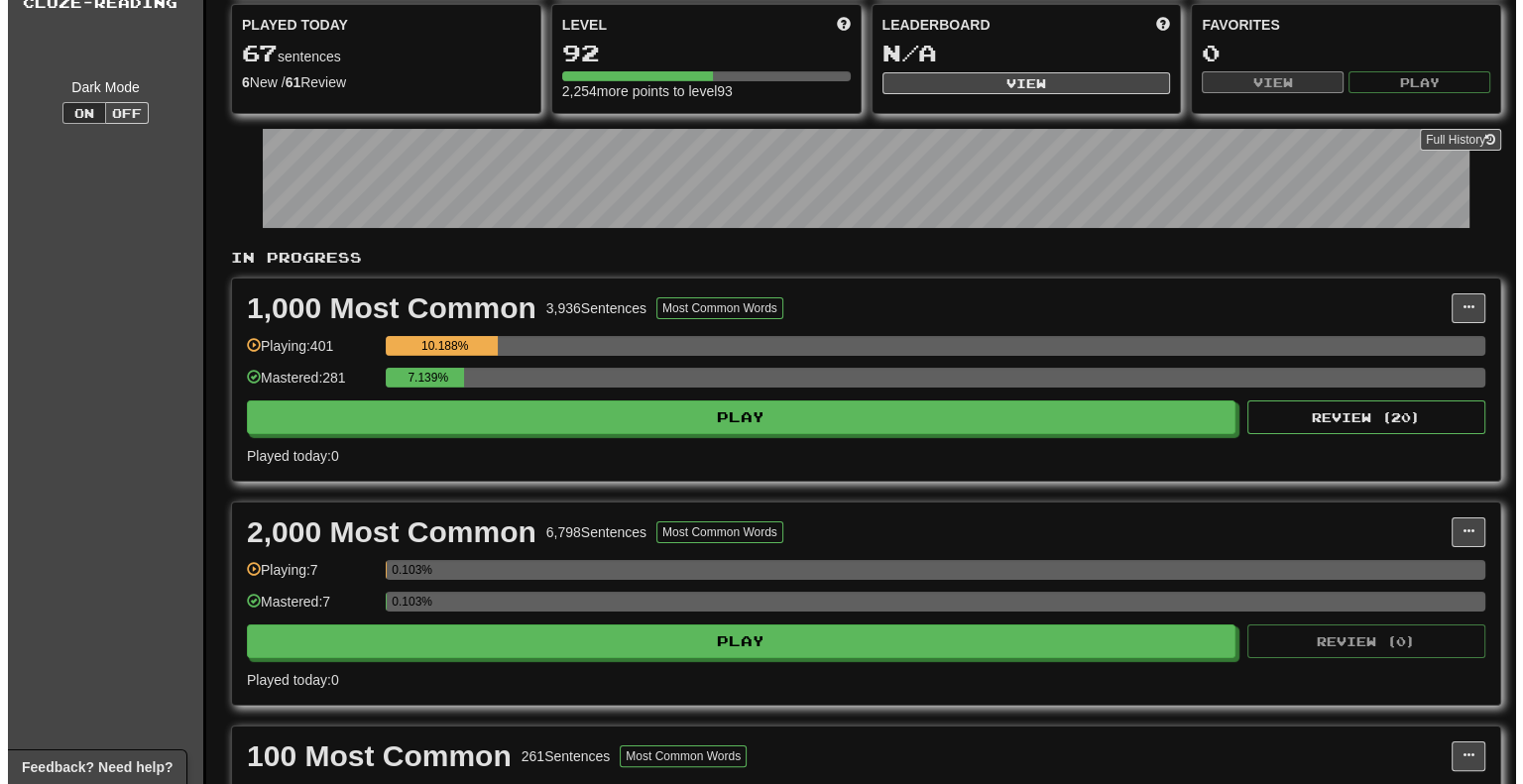 scroll, scrollTop: 0, scrollLeft: 0, axis: both 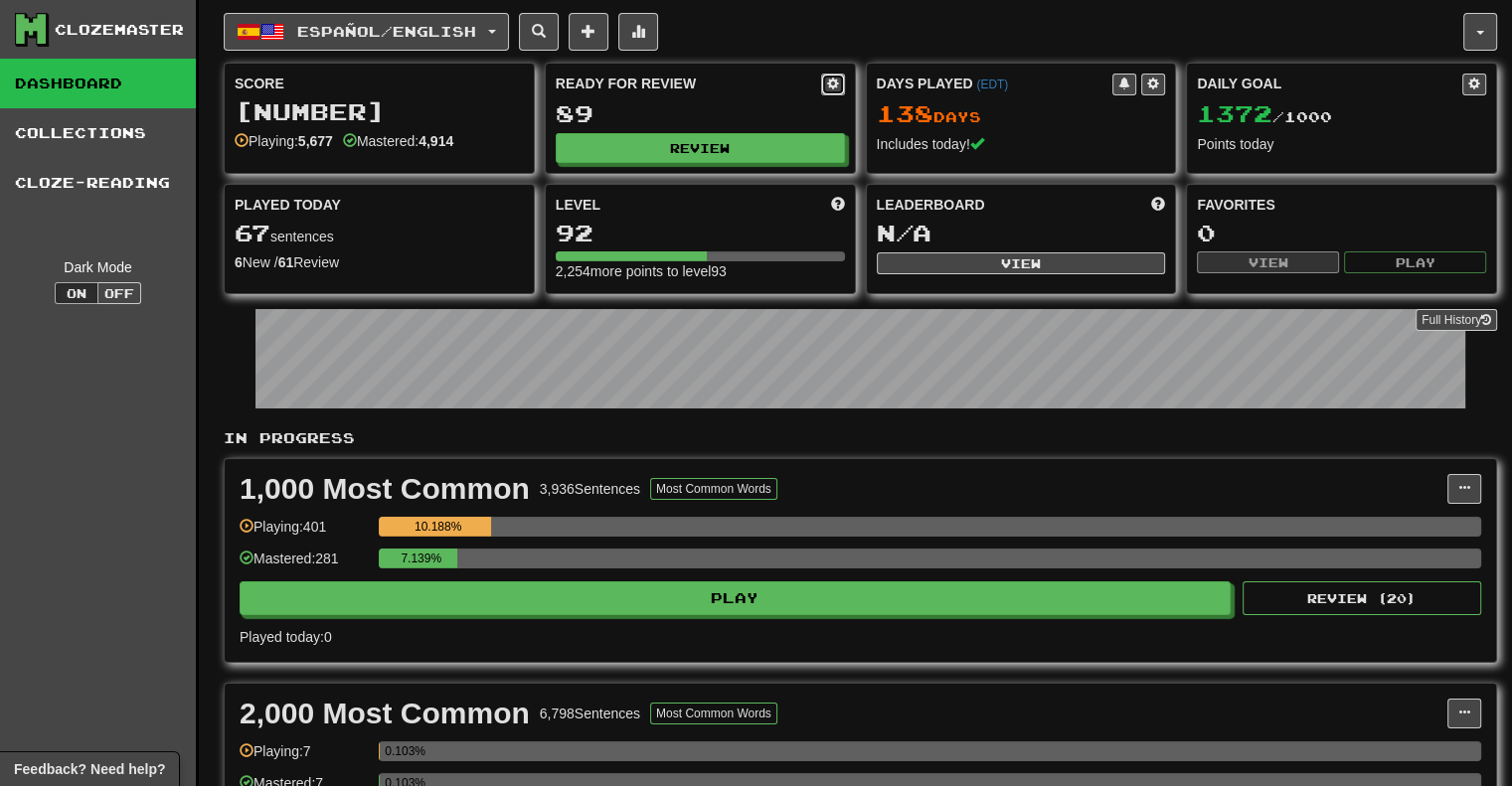 click at bounding box center [833, 83] 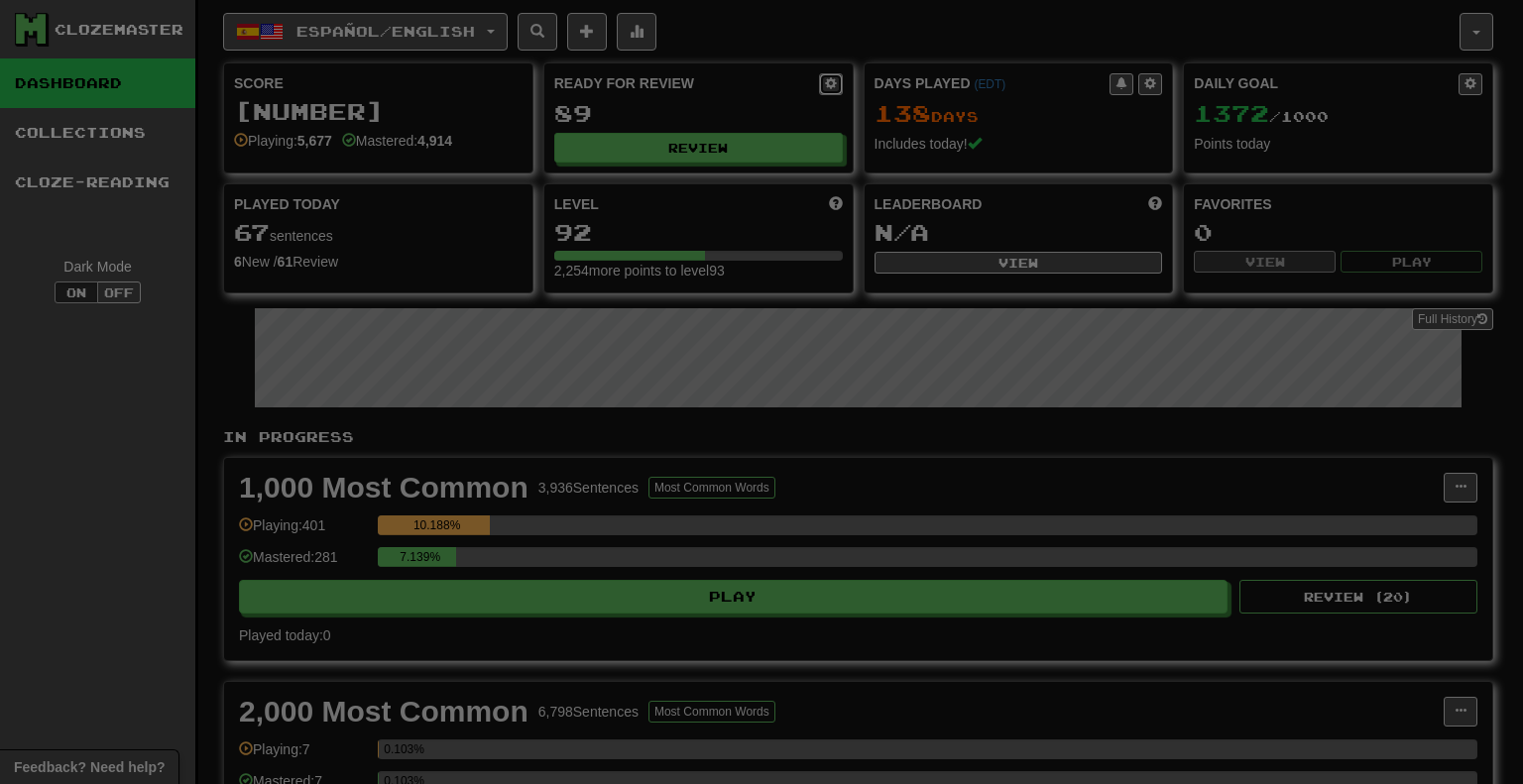 select on "*" 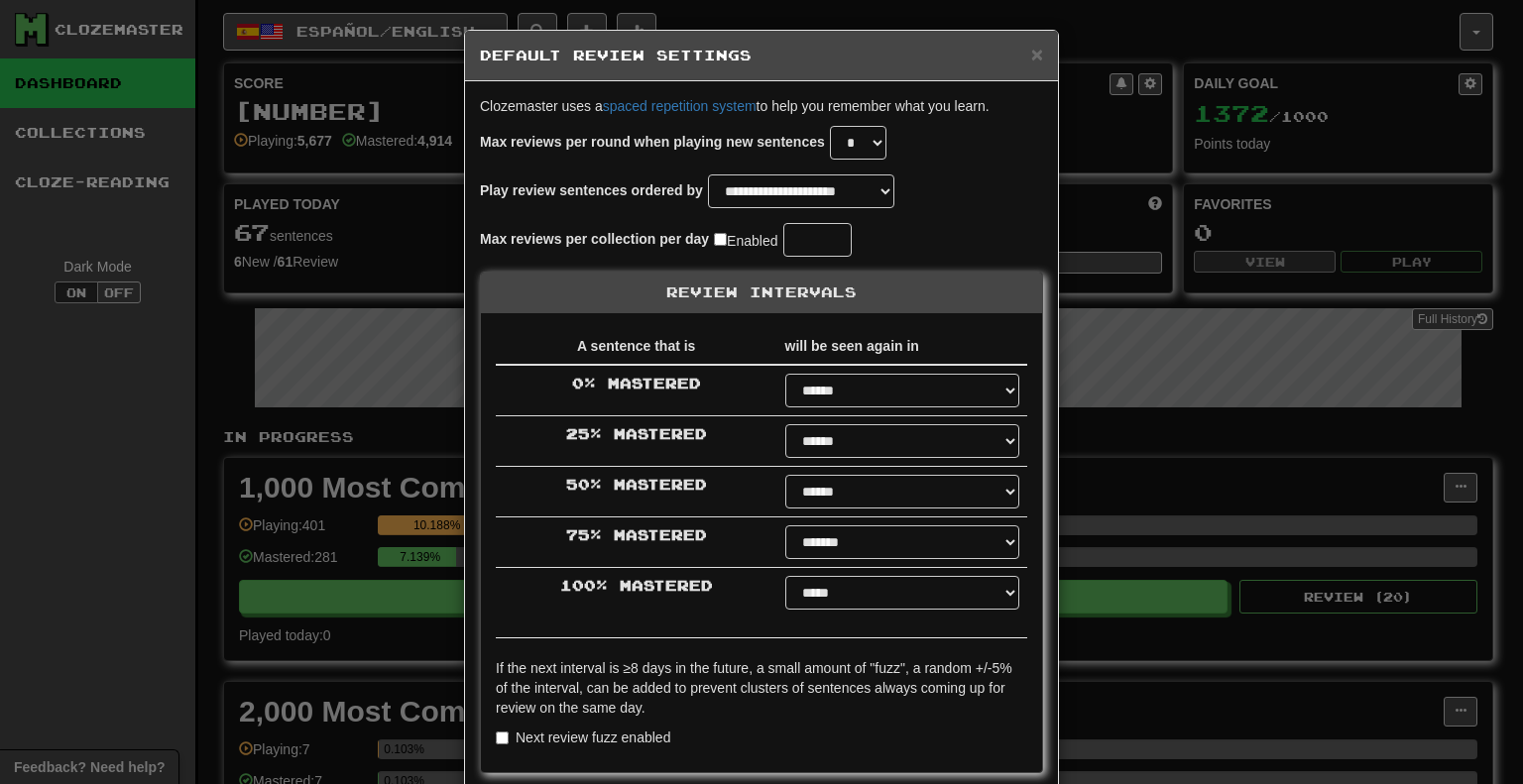 click on "Enabled" at bounding box center (746, 240) 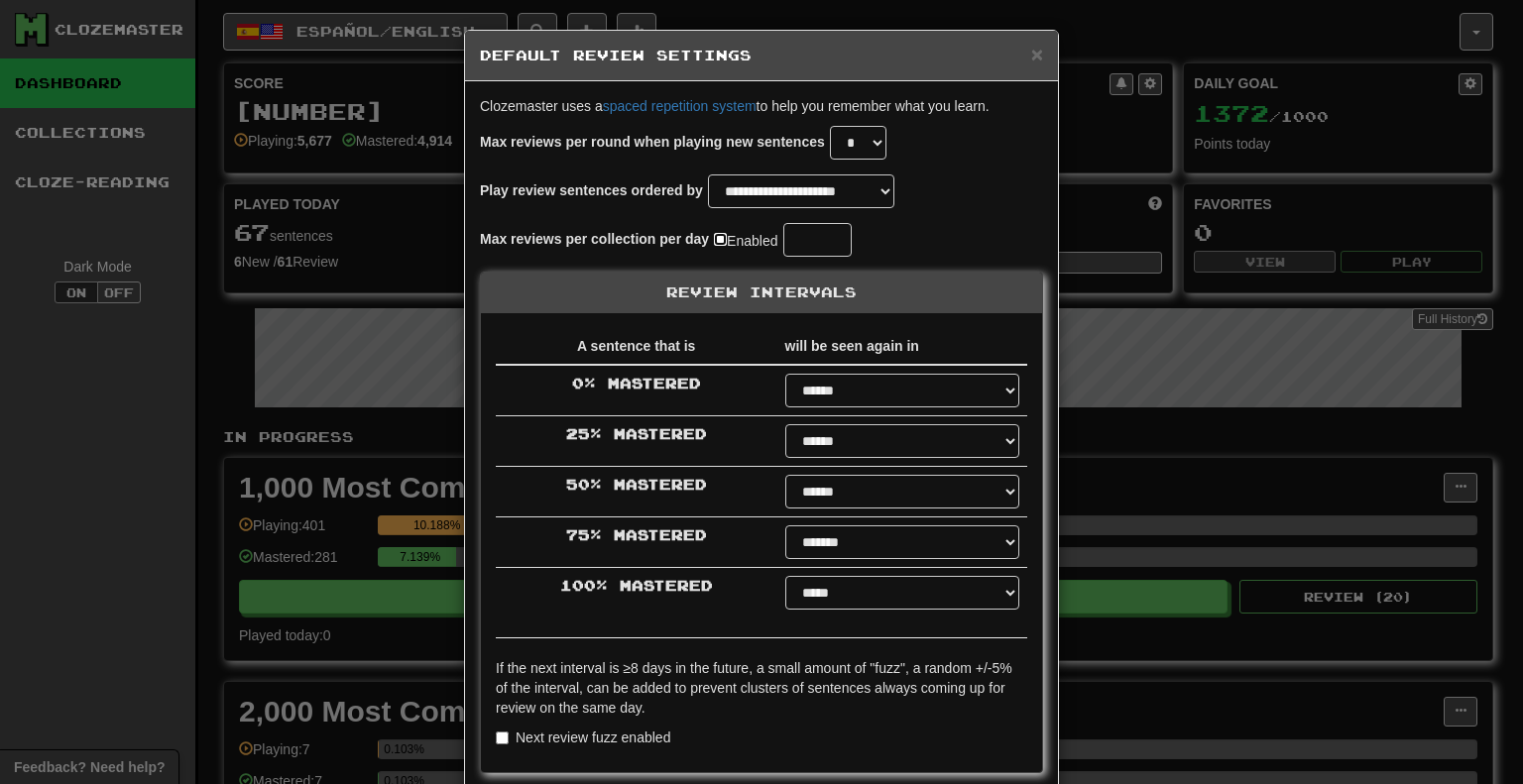 type 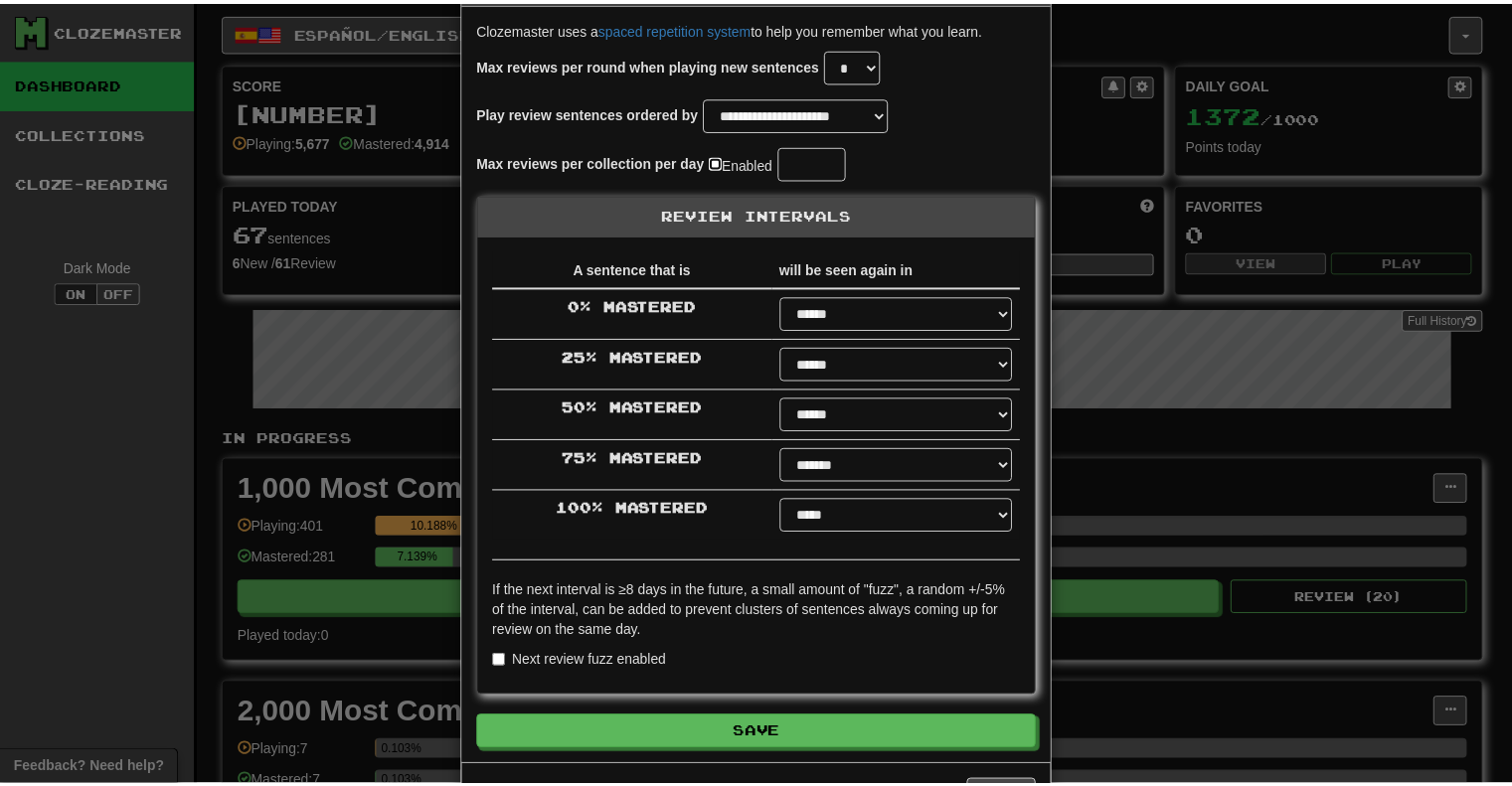 scroll, scrollTop: 149, scrollLeft: 0, axis: vertical 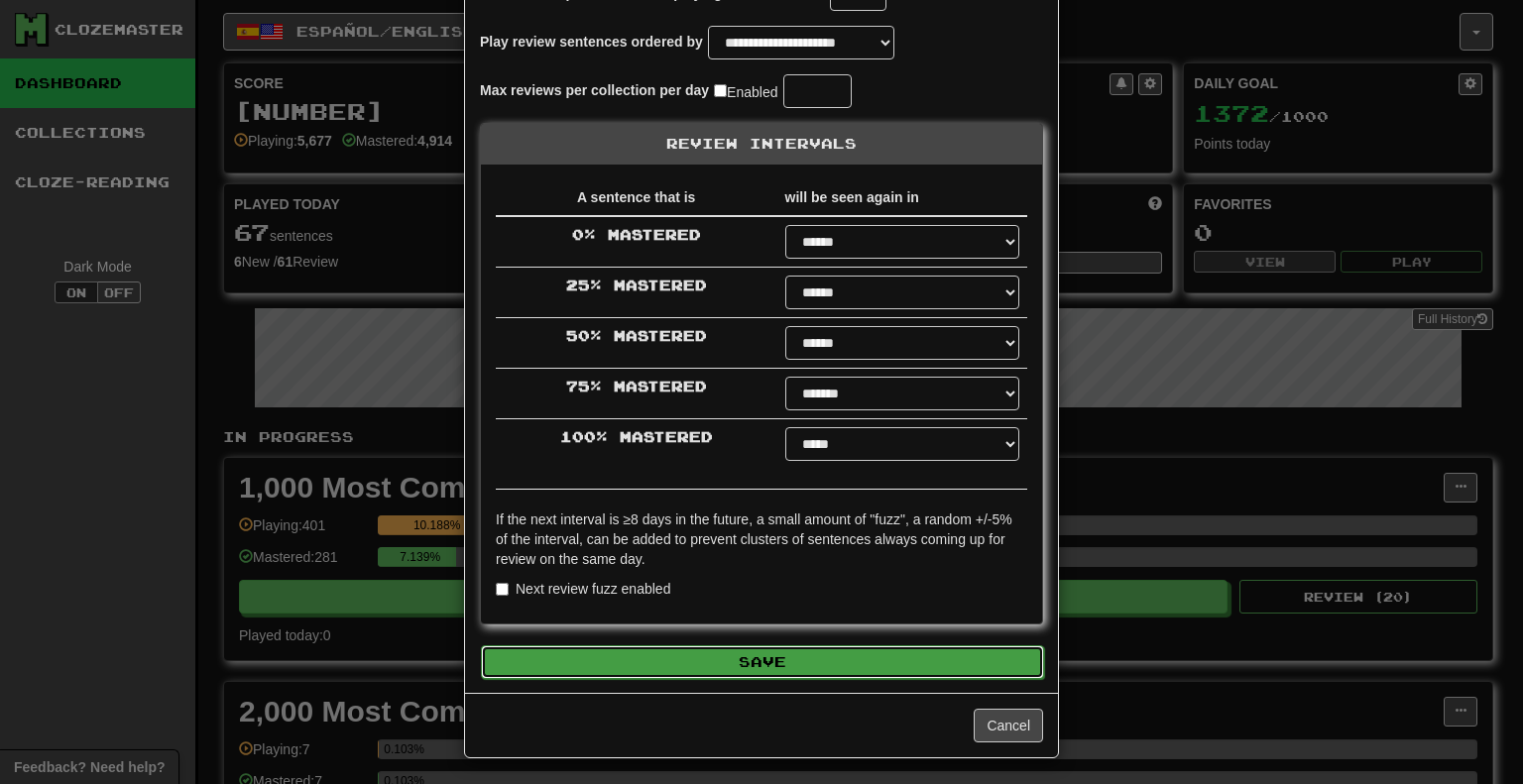 click on "Save" at bounding box center (762, 662) 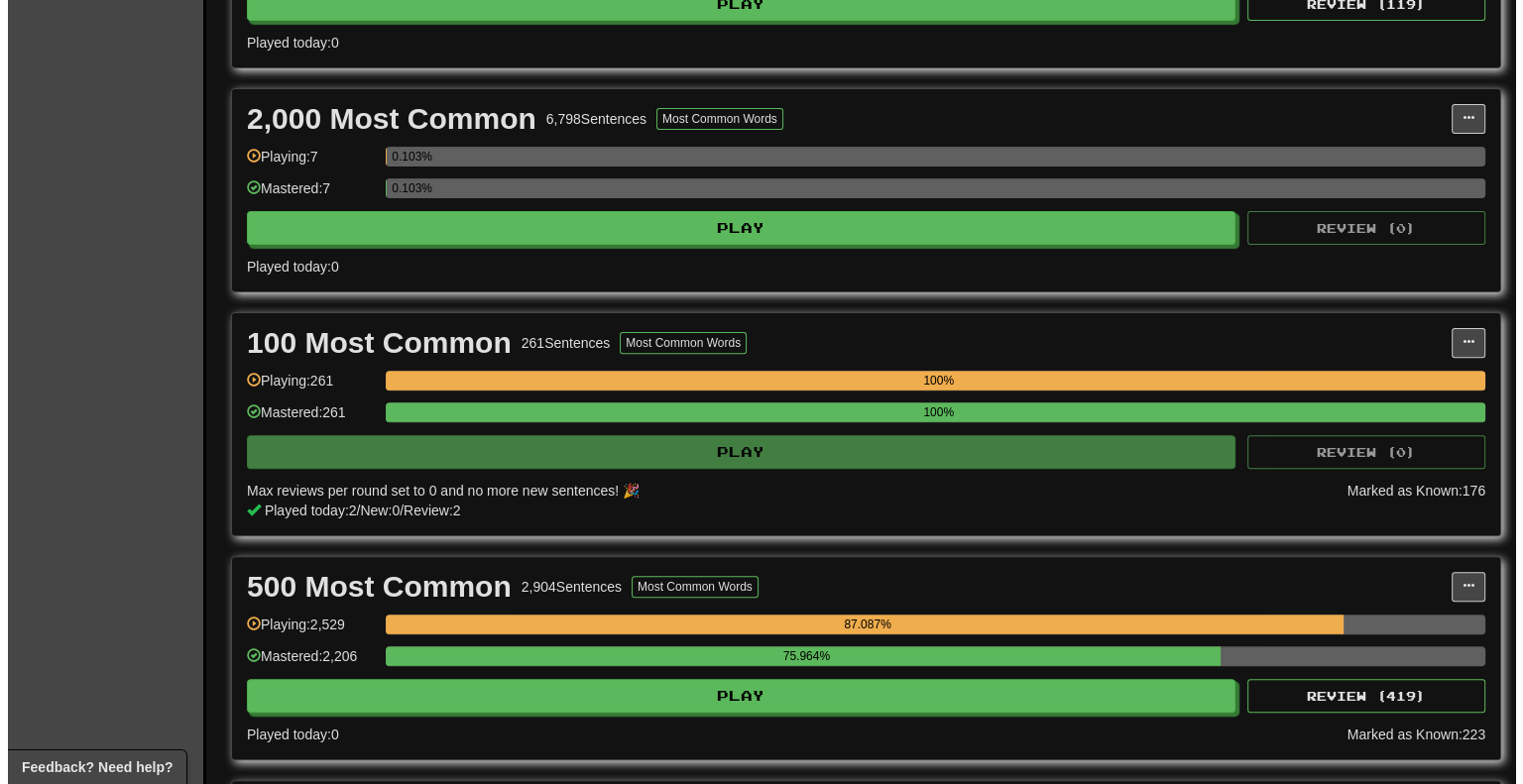 scroll, scrollTop: 595, scrollLeft: 0, axis: vertical 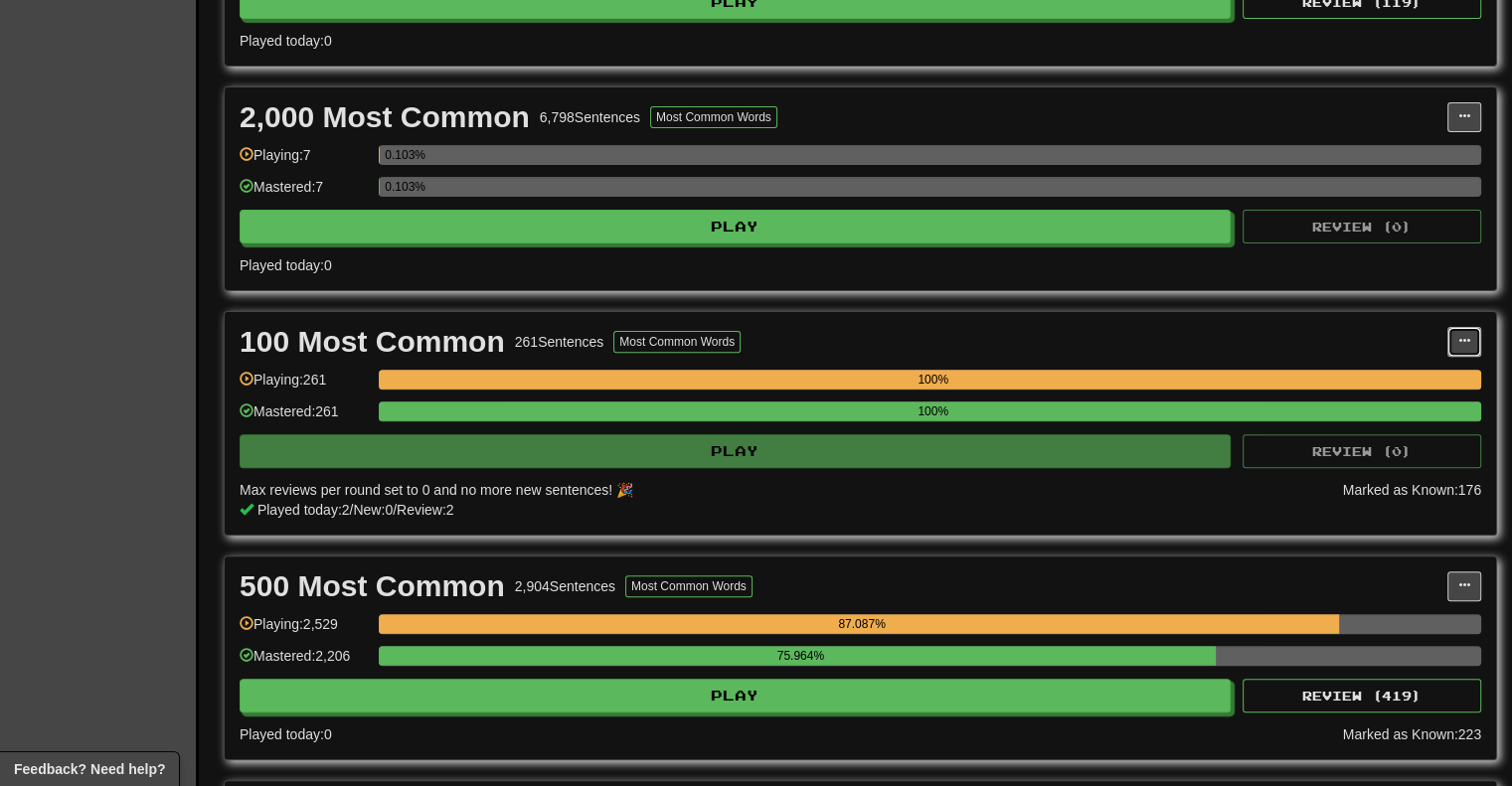 click at bounding box center (1464, 341) 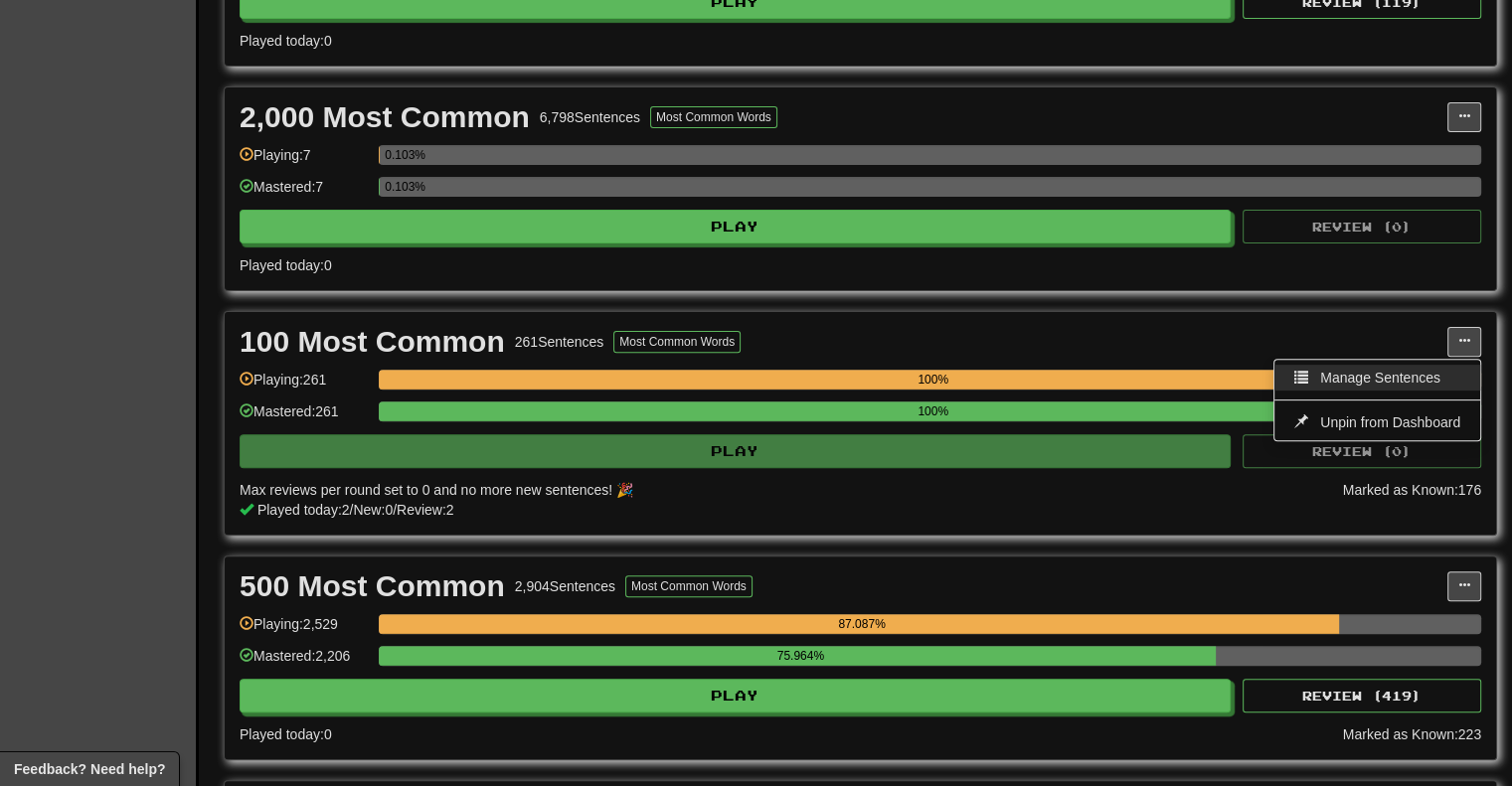 click on "Manage Sentences" at bounding box center (1380, 378) 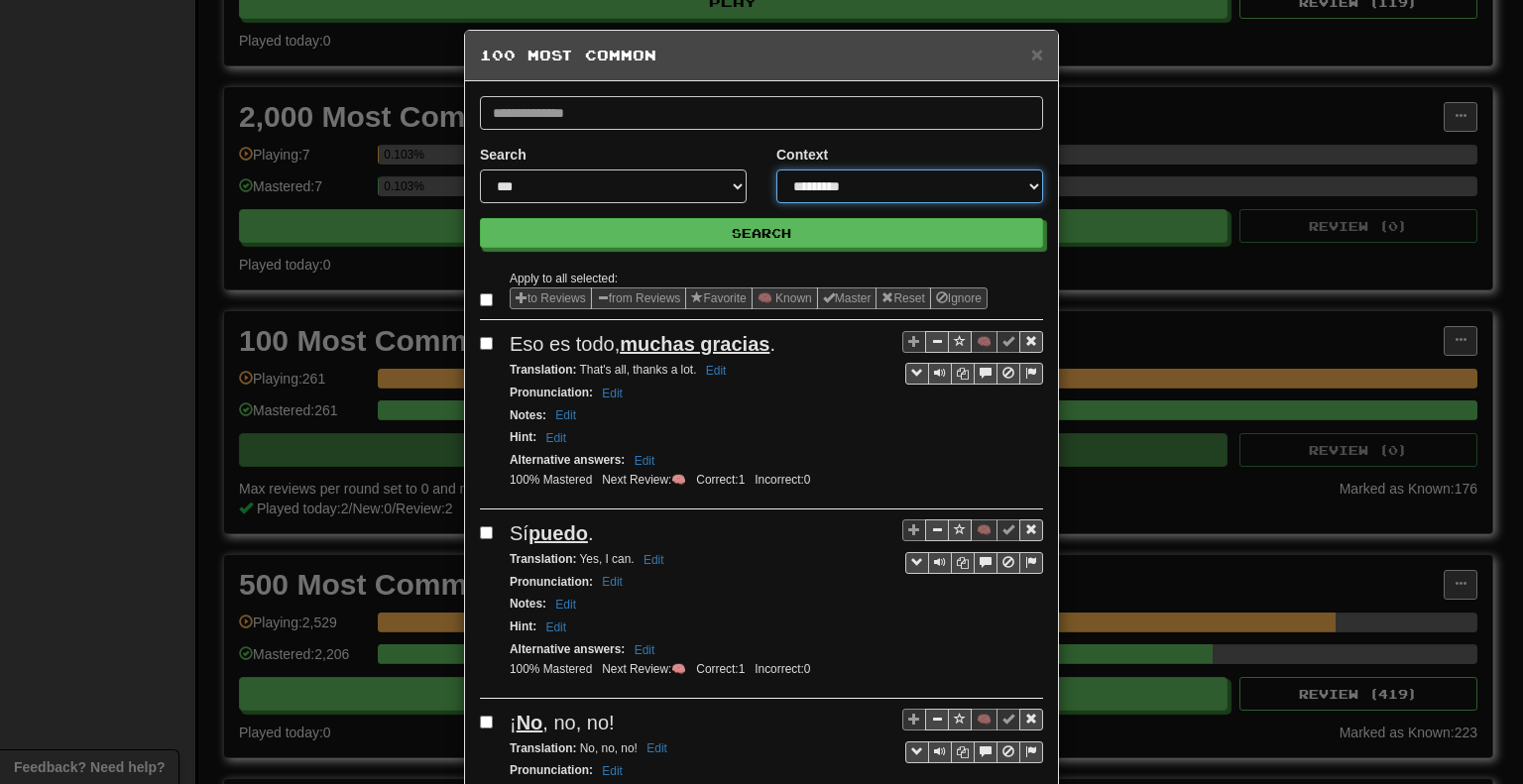 click on "**********" at bounding box center [909, 186] 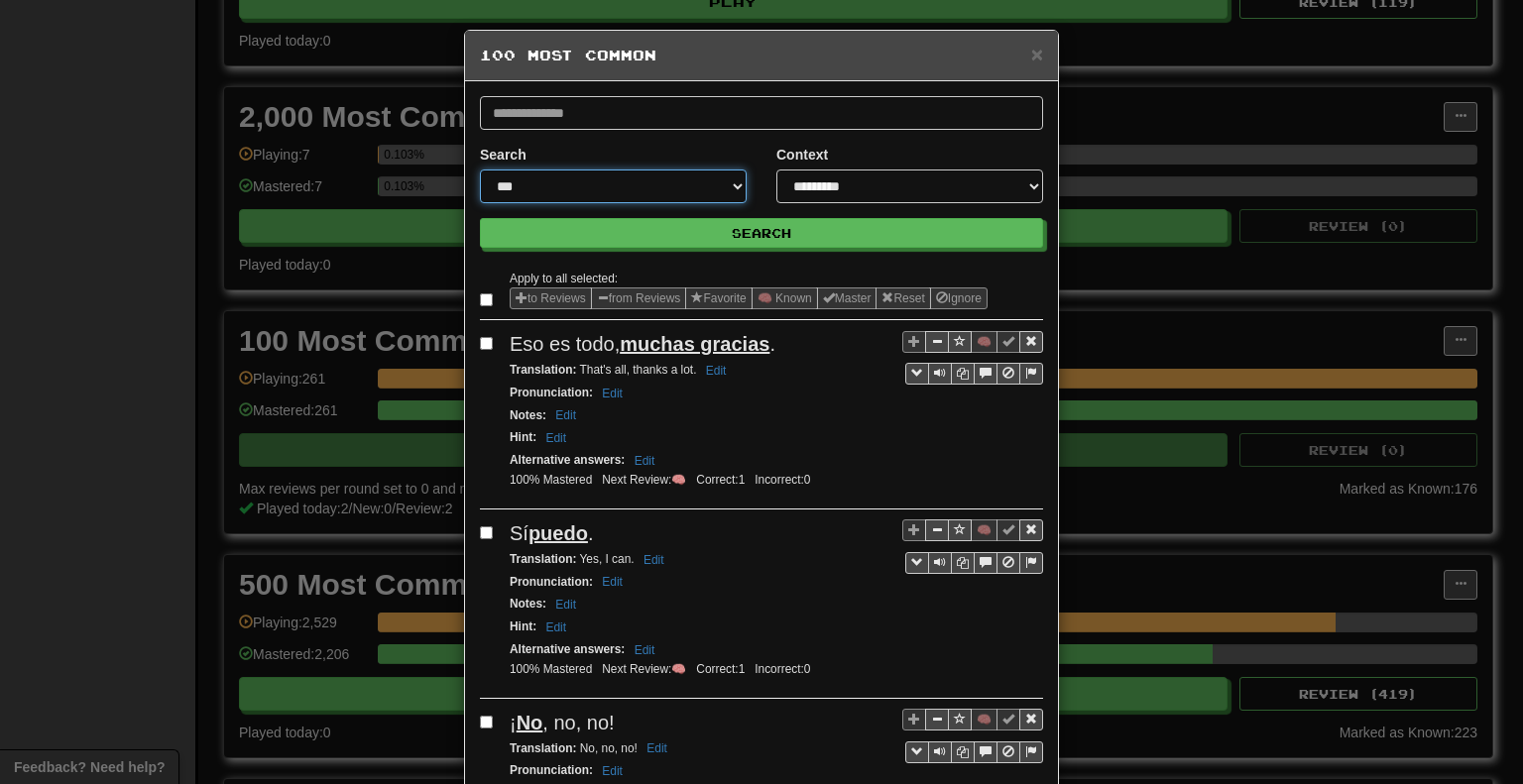 click on "**********" at bounding box center [613, 186] 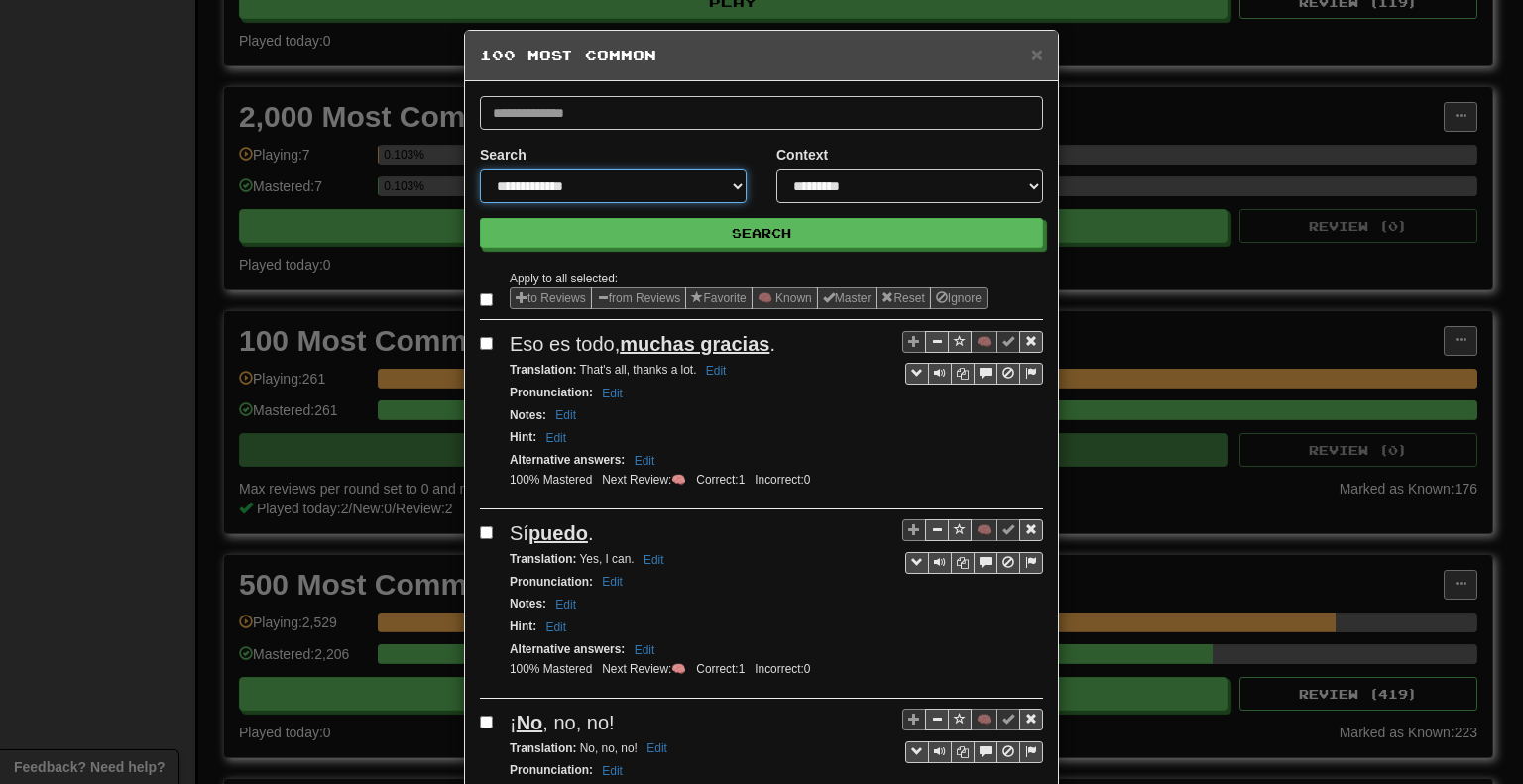 click on "**********" at bounding box center [613, 186] 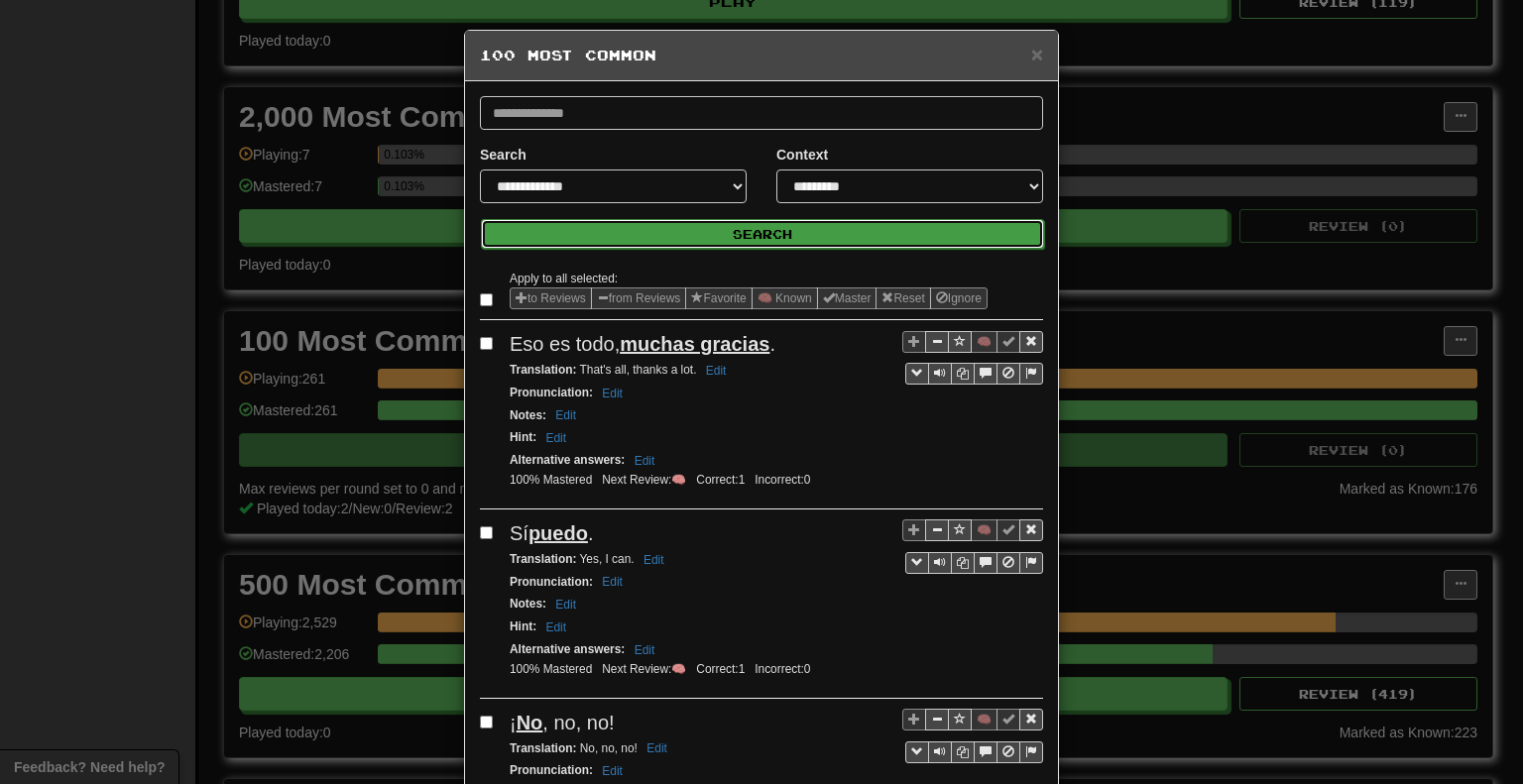 click on "Search" at bounding box center (762, 234) 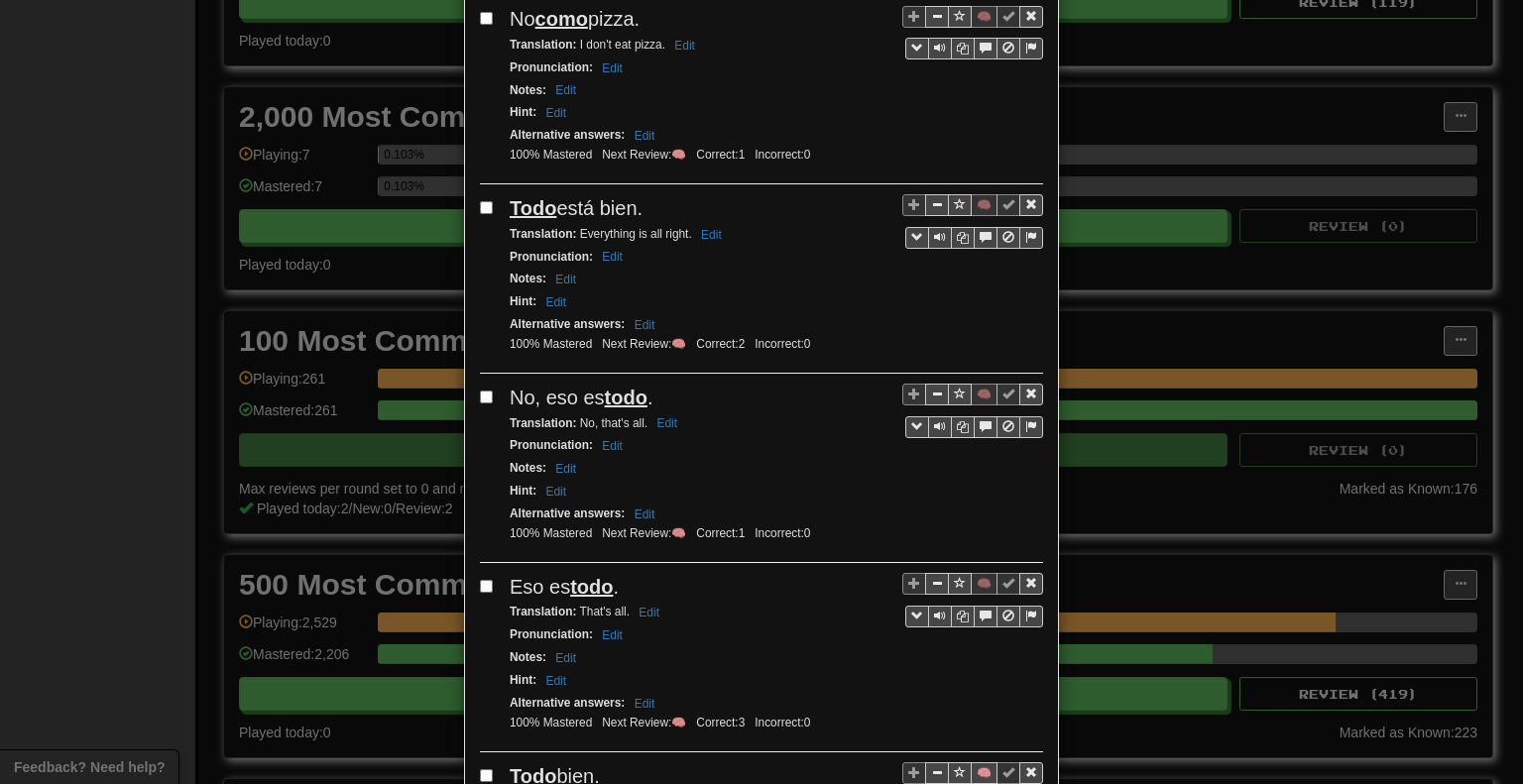 scroll, scrollTop: 3398, scrollLeft: 0, axis: vertical 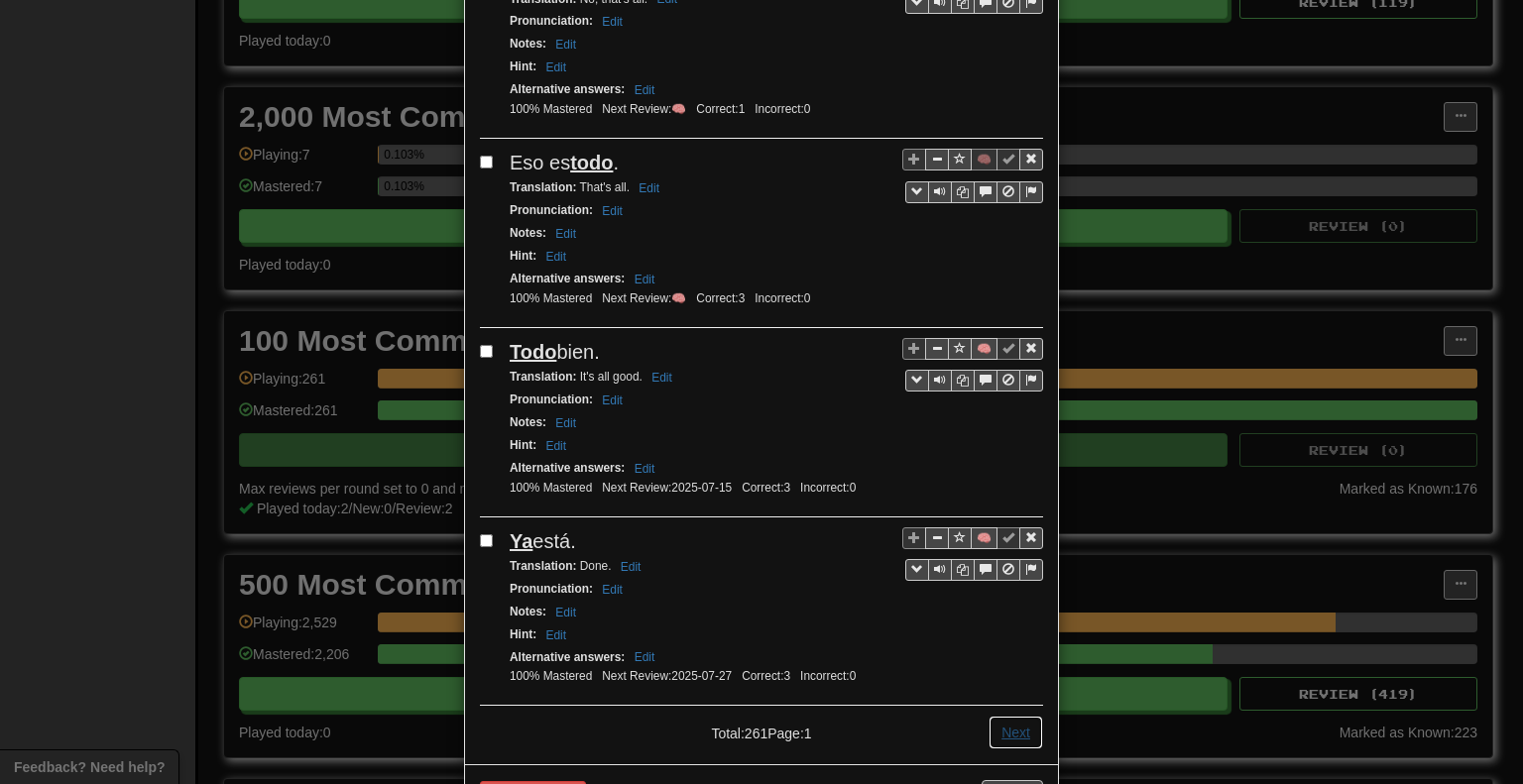 click on "Next" at bounding box center [1015, 732] 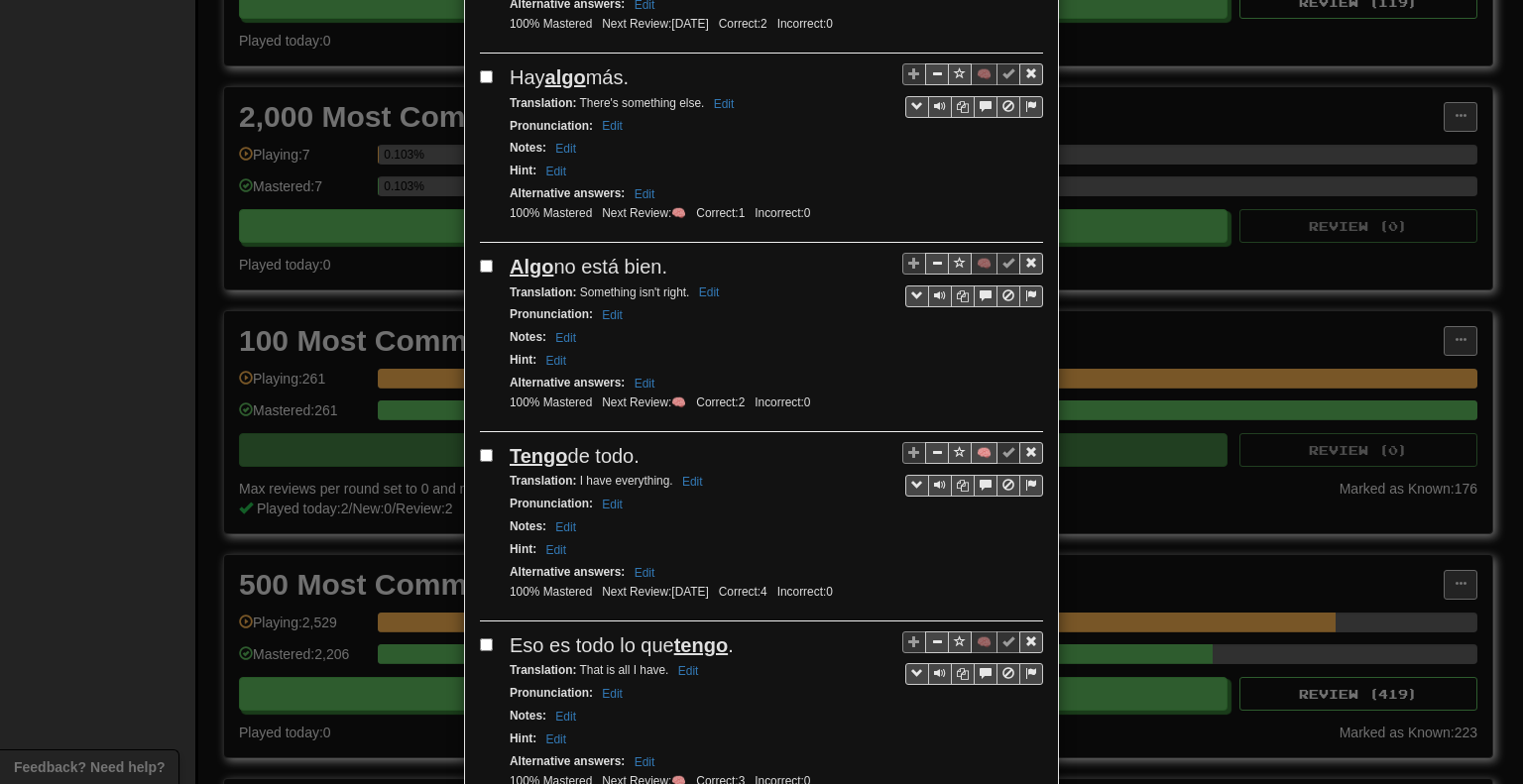 scroll, scrollTop: 3398, scrollLeft: 0, axis: vertical 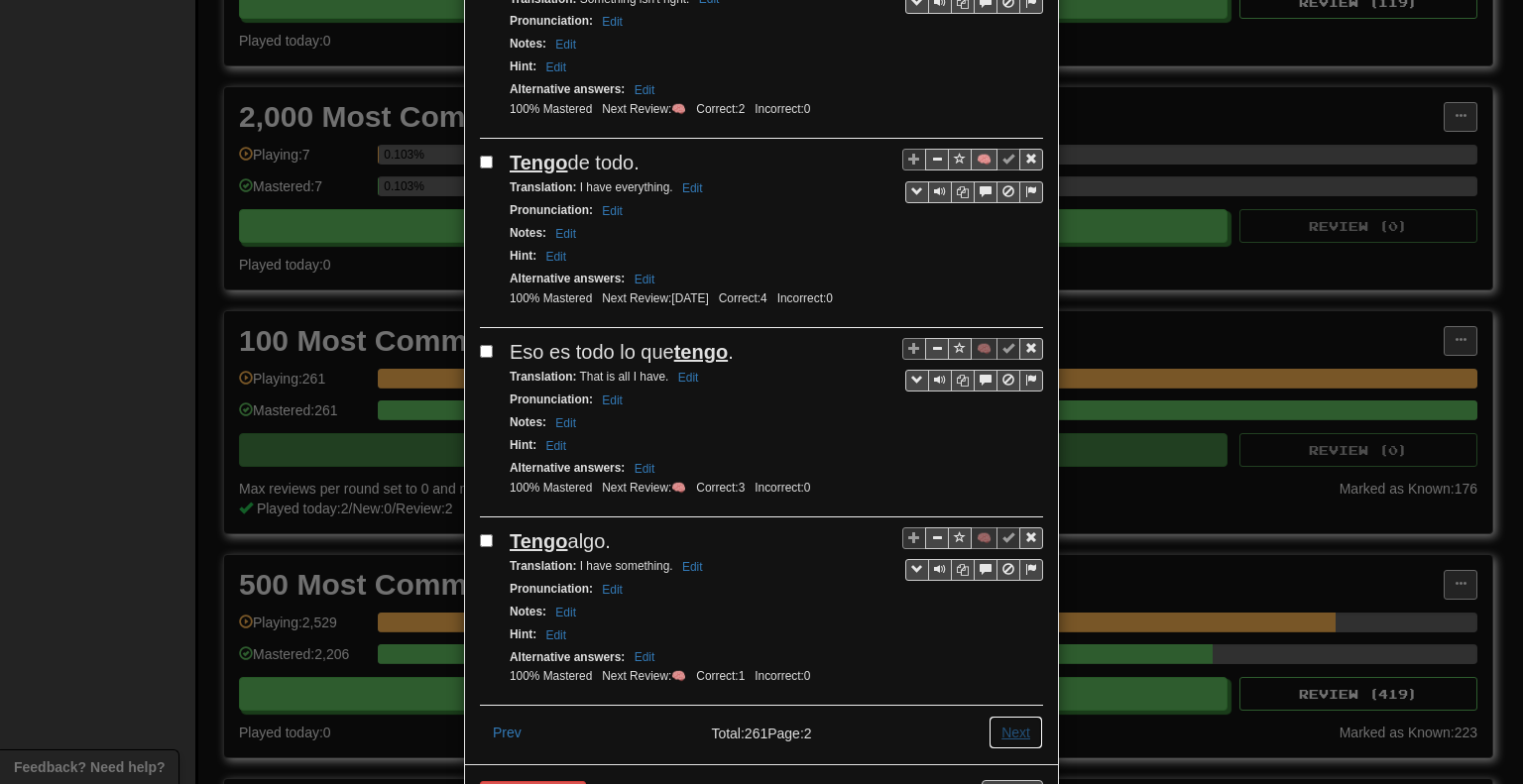 click on "Next" at bounding box center [1015, 732] 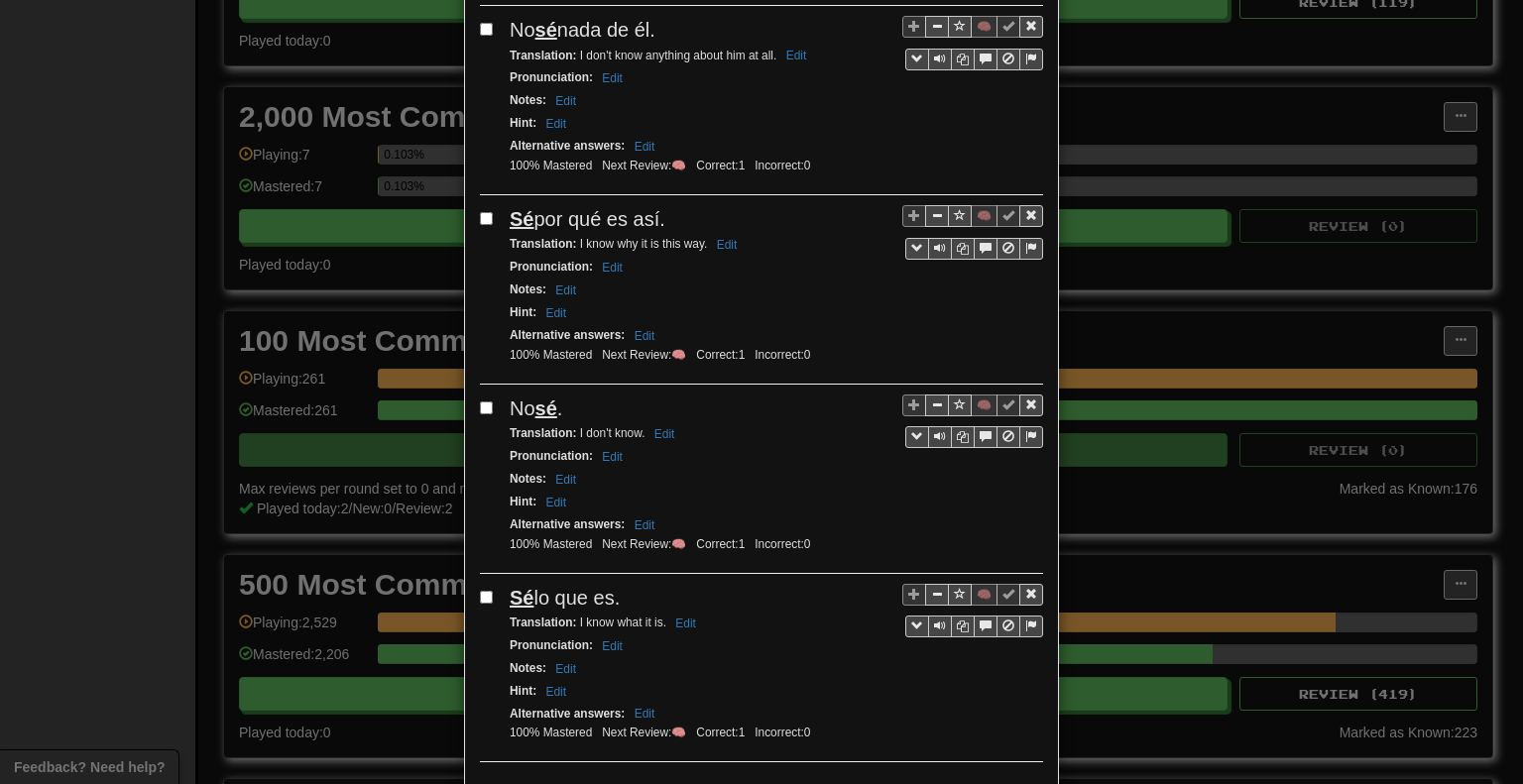 scroll, scrollTop: 3398, scrollLeft: 0, axis: vertical 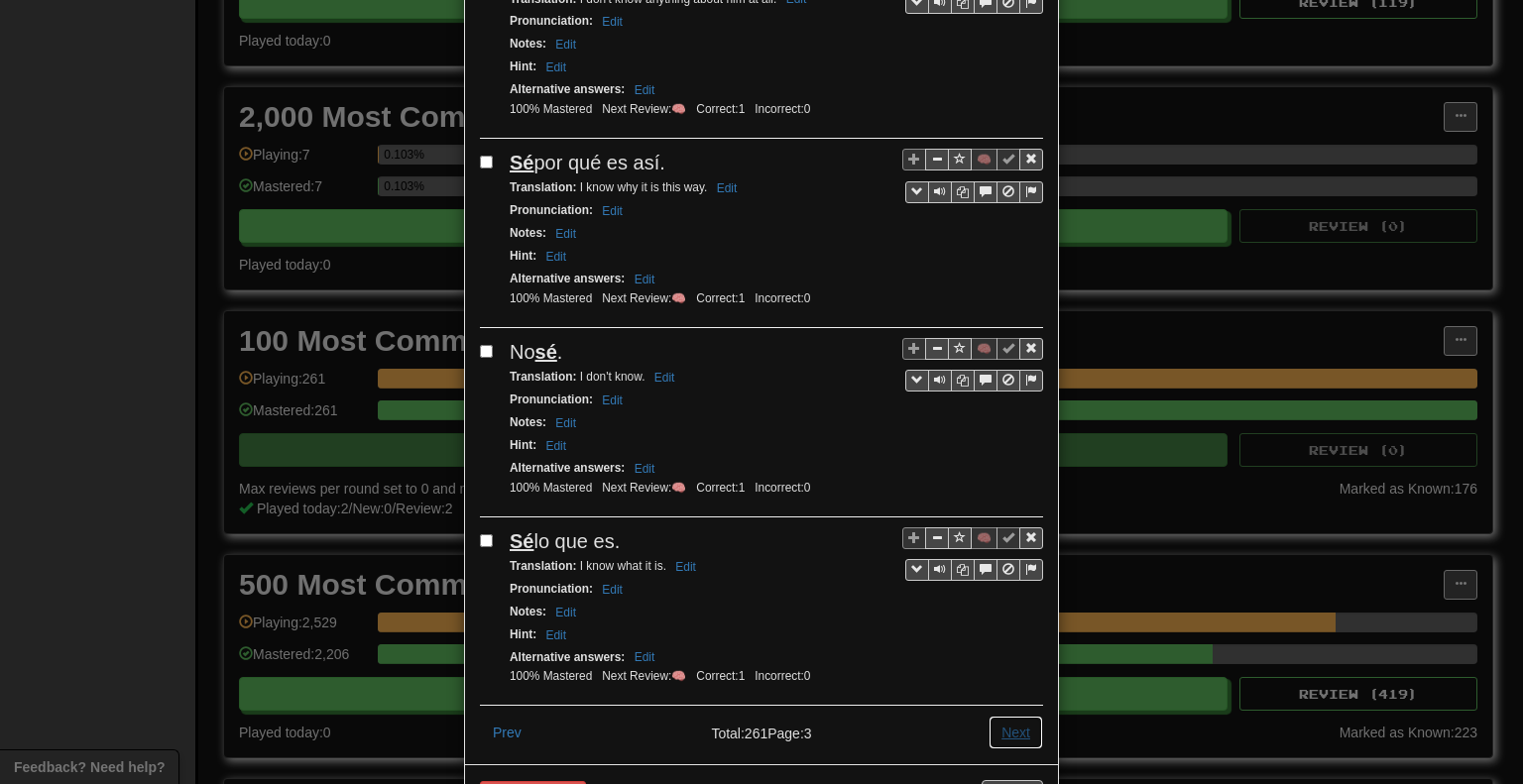 click on "Next" at bounding box center (1015, 732) 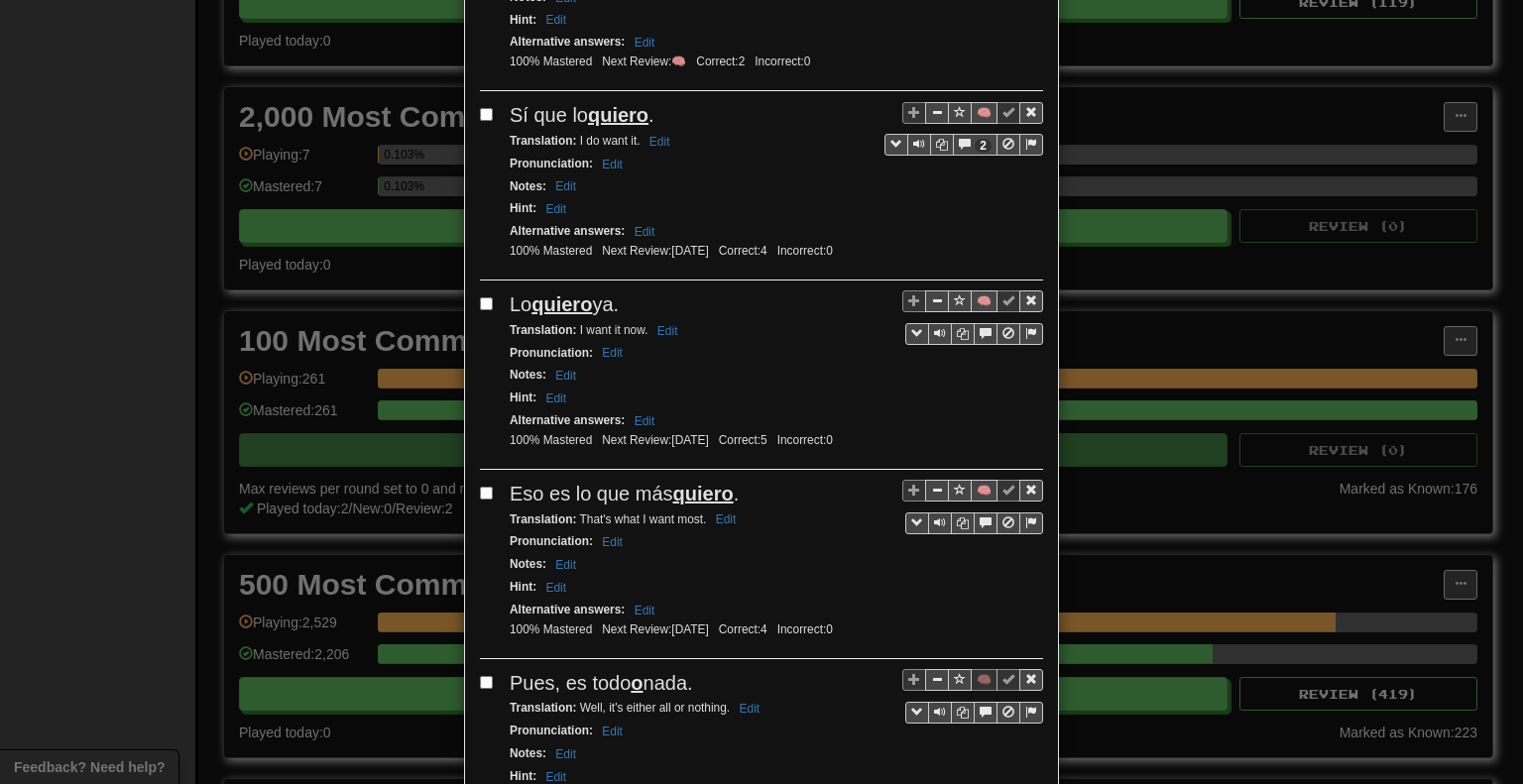 scroll, scrollTop: 3370, scrollLeft: 0, axis: vertical 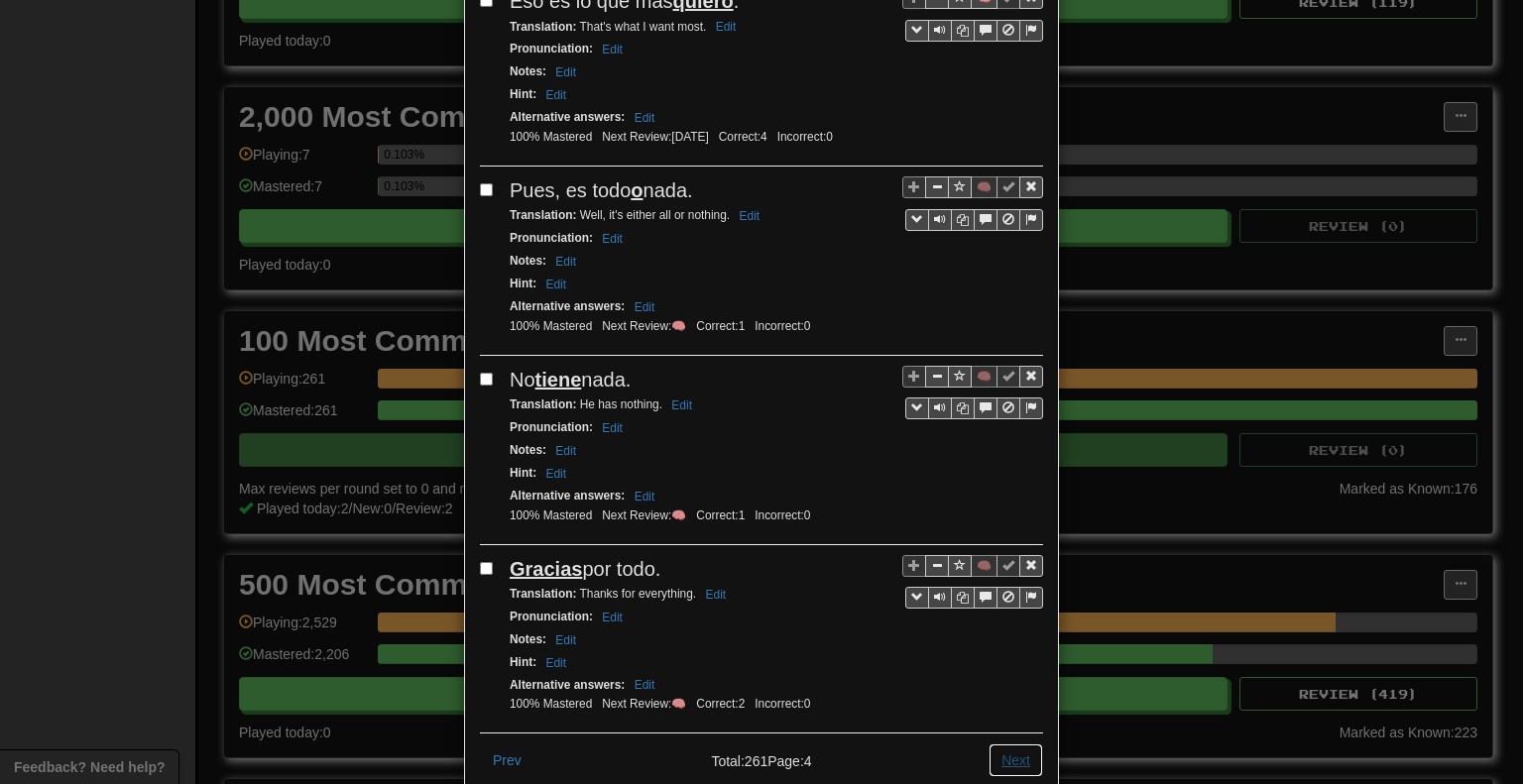 click on "Next" at bounding box center [1015, 760] 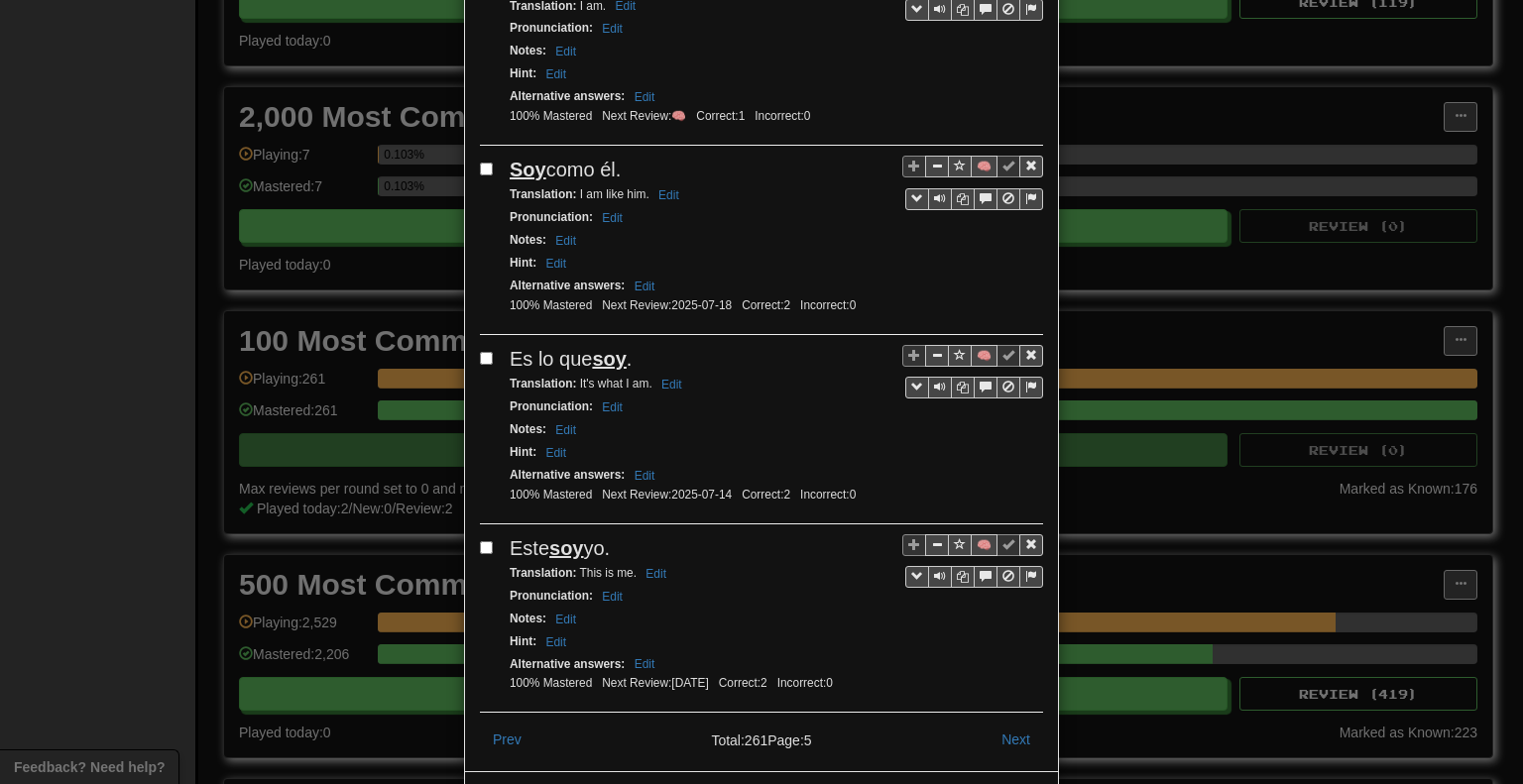 scroll, scrollTop: 3398, scrollLeft: 0, axis: vertical 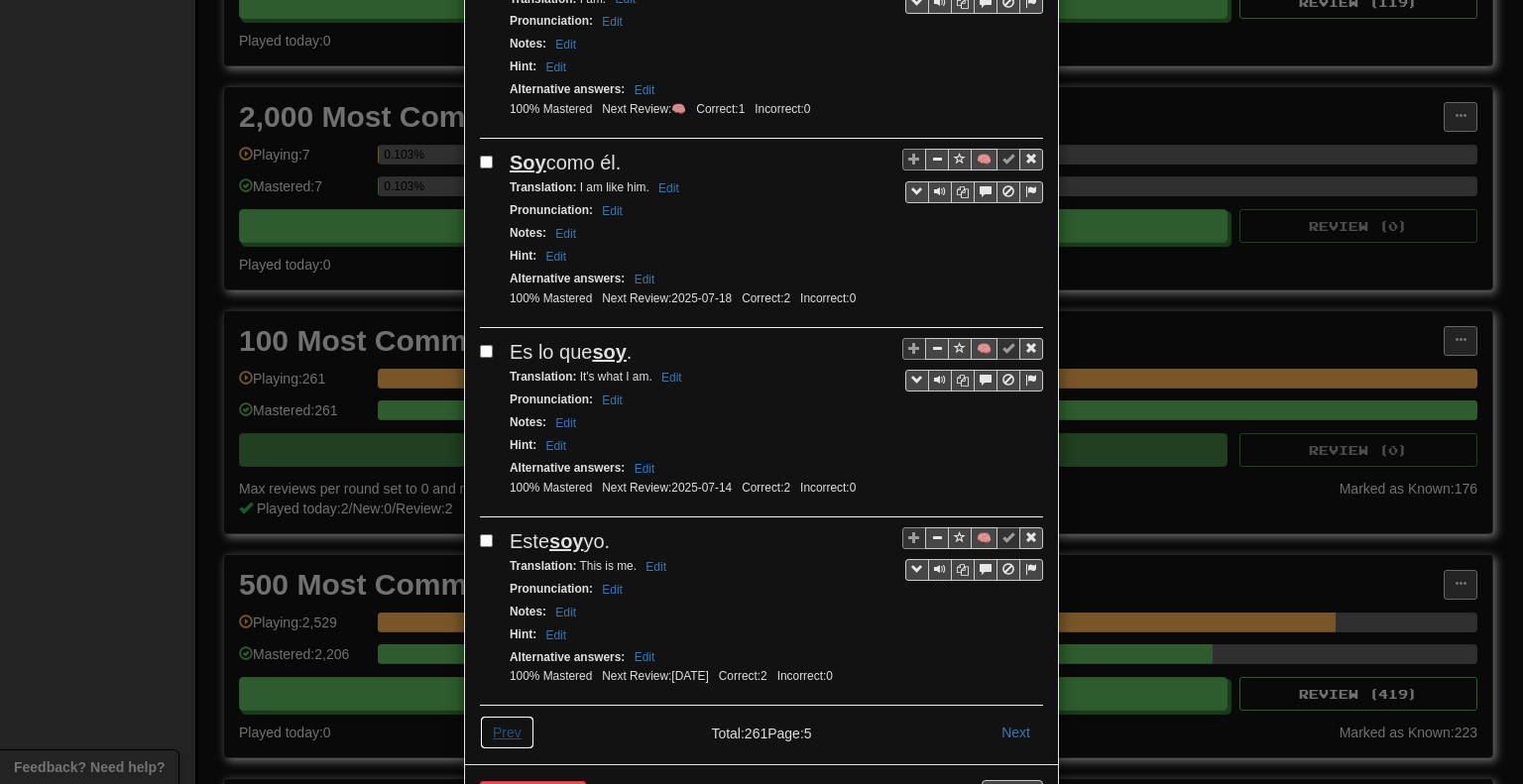 click on "Prev" at bounding box center [507, 732] 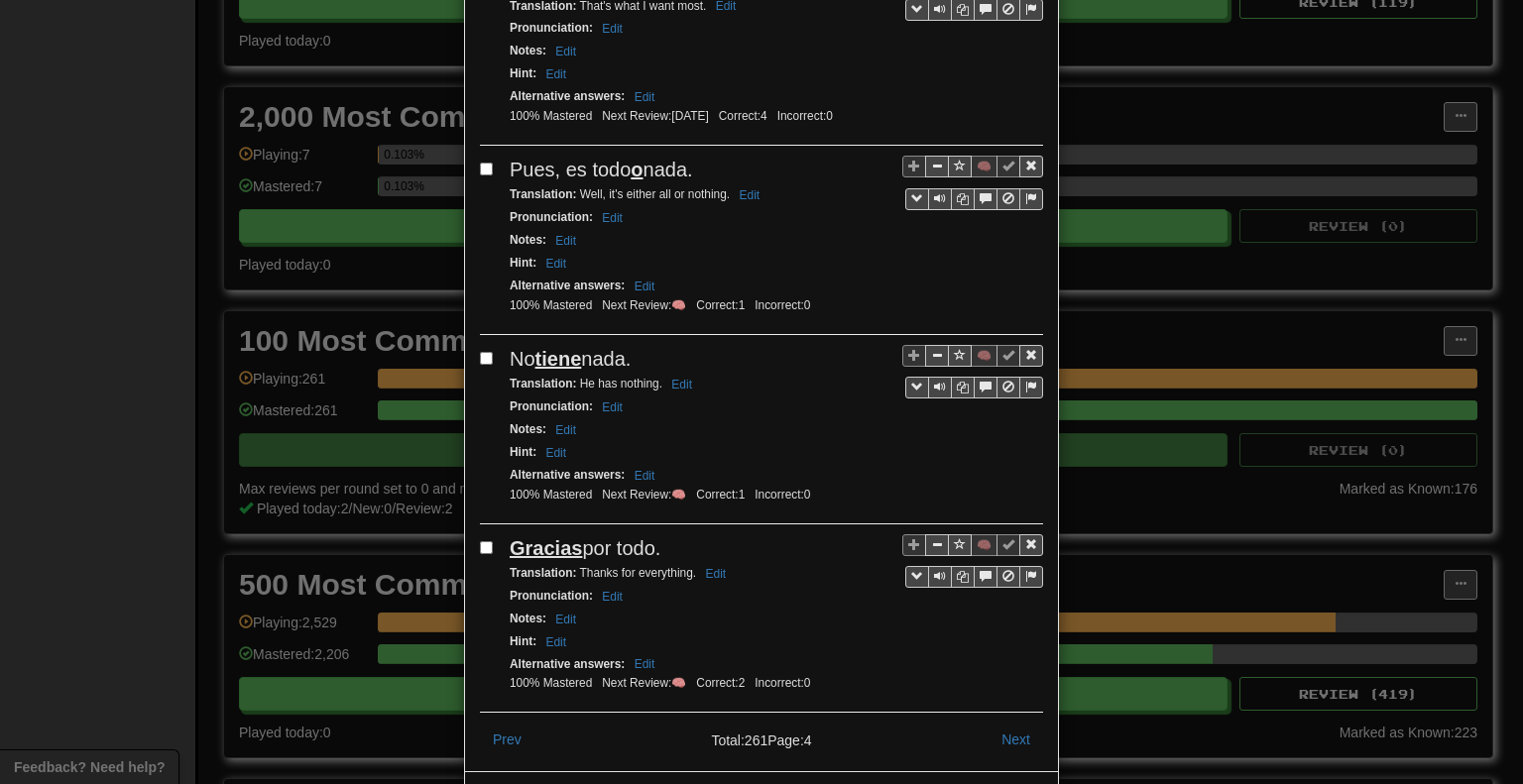 scroll, scrollTop: 3398, scrollLeft: 0, axis: vertical 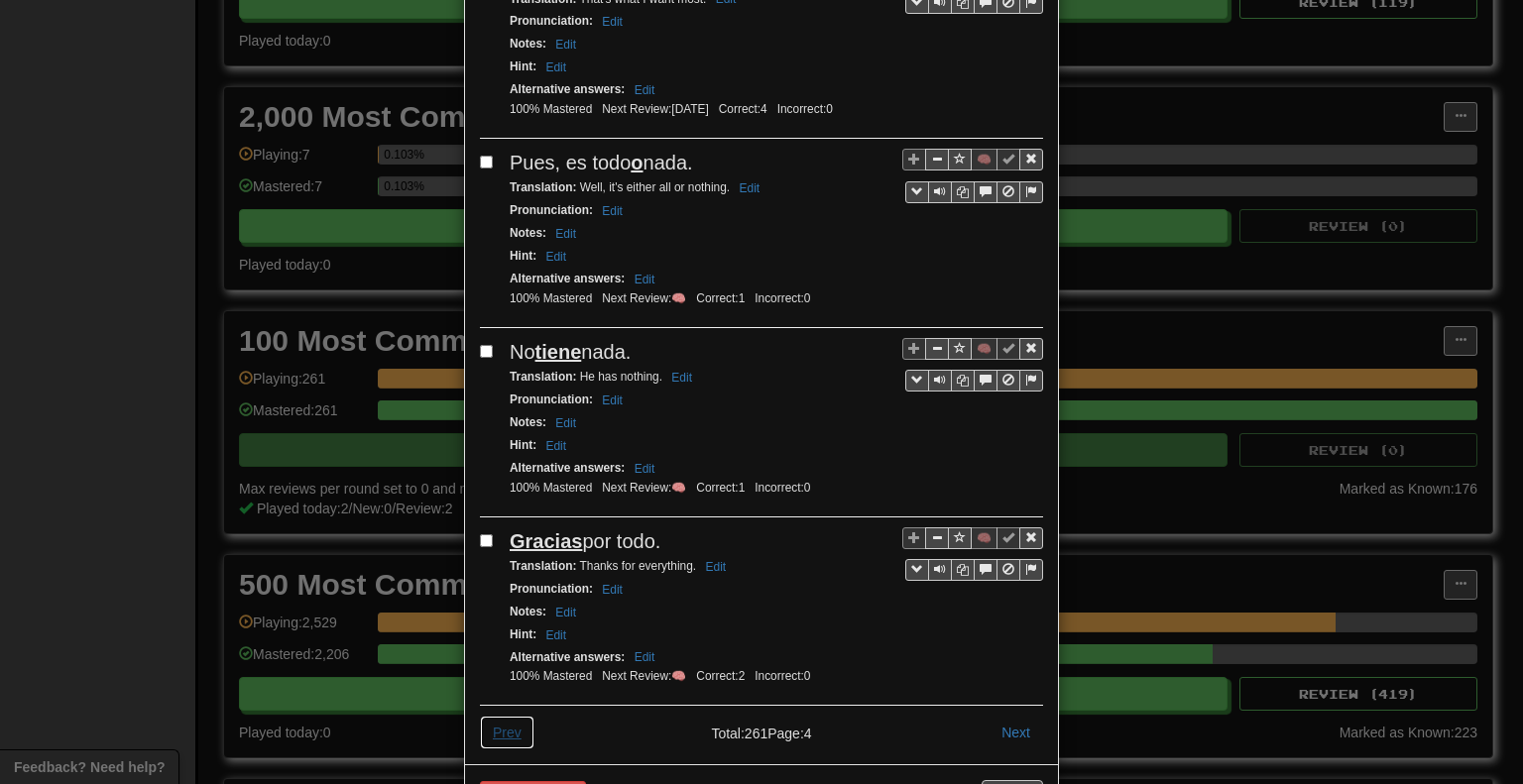 click on "Prev" at bounding box center (507, 732) 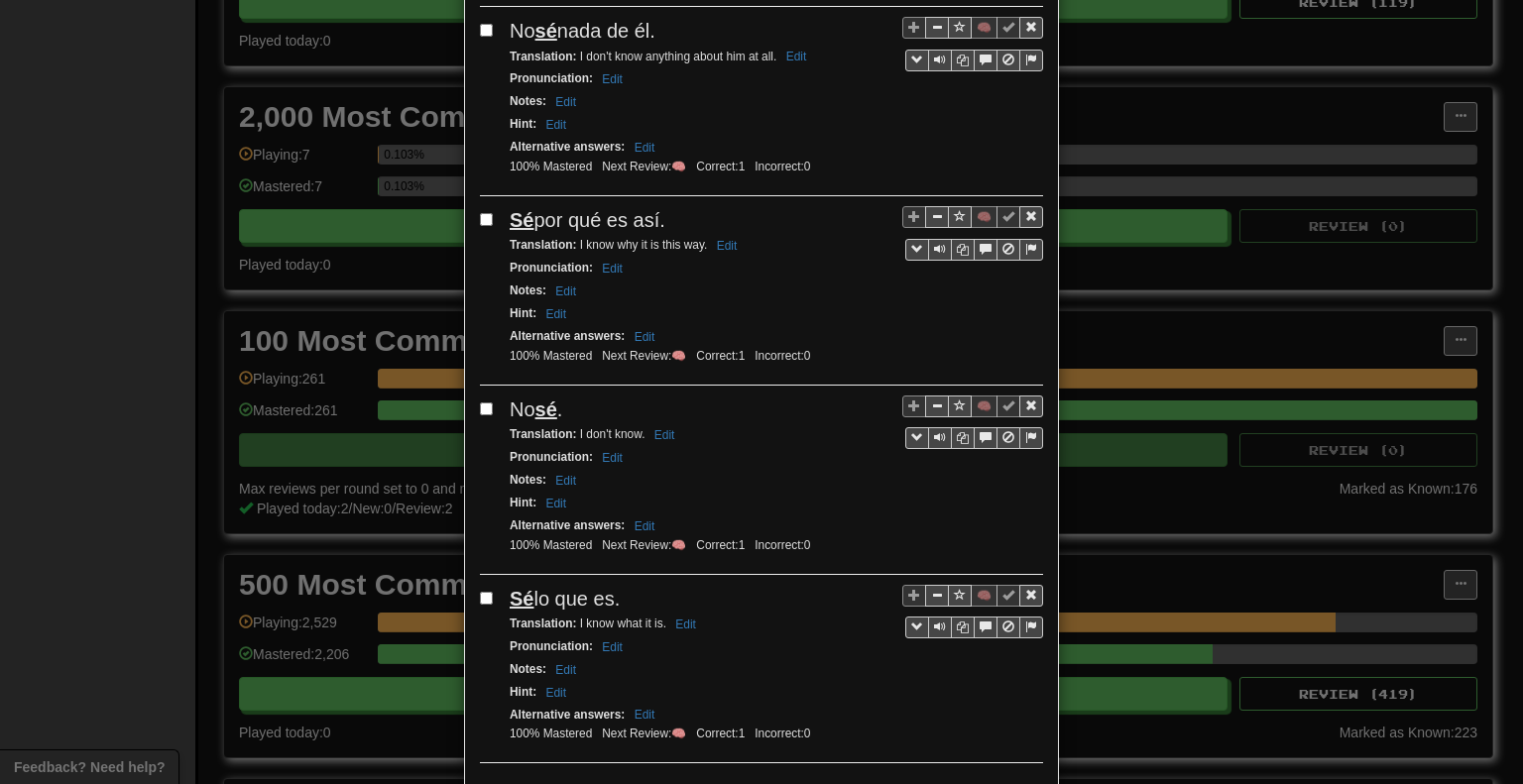 scroll, scrollTop: 3398, scrollLeft: 0, axis: vertical 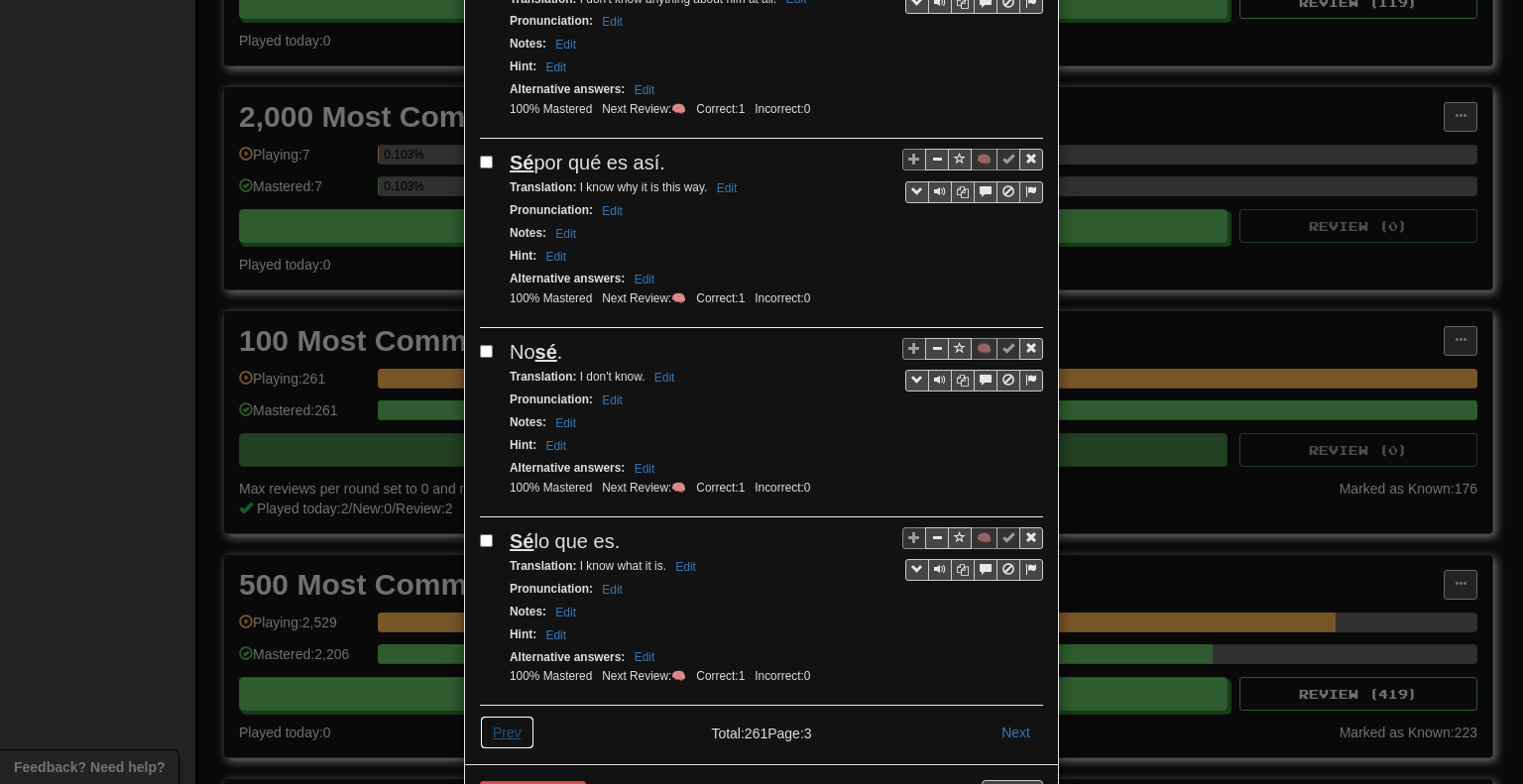 click on "Prev" at bounding box center (507, 732) 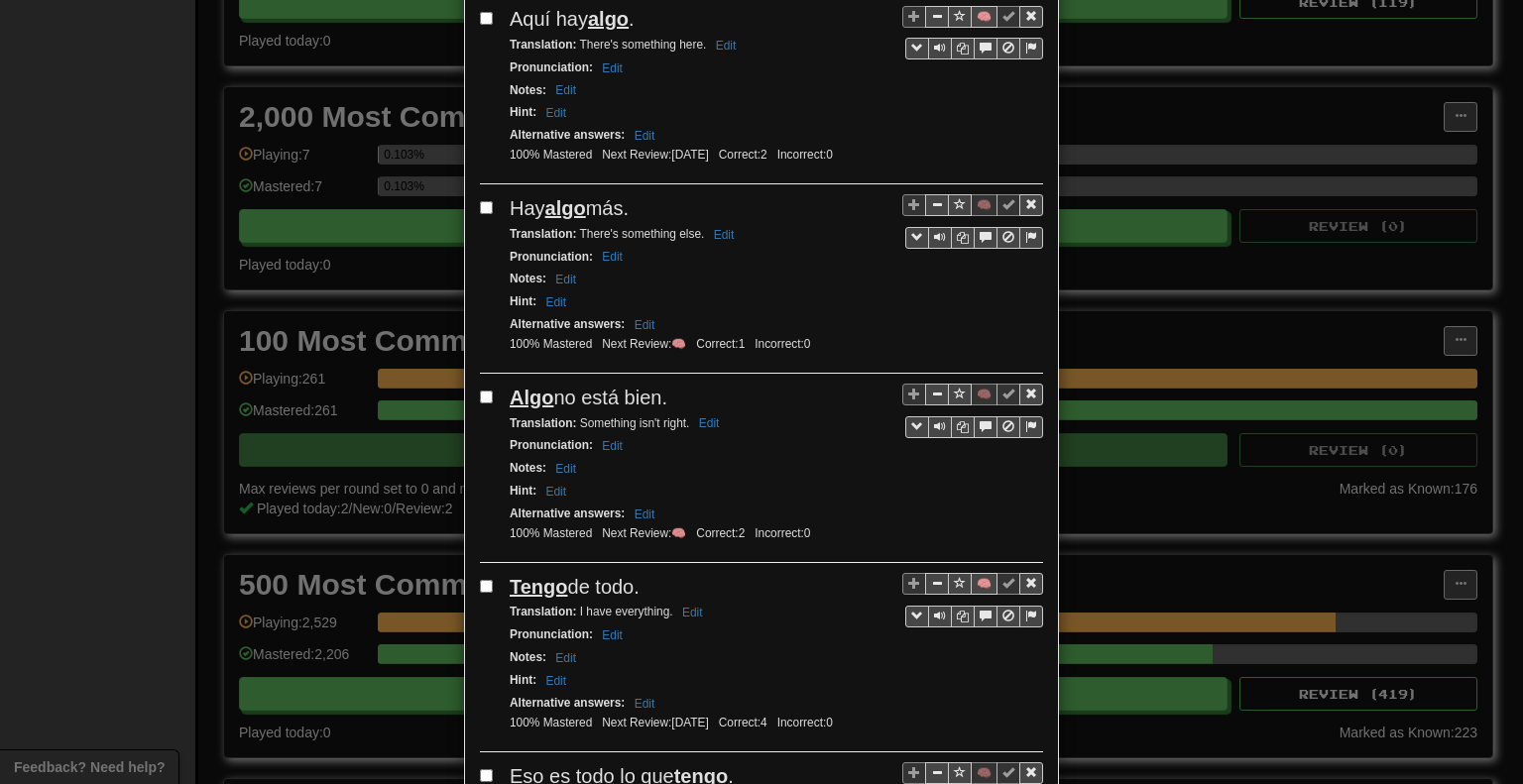 scroll, scrollTop: 3398, scrollLeft: 0, axis: vertical 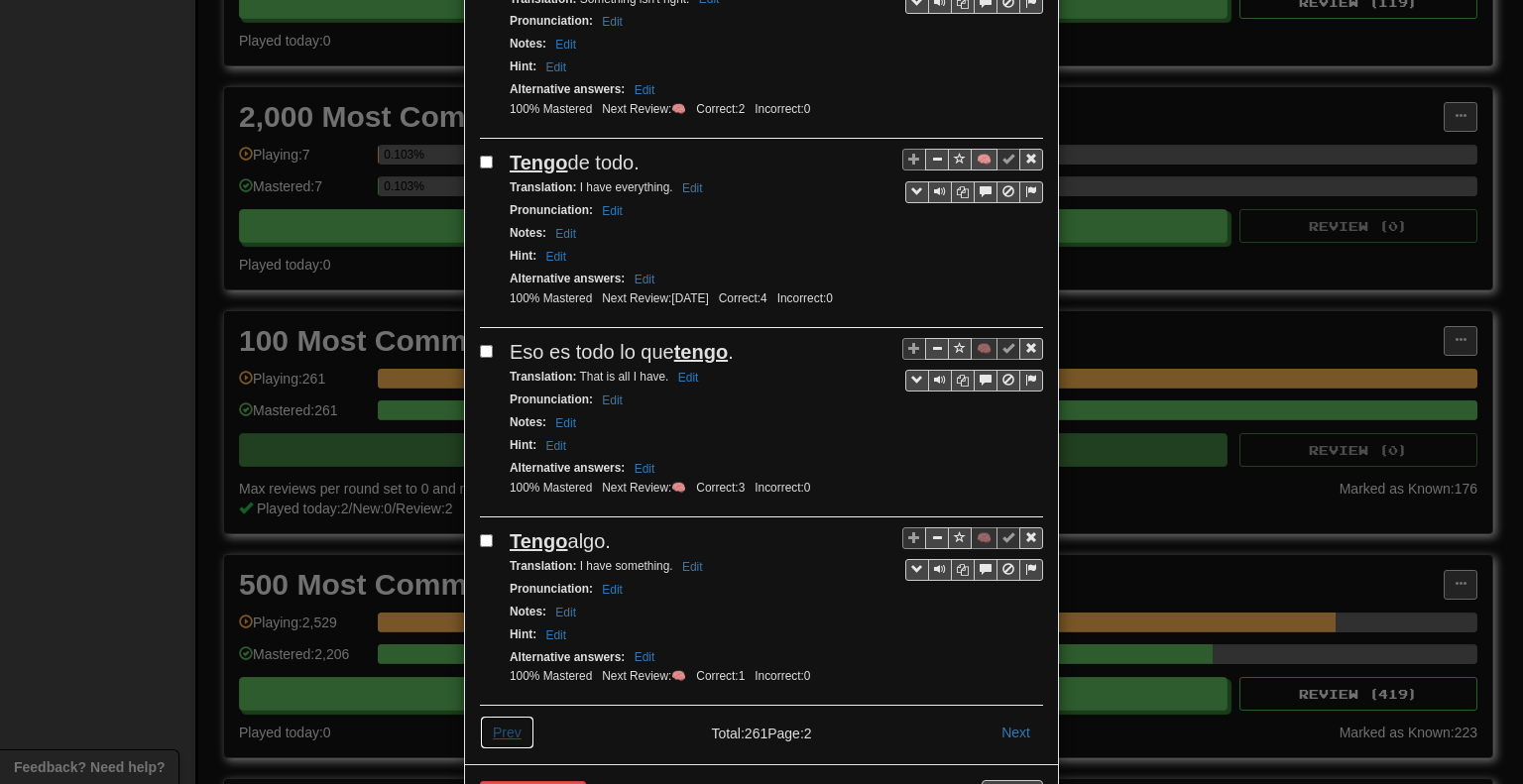 click on "Prev" at bounding box center (507, 732) 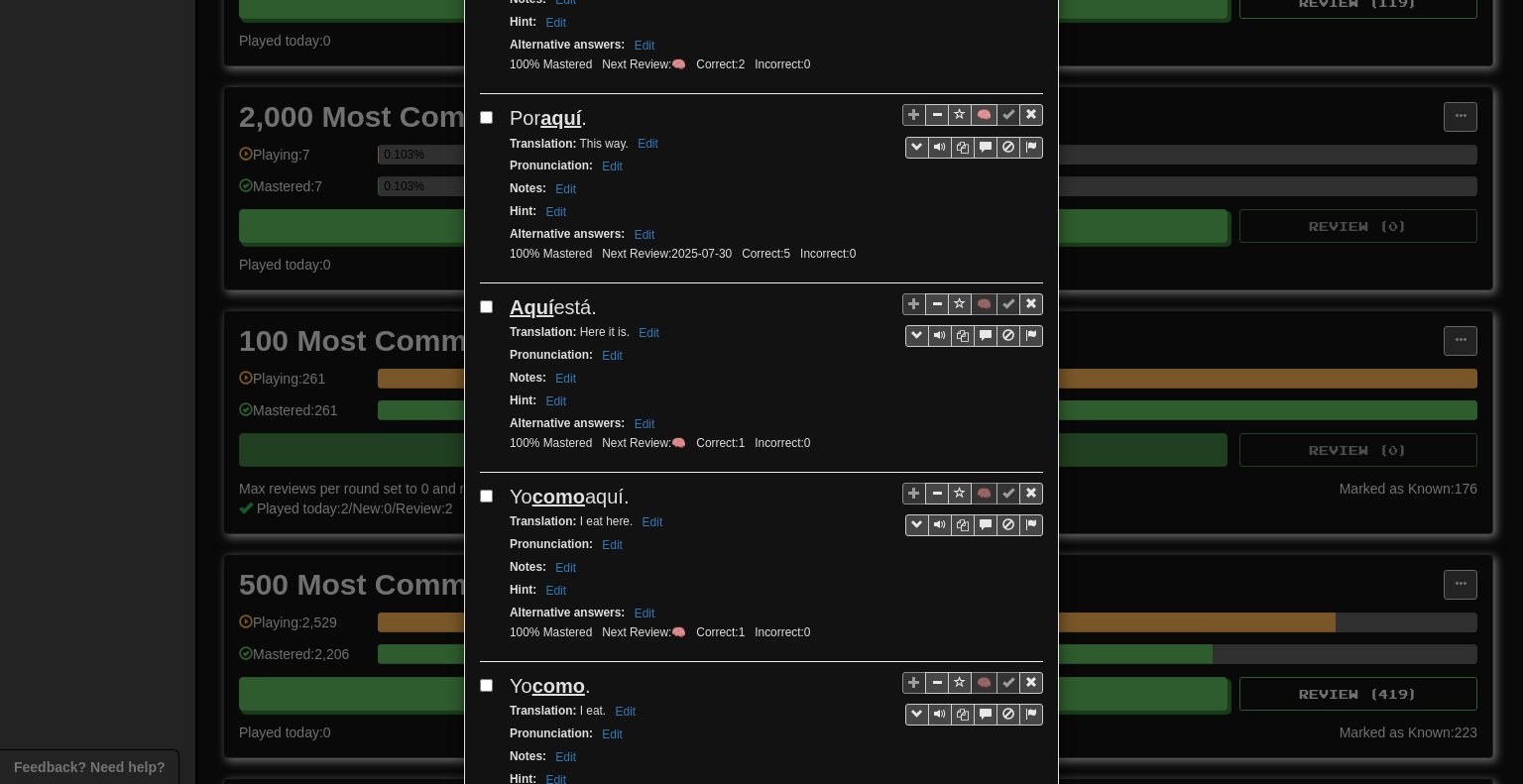 scroll, scrollTop: 1883, scrollLeft: 0, axis: vertical 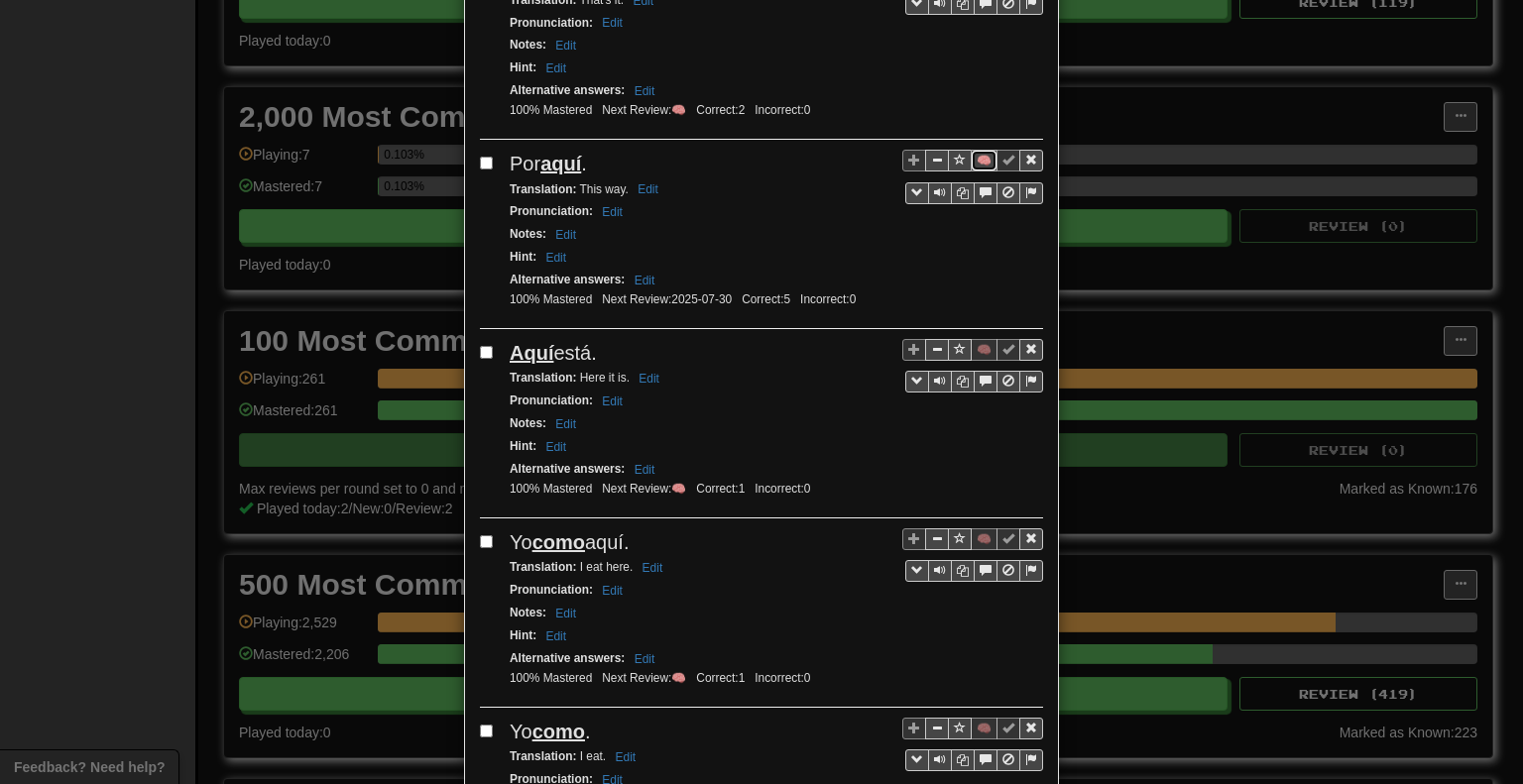 click on "🧠" at bounding box center (984, 161) 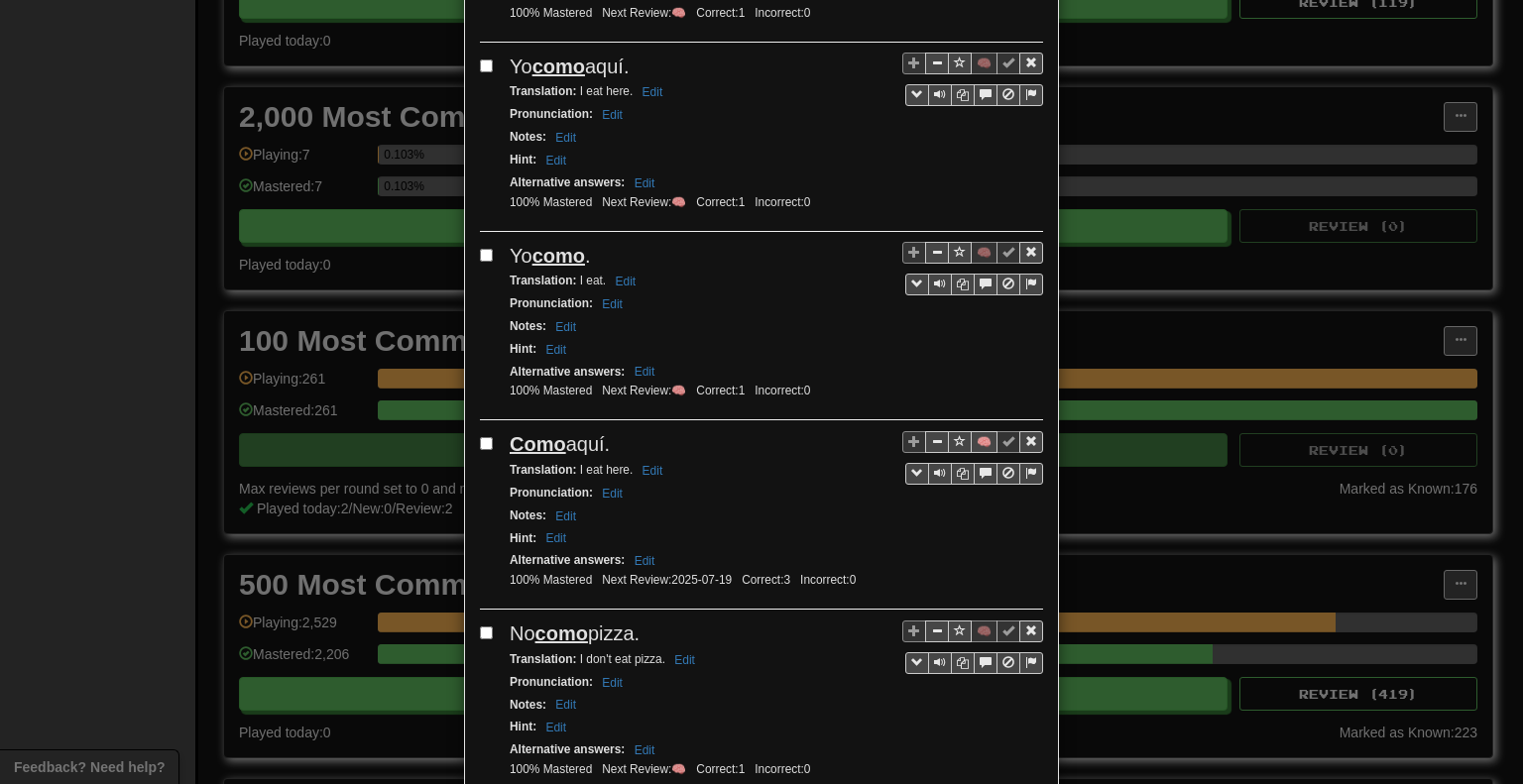 scroll, scrollTop: 2379, scrollLeft: 0, axis: vertical 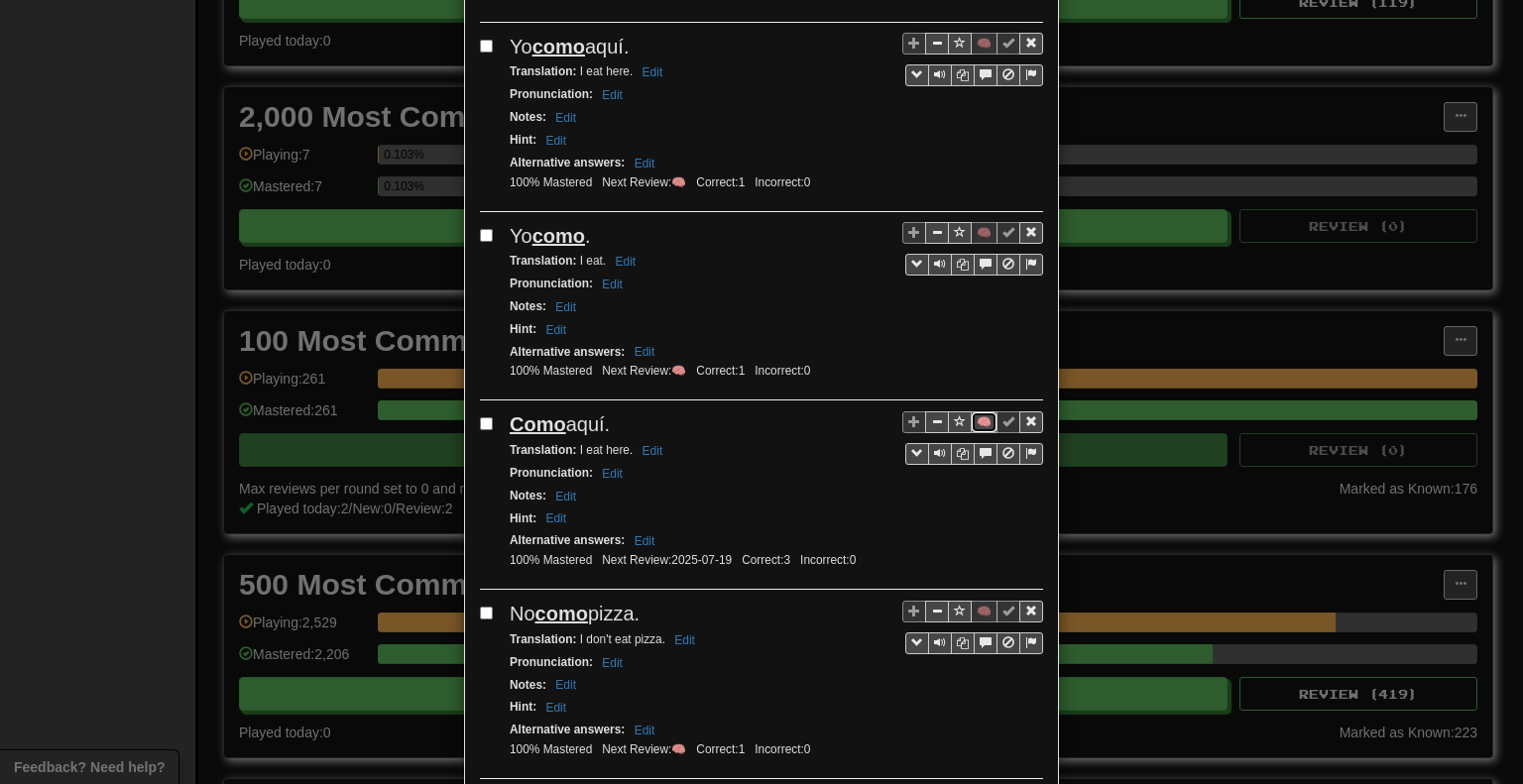 click on "🧠" at bounding box center (984, 422) 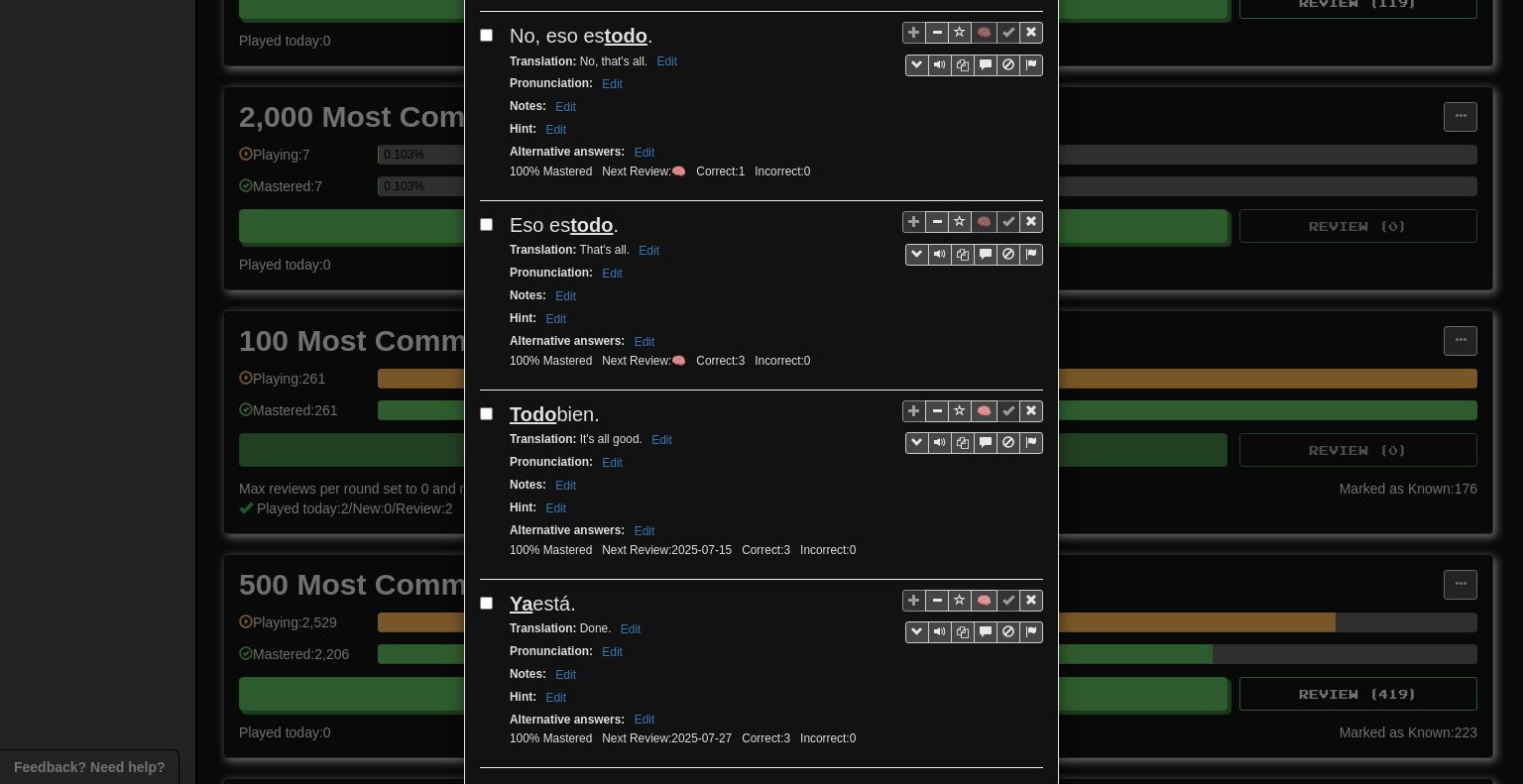 scroll, scrollTop: 3370, scrollLeft: 0, axis: vertical 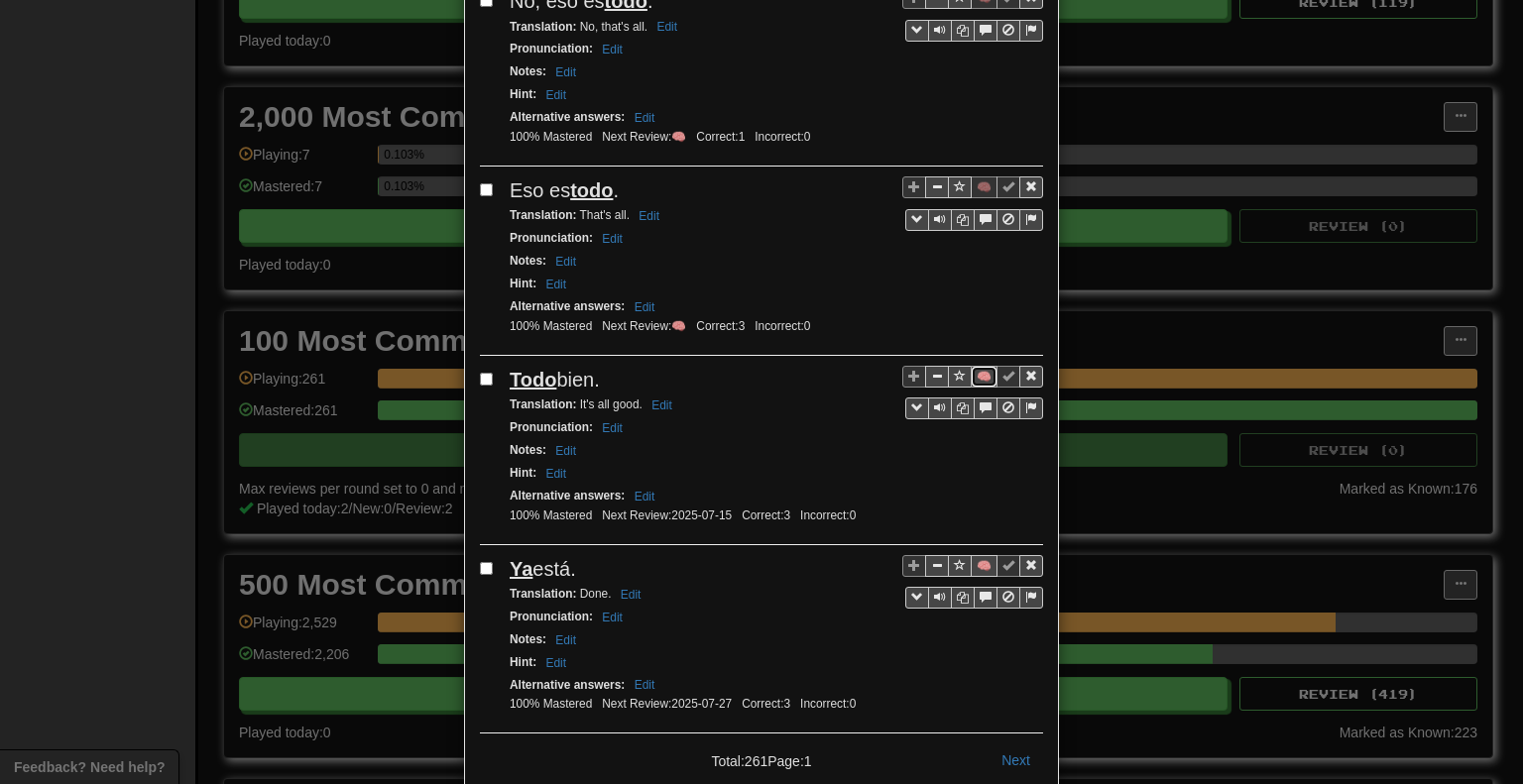 click on "🧠" at bounding box center [984, 377] 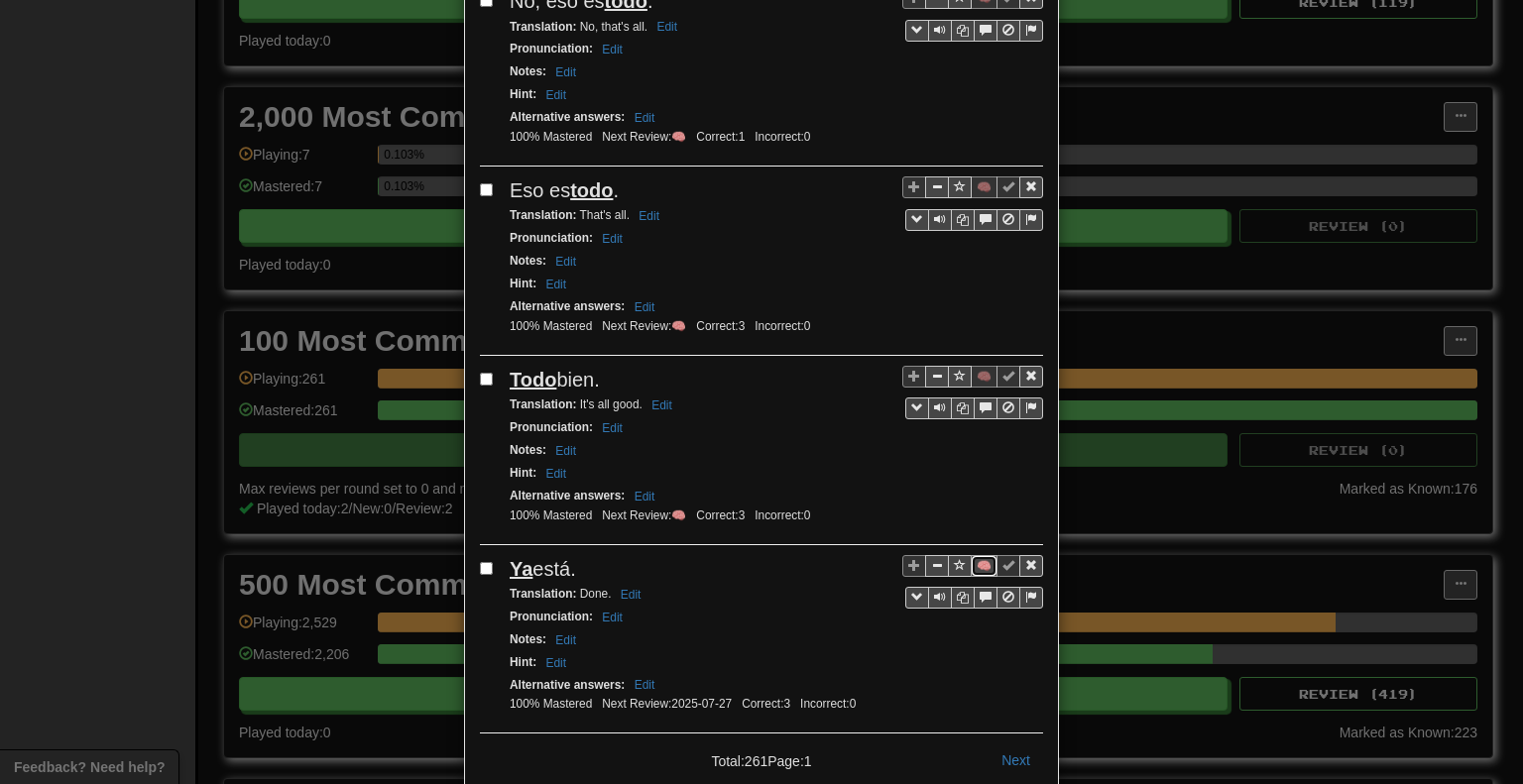 click on "🧠" at bounding box center (984, 566) 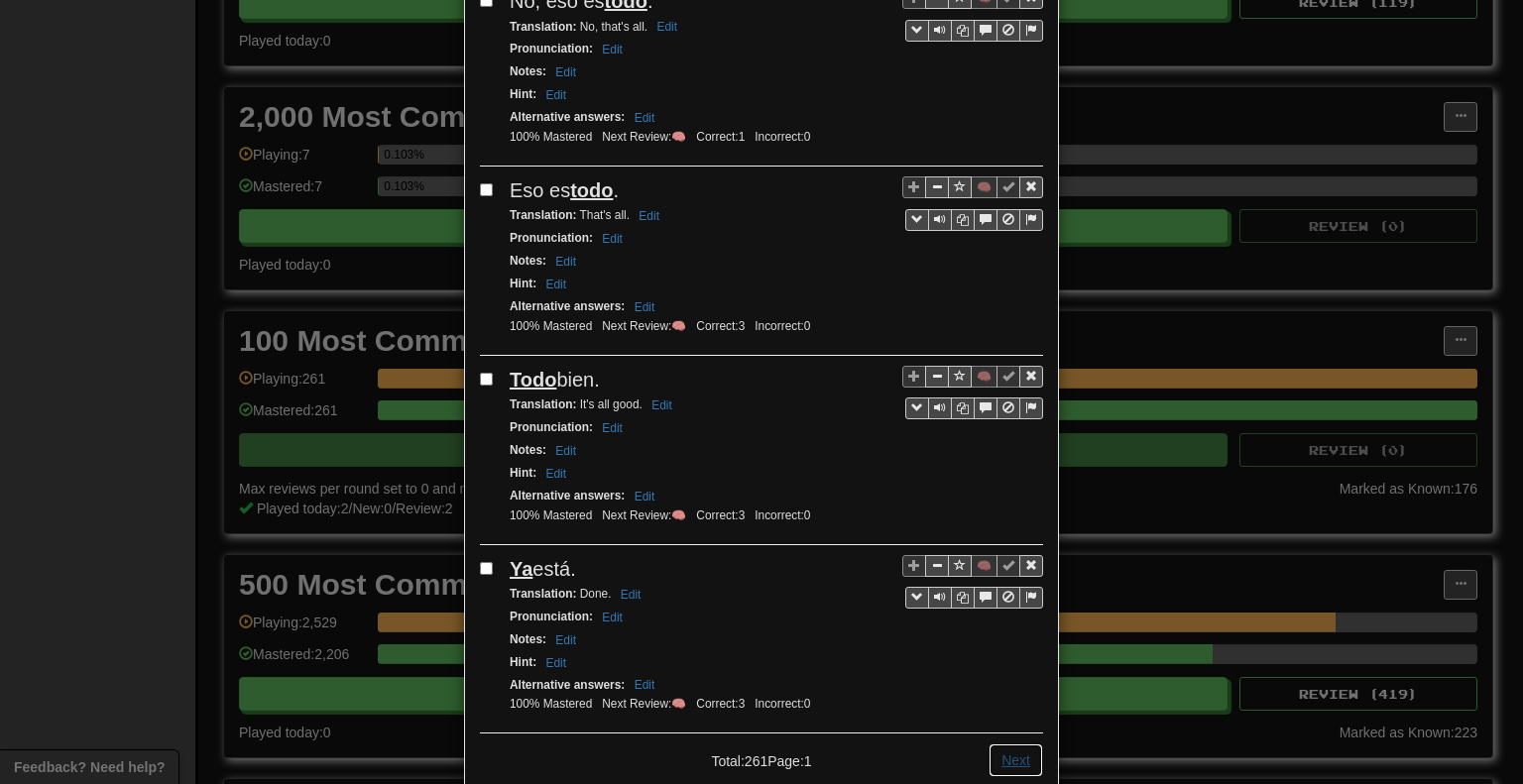 click on "Next" at bounding box center [1015, 760] 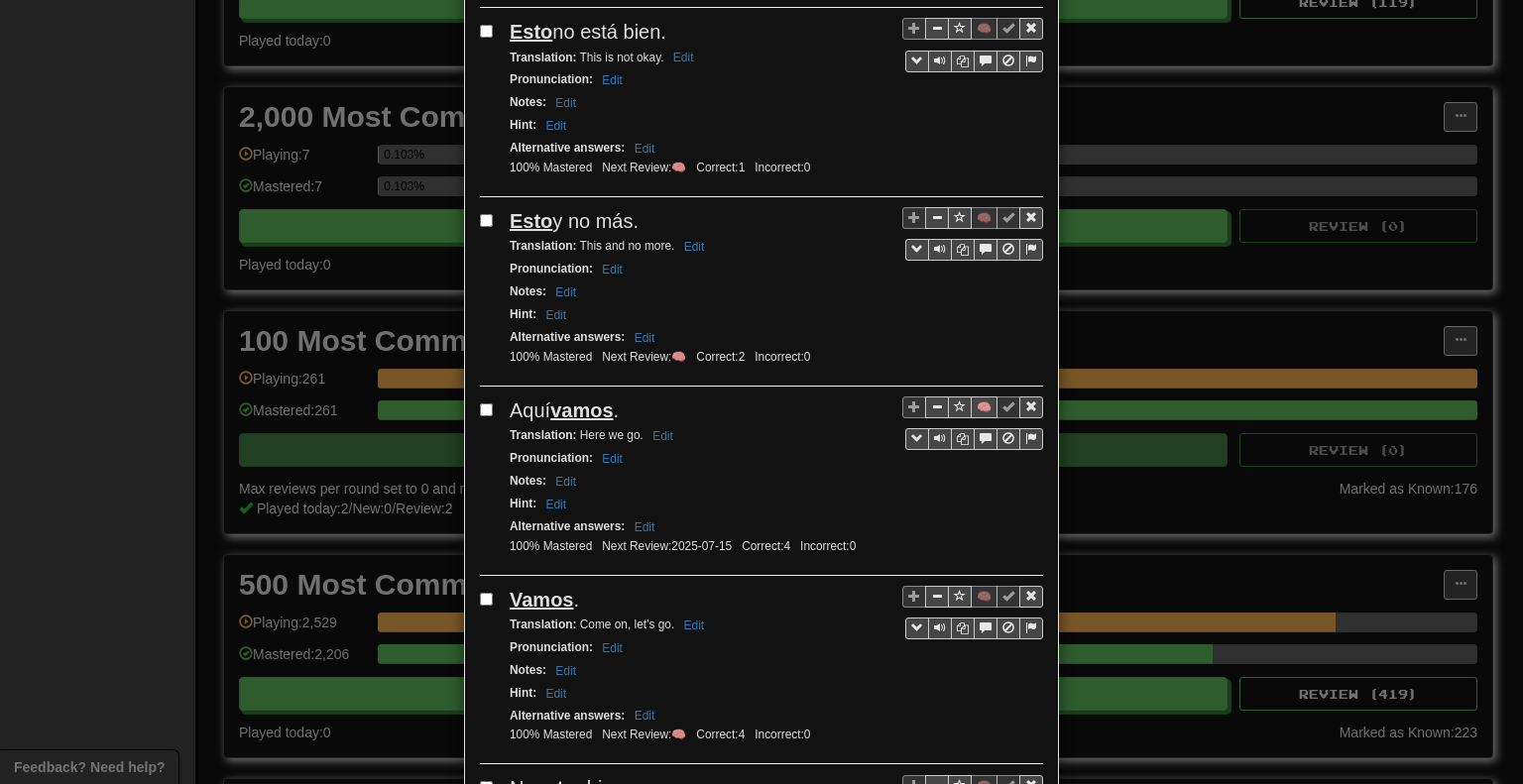 scroll, scrollTop: 892, scrollLeft: 0, axis: vertical 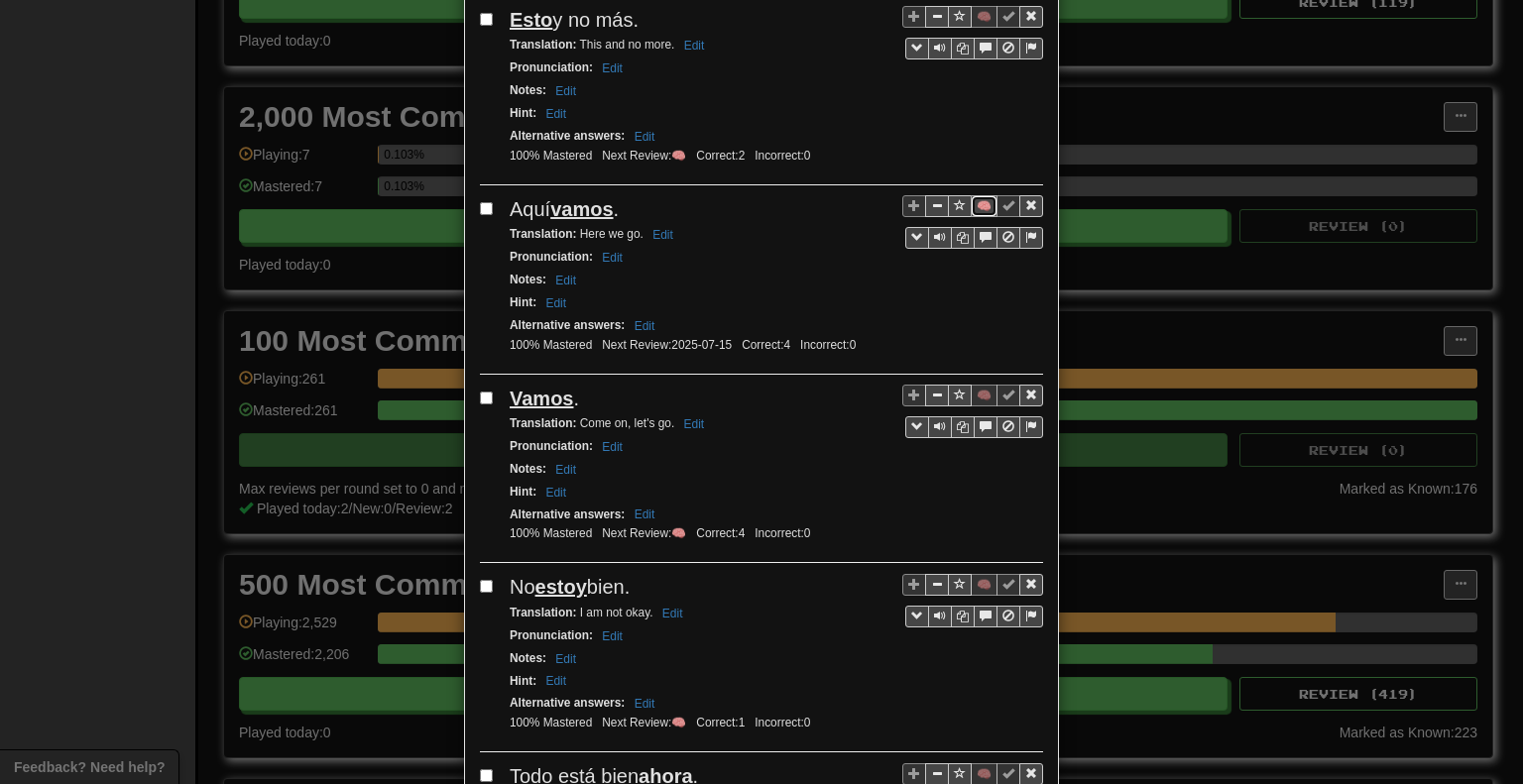 click on "🧠" at bounding box center [984, 206] 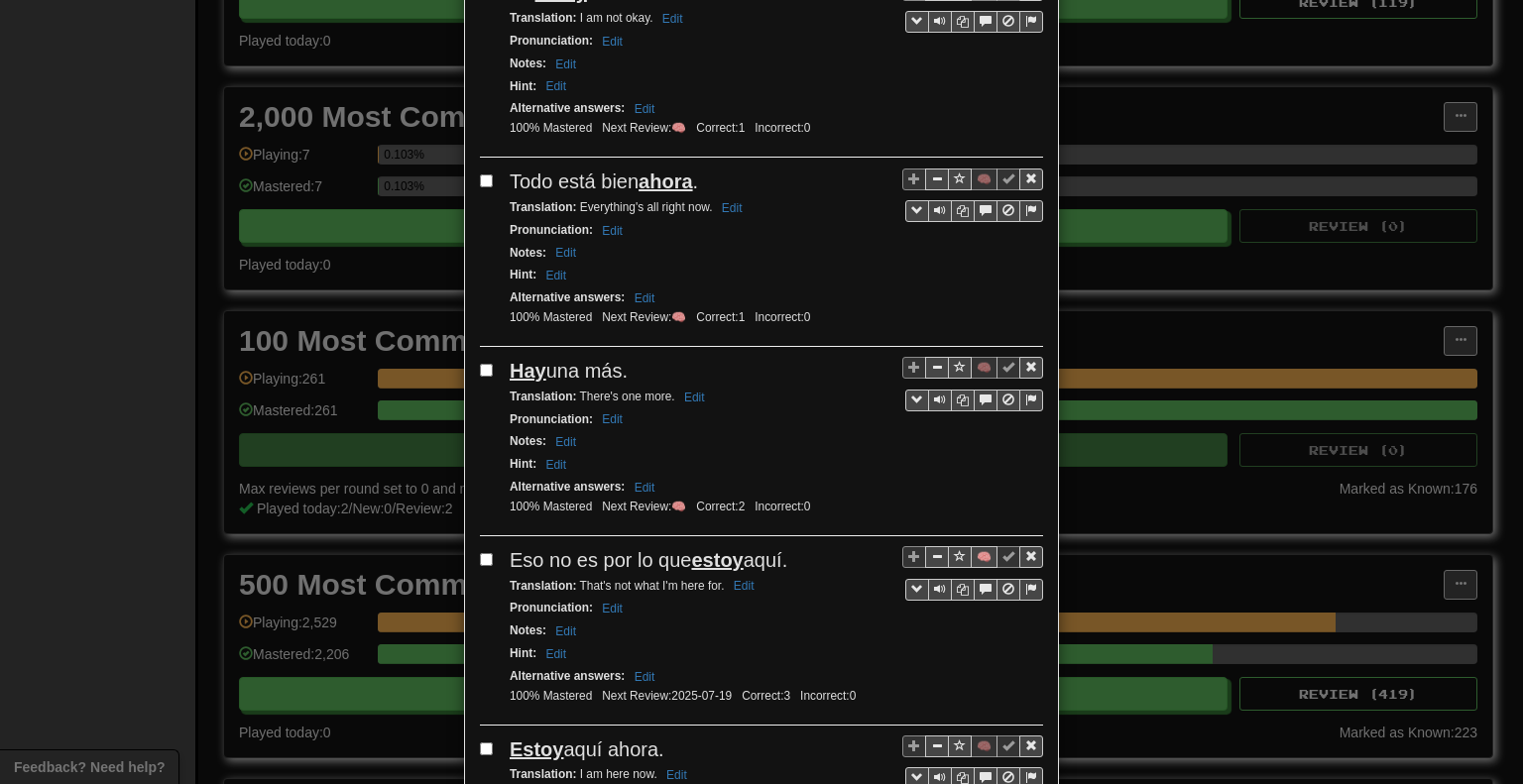 scroll, scrollTop: 1784, scrollLeft: 0, axis: vertical 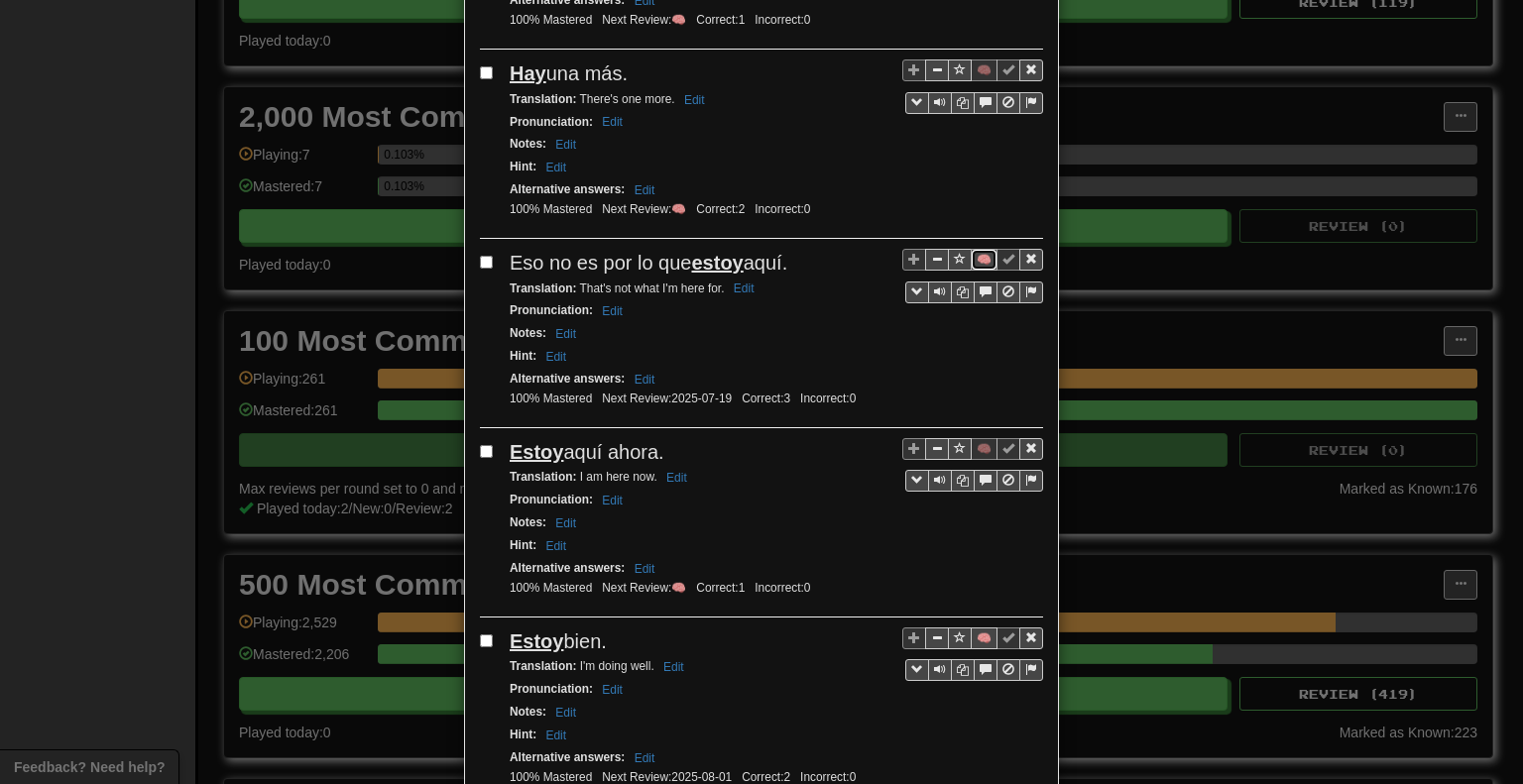 click on "🧠" at bounding box center (984, 260) 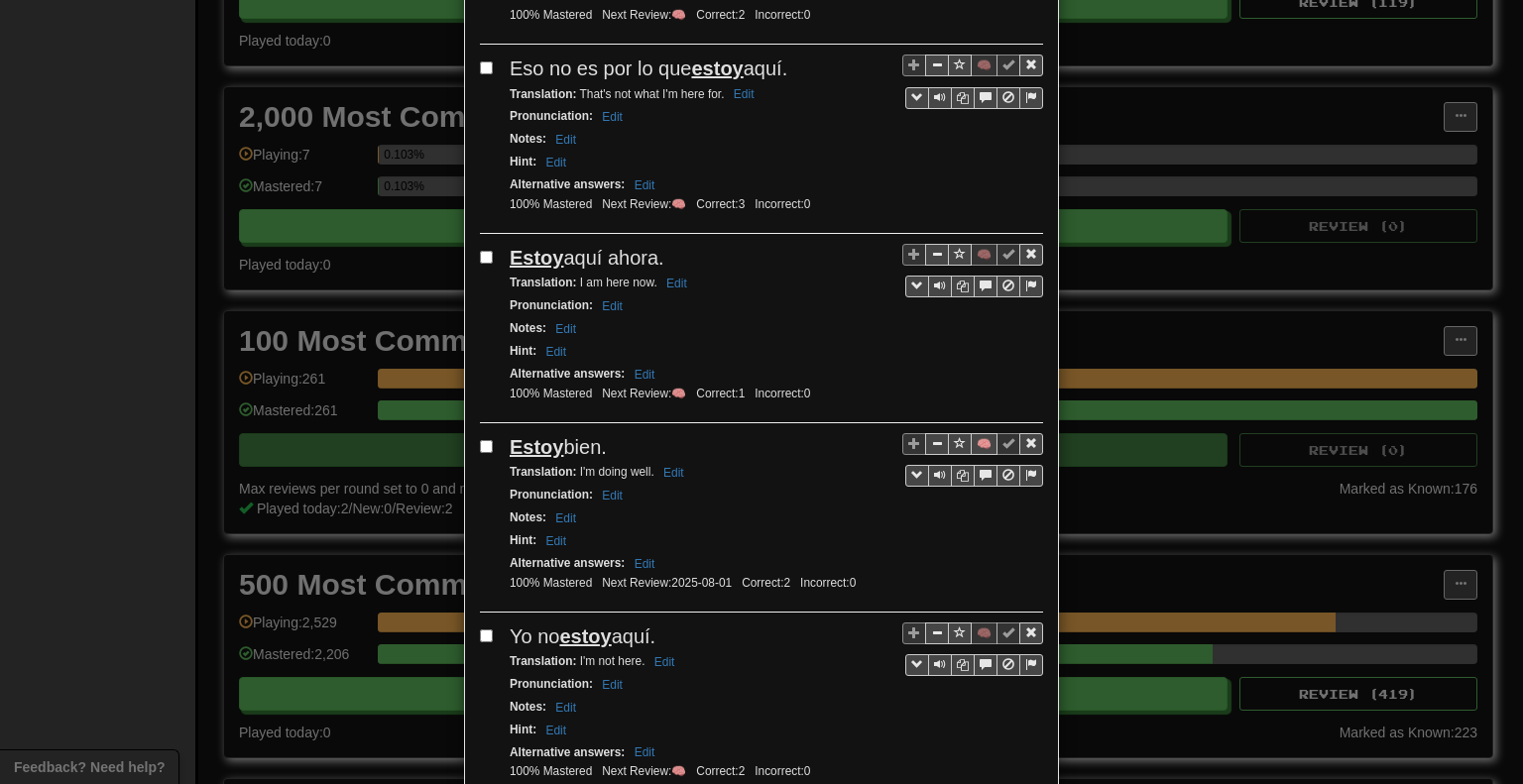 scroll, scrollTop: 2181, scrollLeft: 0, axis: vertical 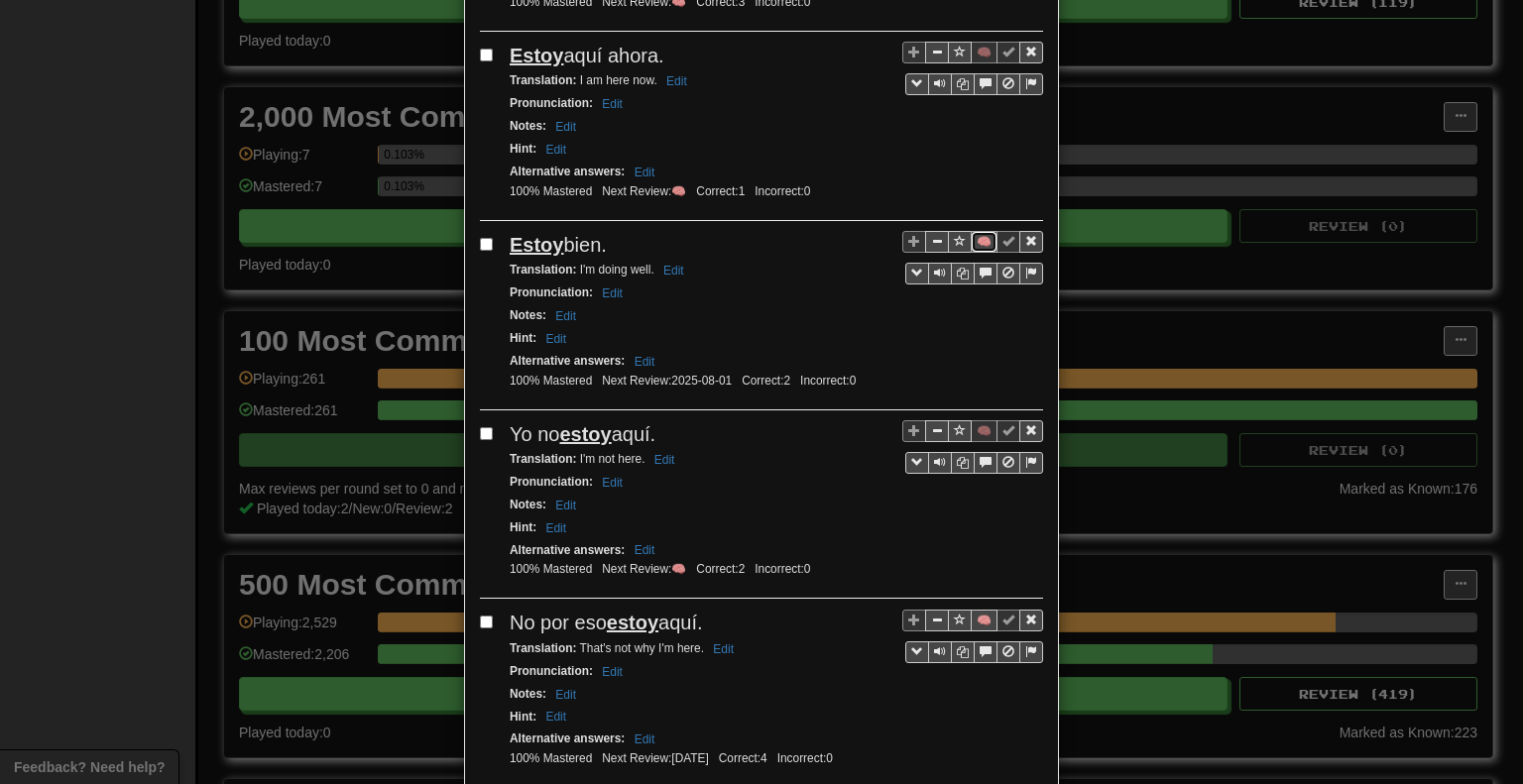 click on "🧠" at bounding box center (984, 242) 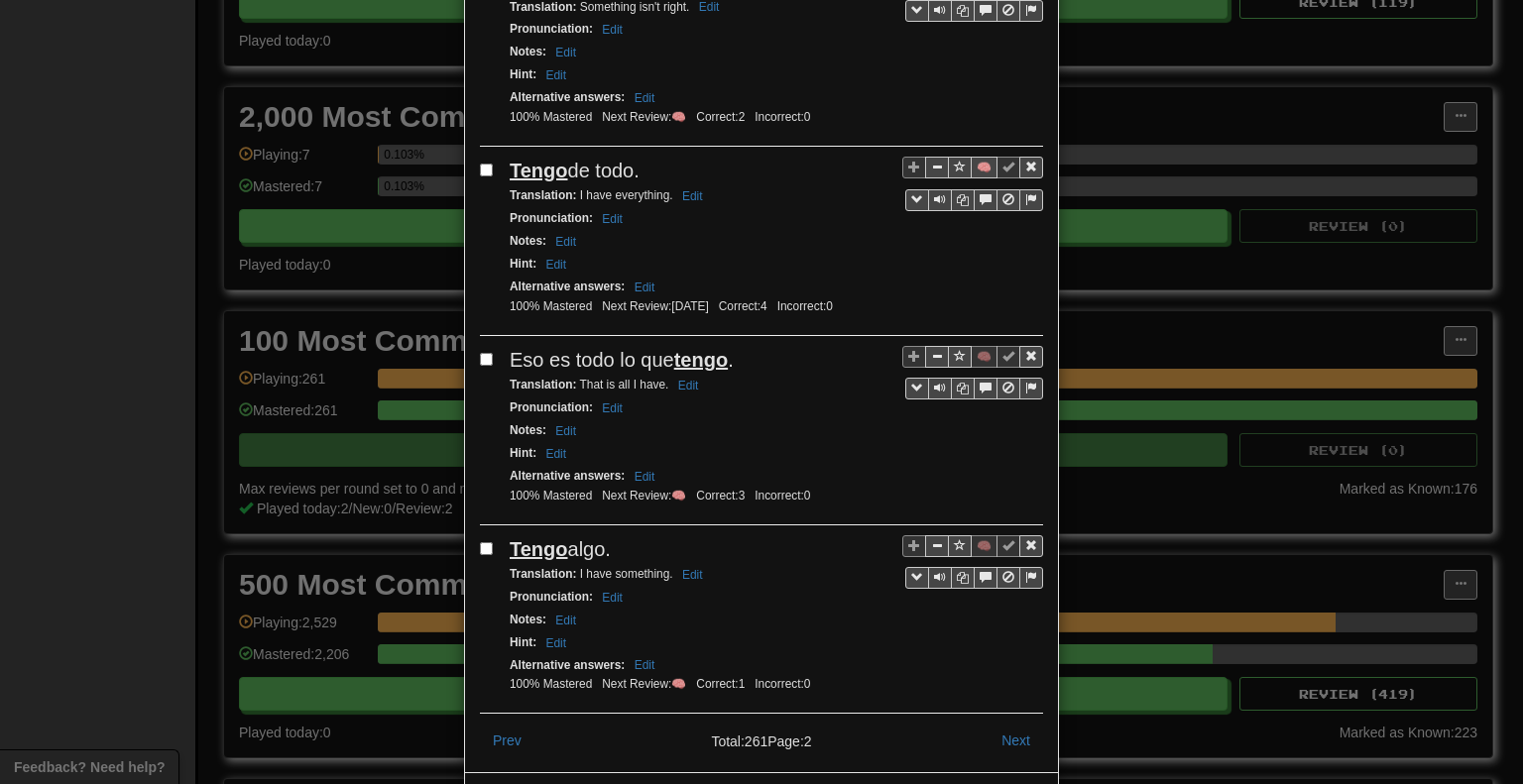 scroll, scrollTop: 3398, scrollLeft: 0, axis: vertical 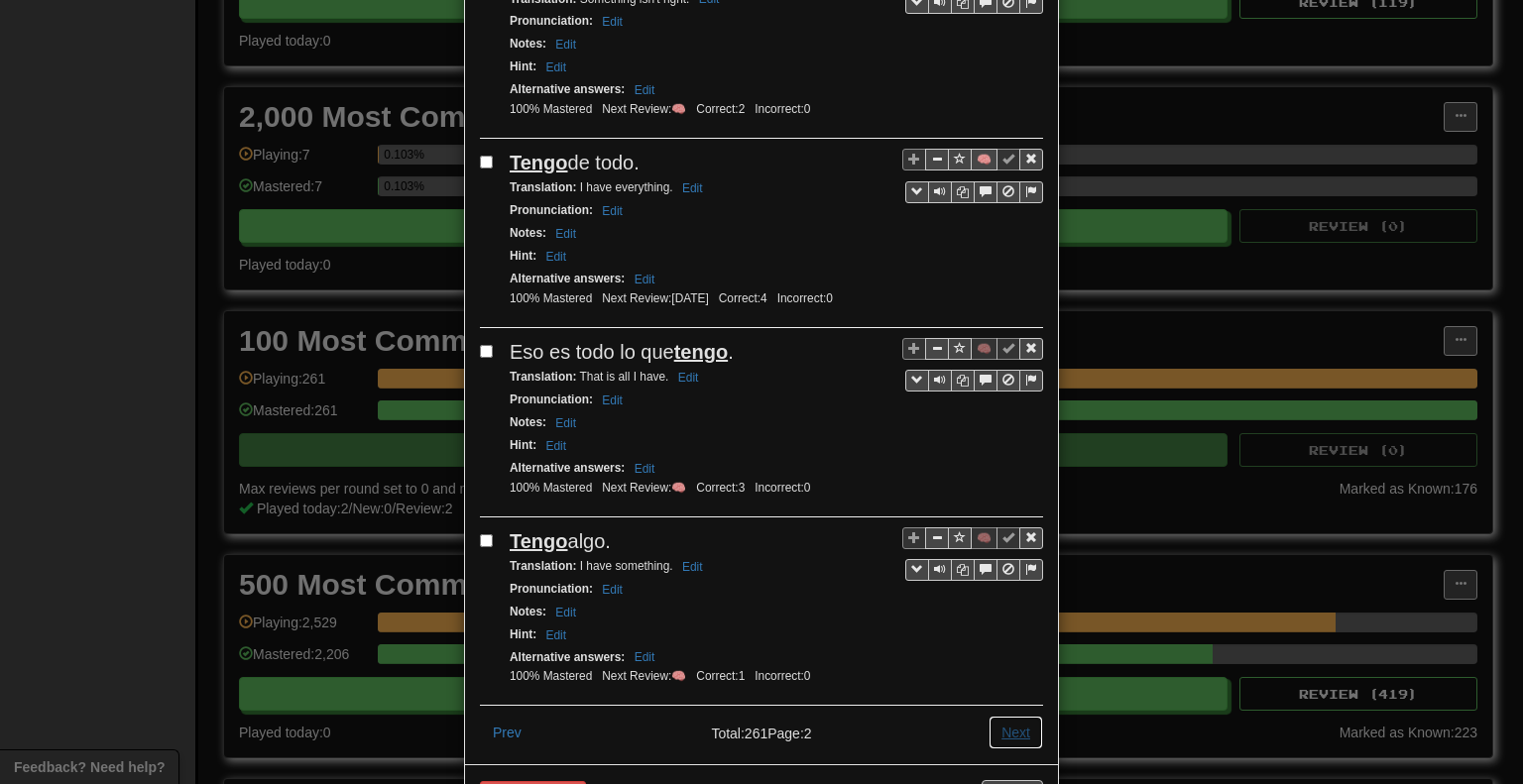click on "Next" at bounding box center (1015, 732) 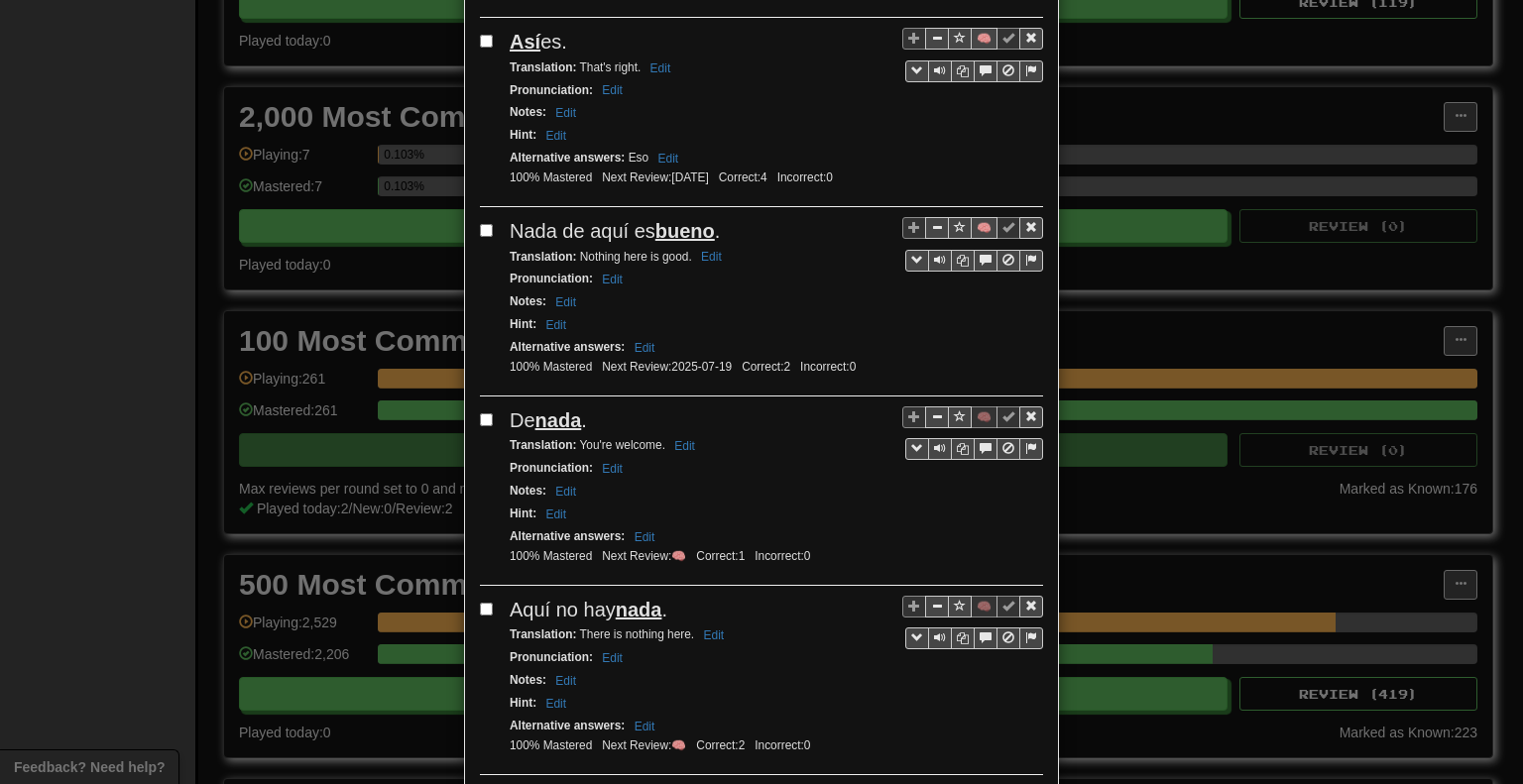 scroll, scrollTop: 496, scrollLeft: 0, axis: vertical 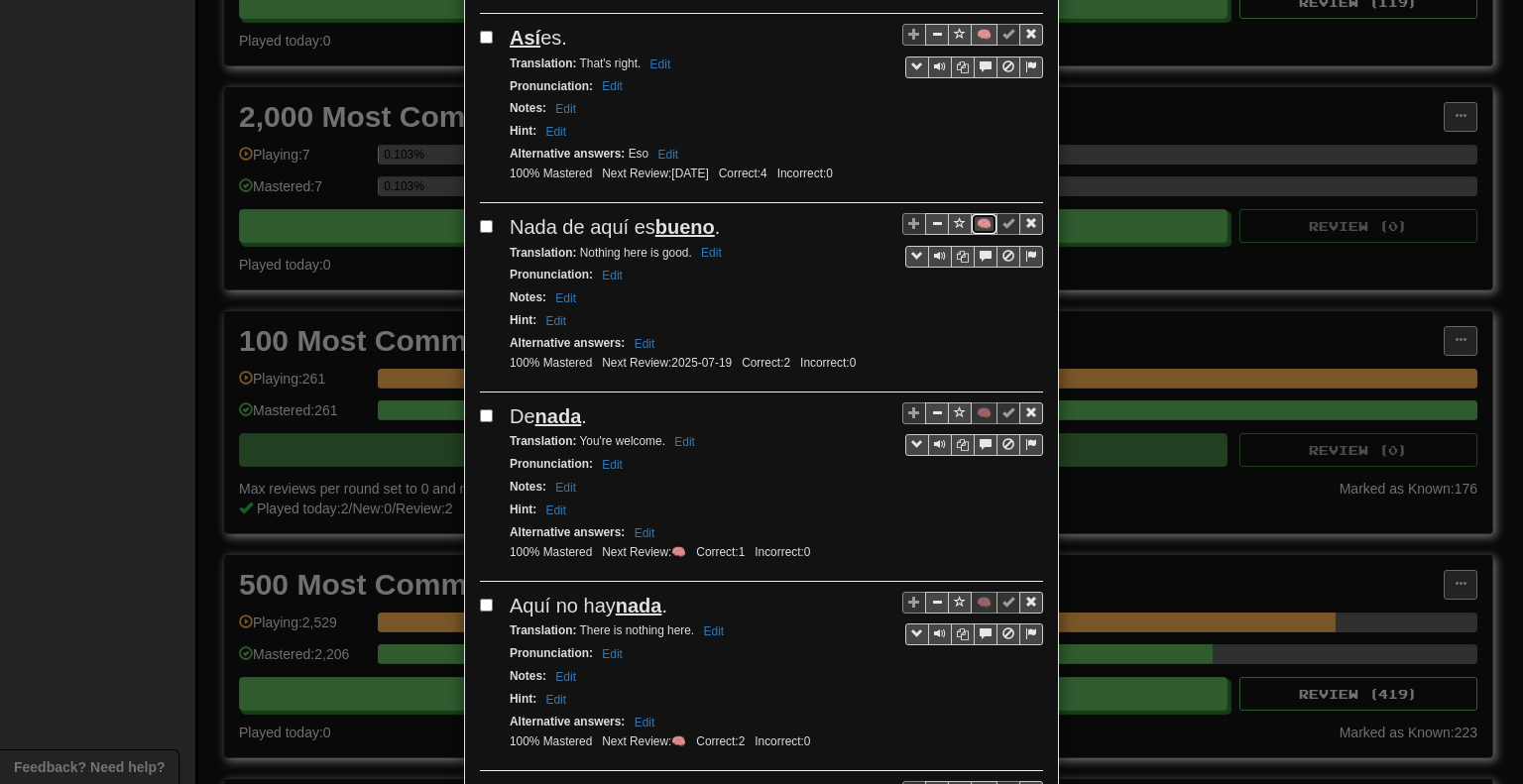 click on "🧠" at bounding box center (984, 224) 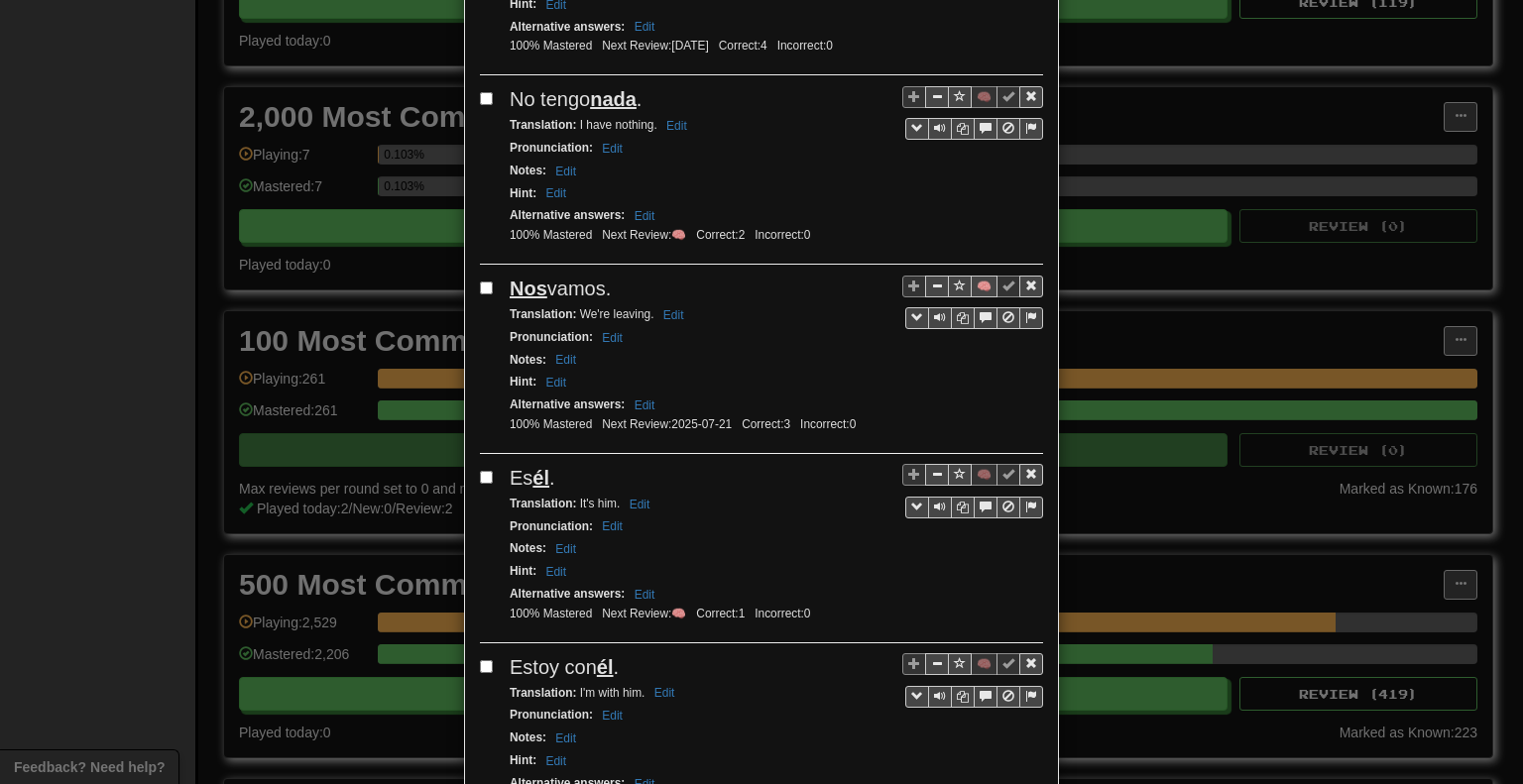 scroll, scrollTop: 1487, scrollLeft: 0, axis: vertical 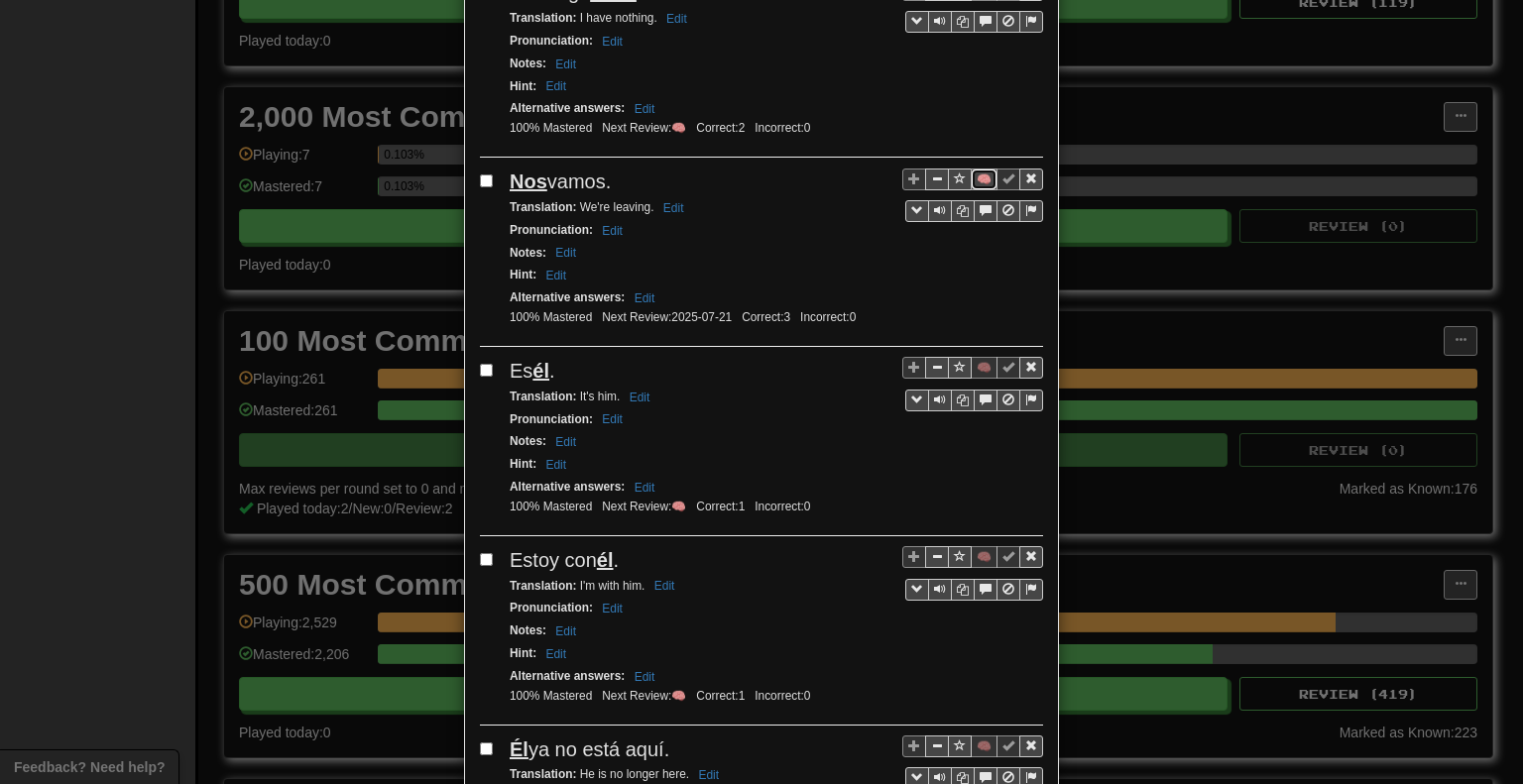 click on "🧠" at bounding box center (984, 179) 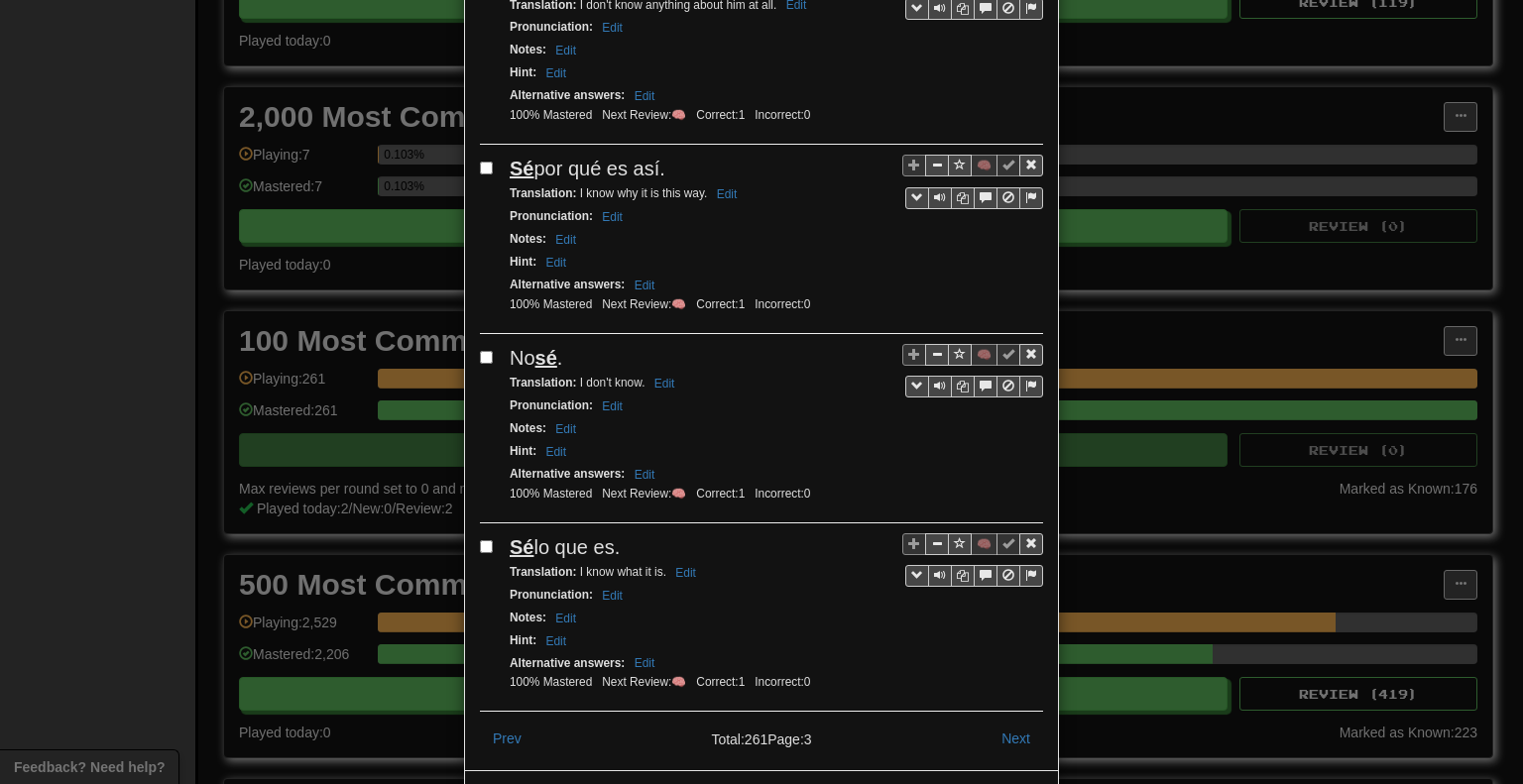 scroll, scrollTop: 3398, scrollLeft: 0, axis: vertical 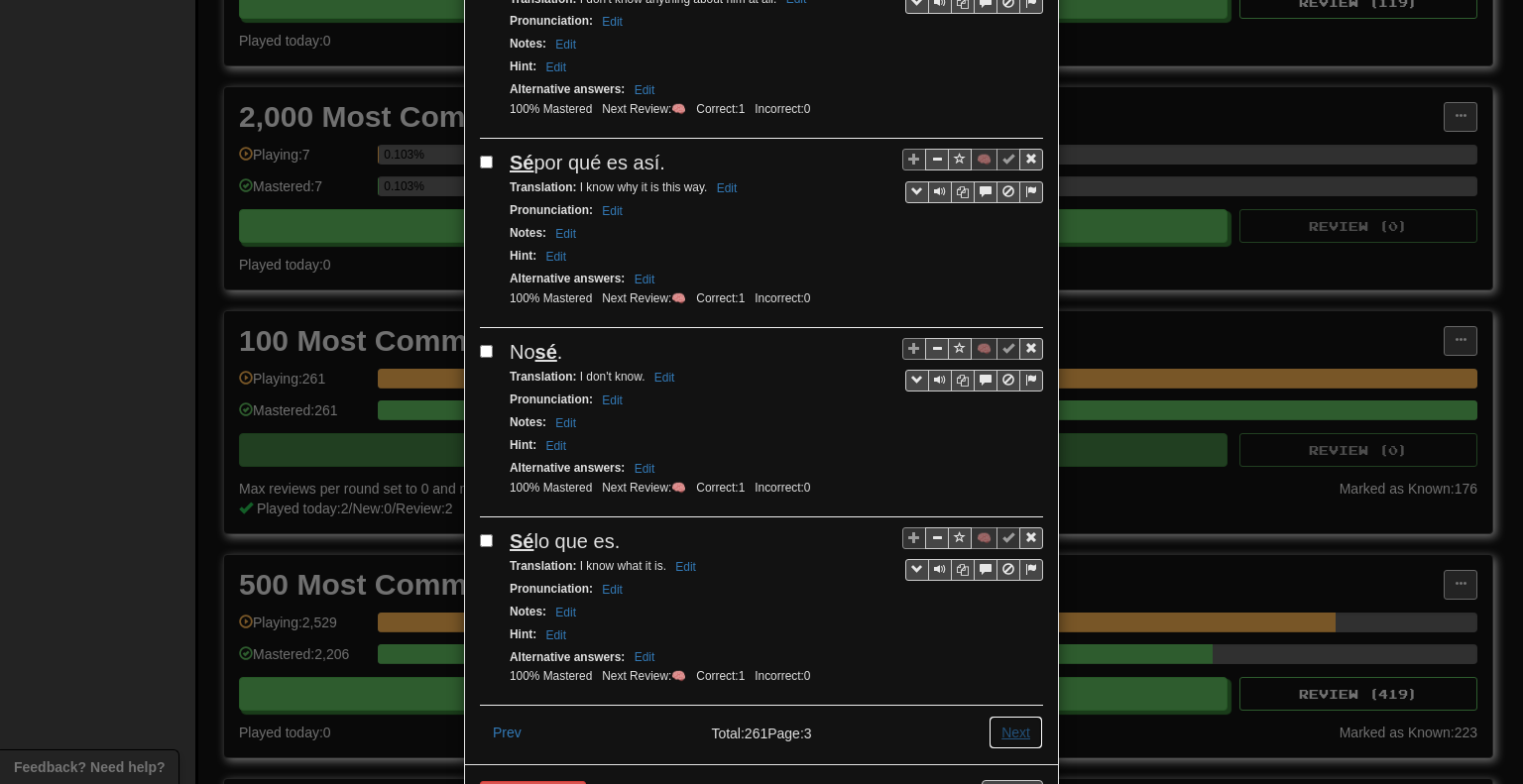click on "Next" at bounding box center (1015, 732) 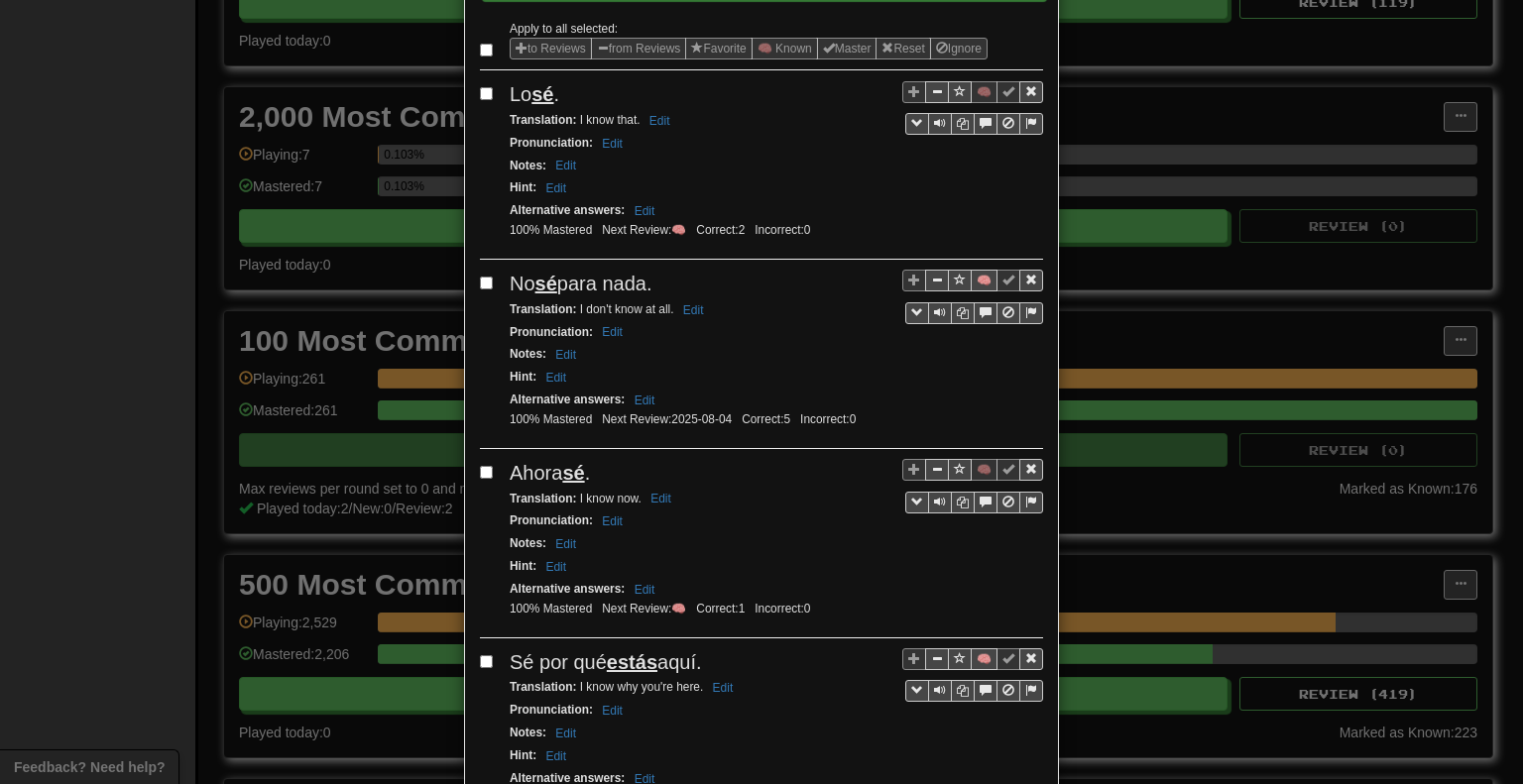 scroll, scrollTop: 297, scrollLeft: 0, axis: vertical 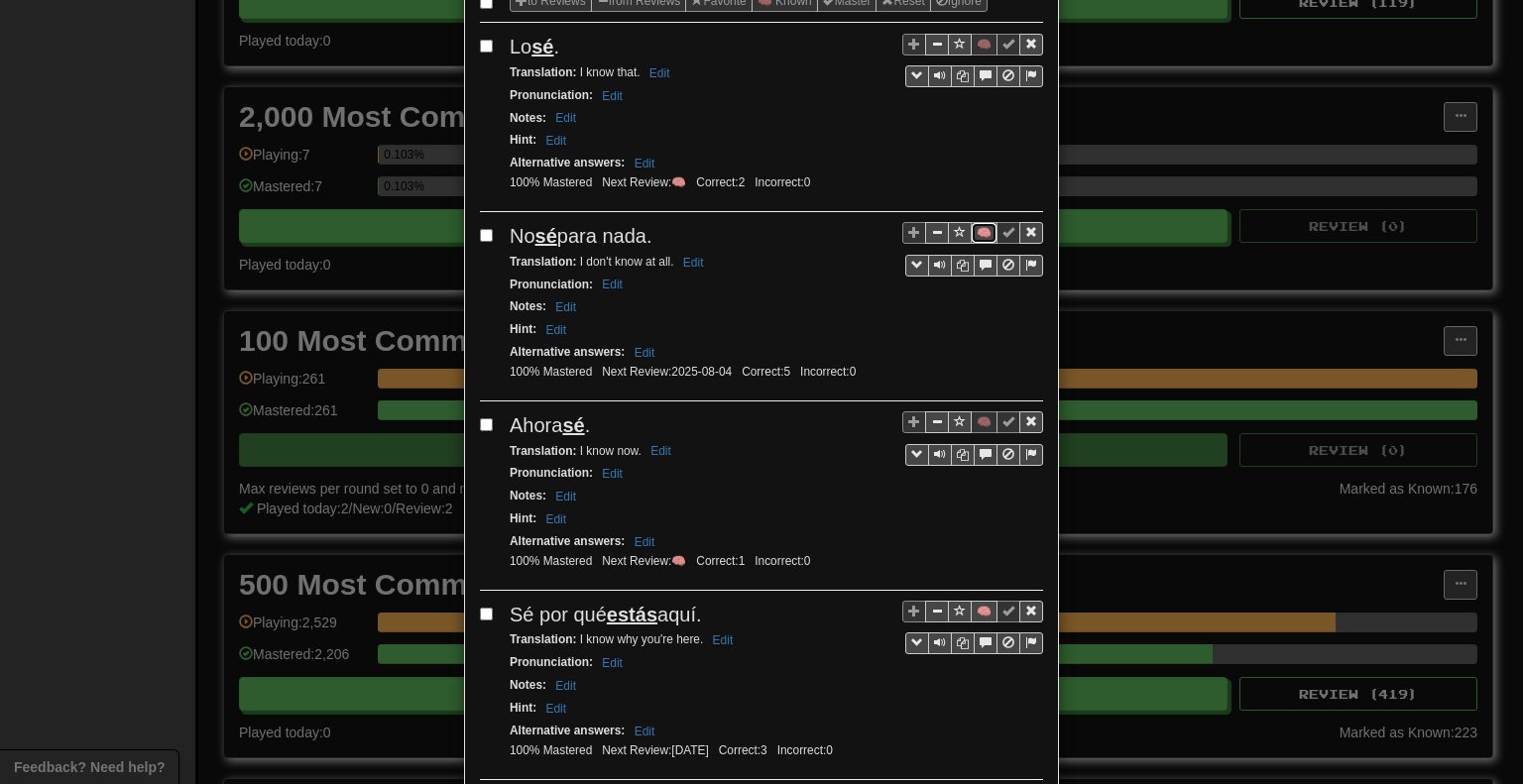 click on "🧠" at bounding box center (984, 233) 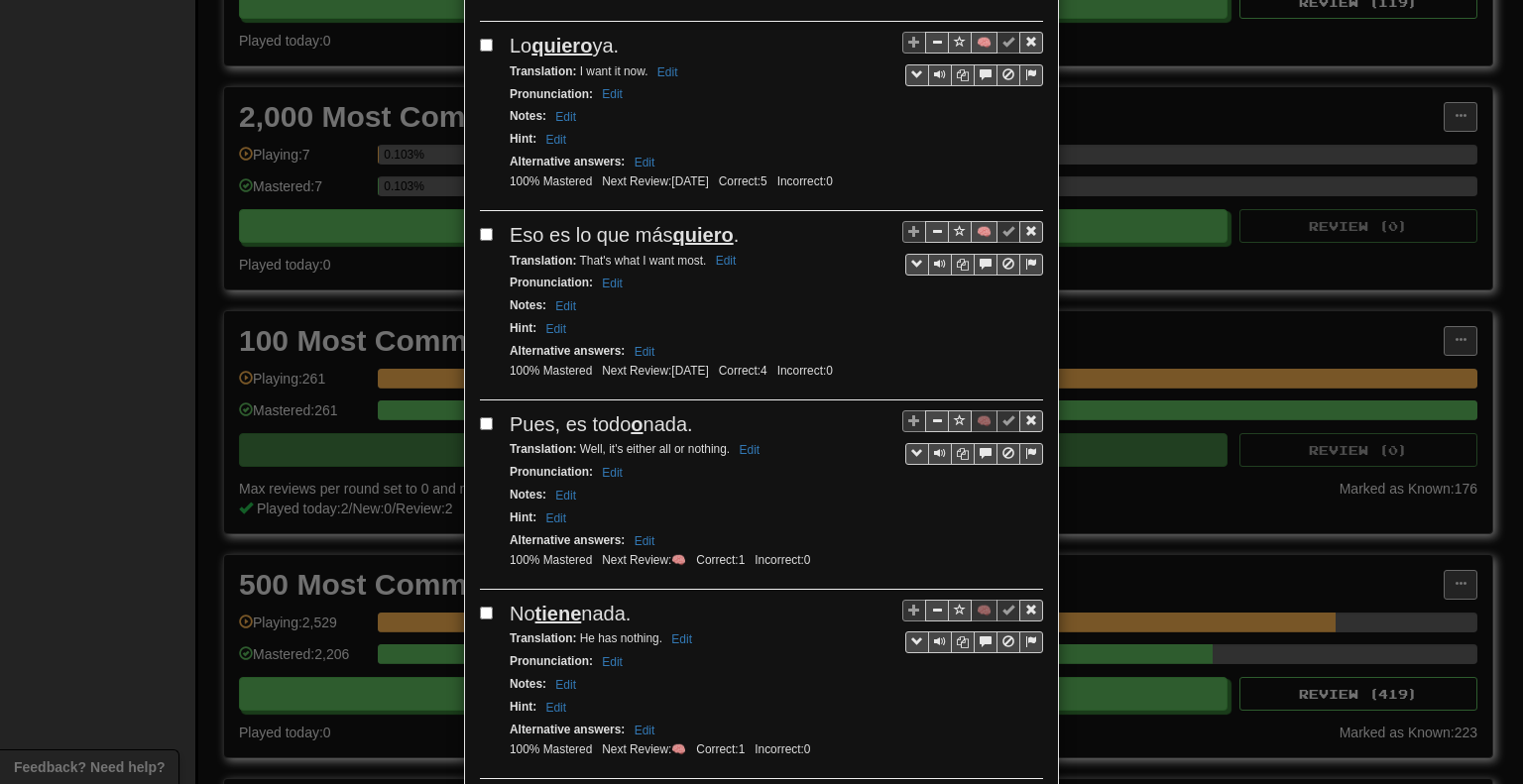 scroll, scrollTop: 3370, scrollLeft: 0, axis: vertical 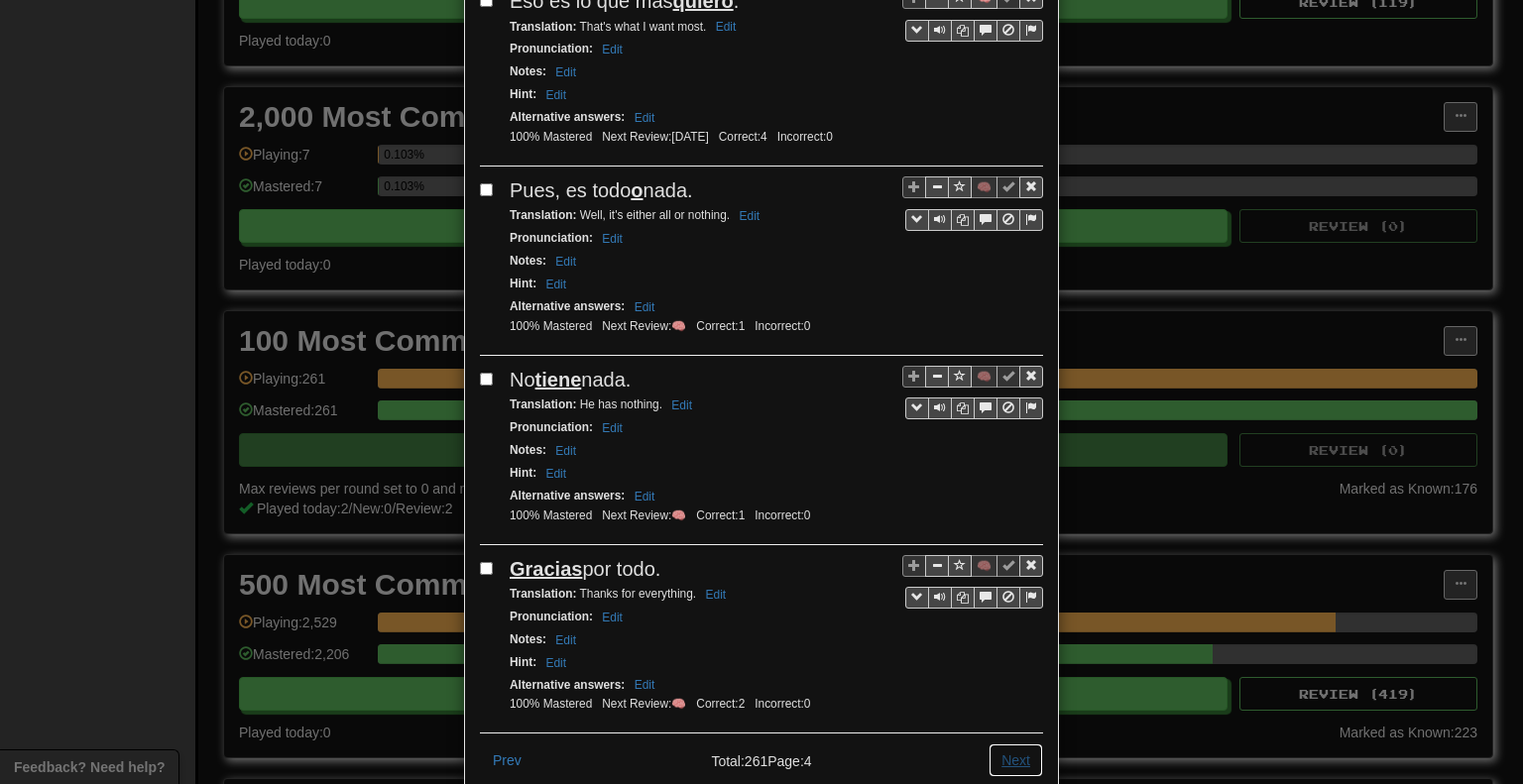 click on "Next" at bounding box center (1015, 760) 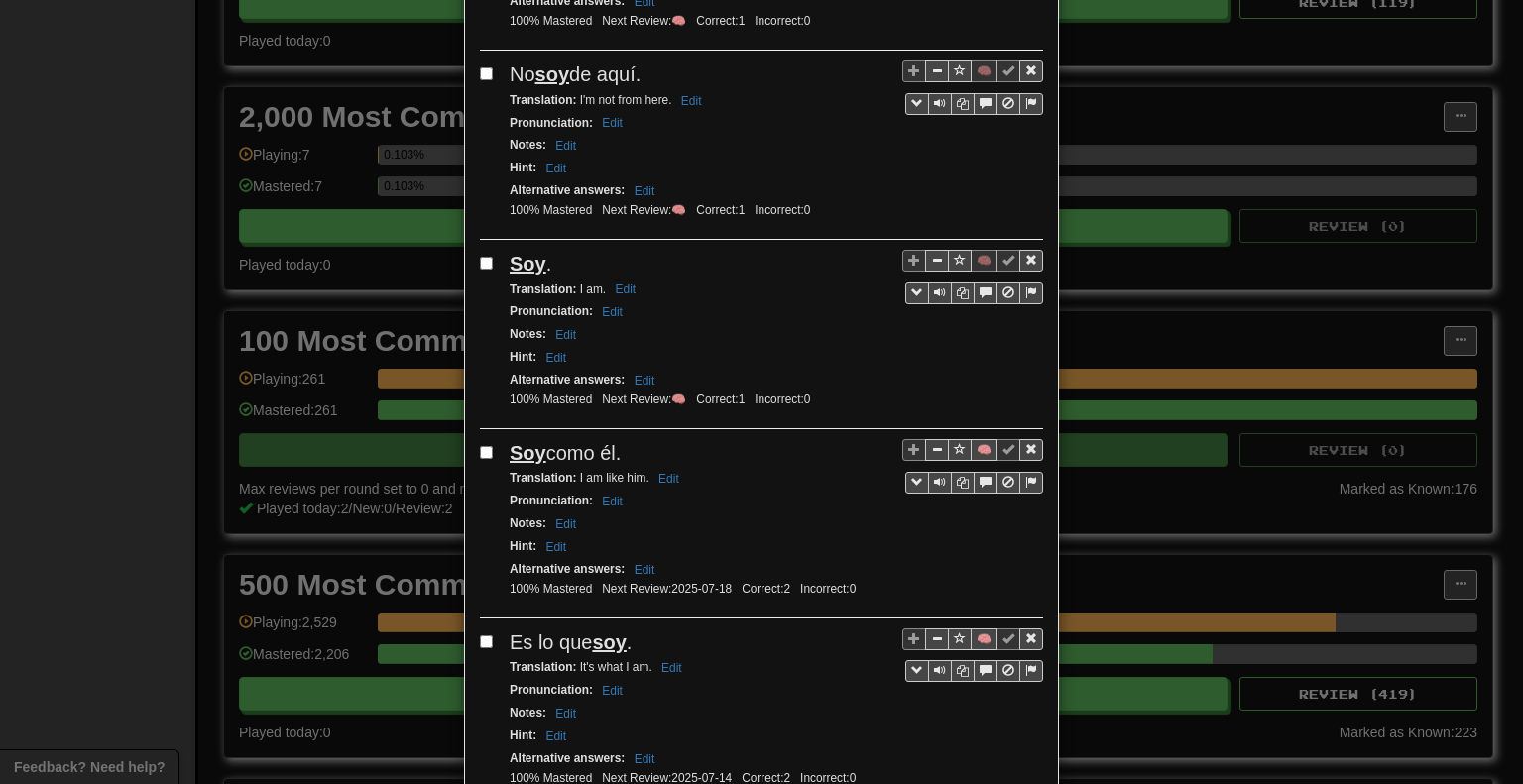 scroll, scrollTop: 3271, scrollLeft: 0, axis: vertical 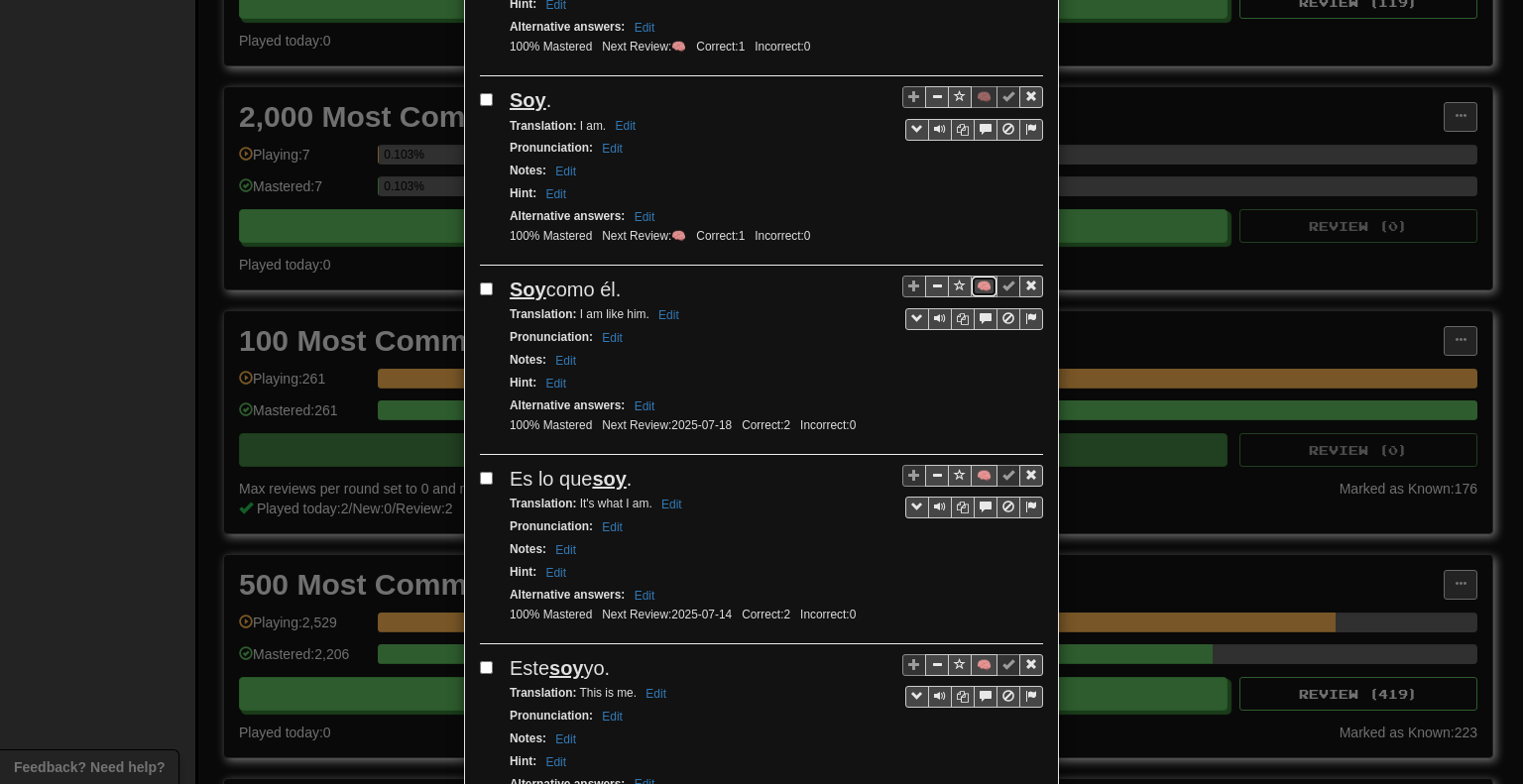 click on "🧠" at bounding box center (984, 286) 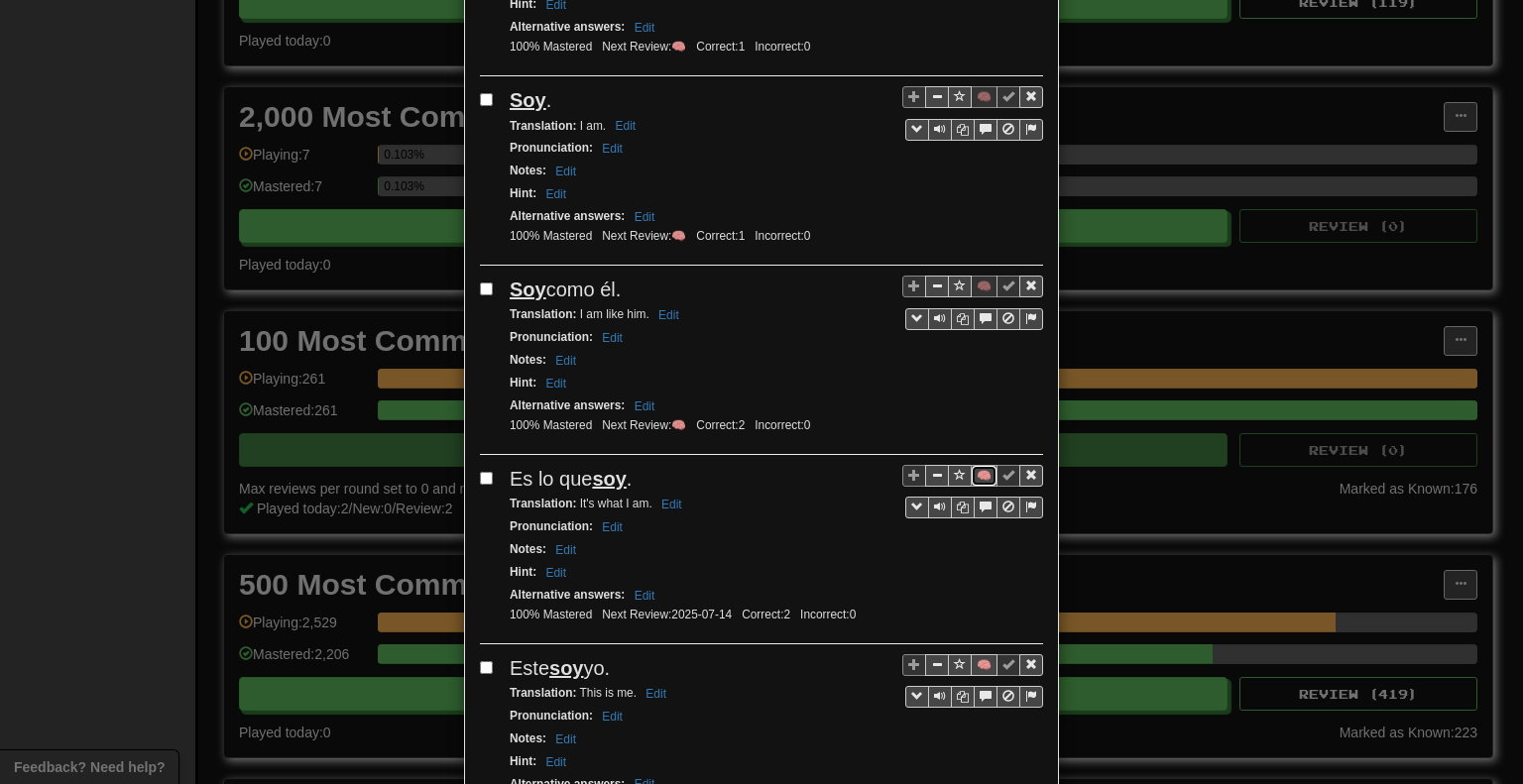 click on "🧠" at bounding box center [984, 476] 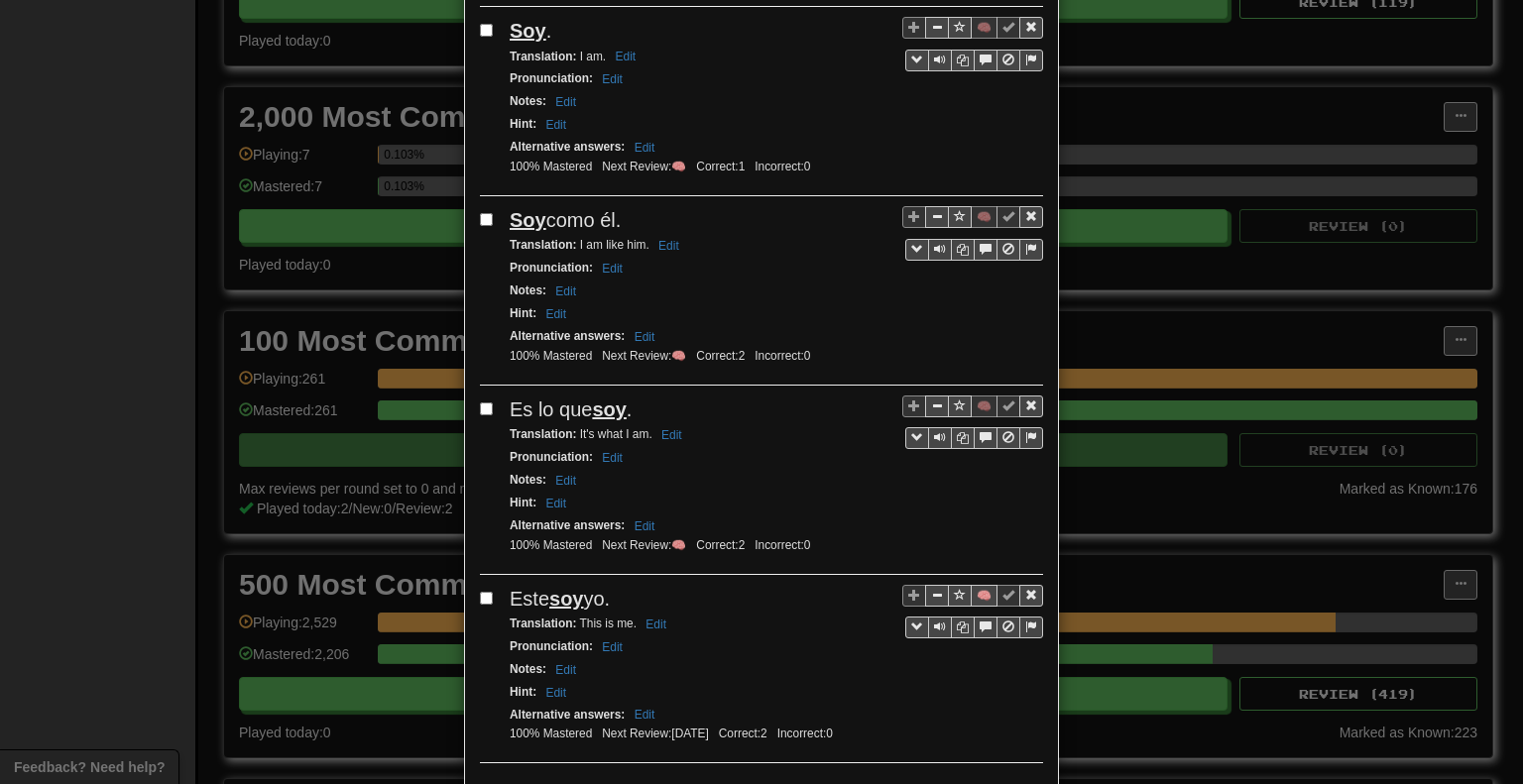 scroll, scrollTop: 3398, scrollLeft: 0, axis: vertical 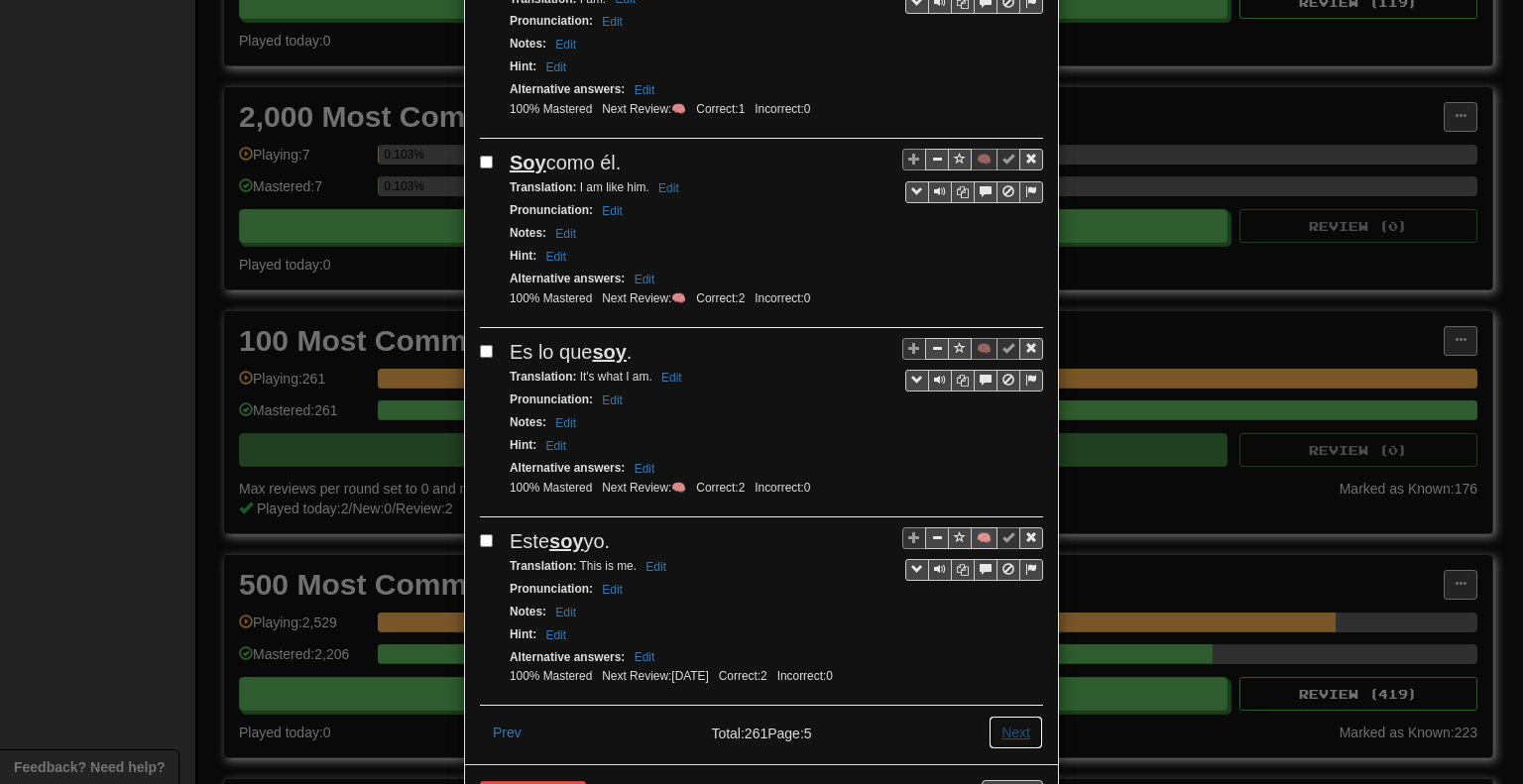 click on "Next" at bounding box center [1015, 732] 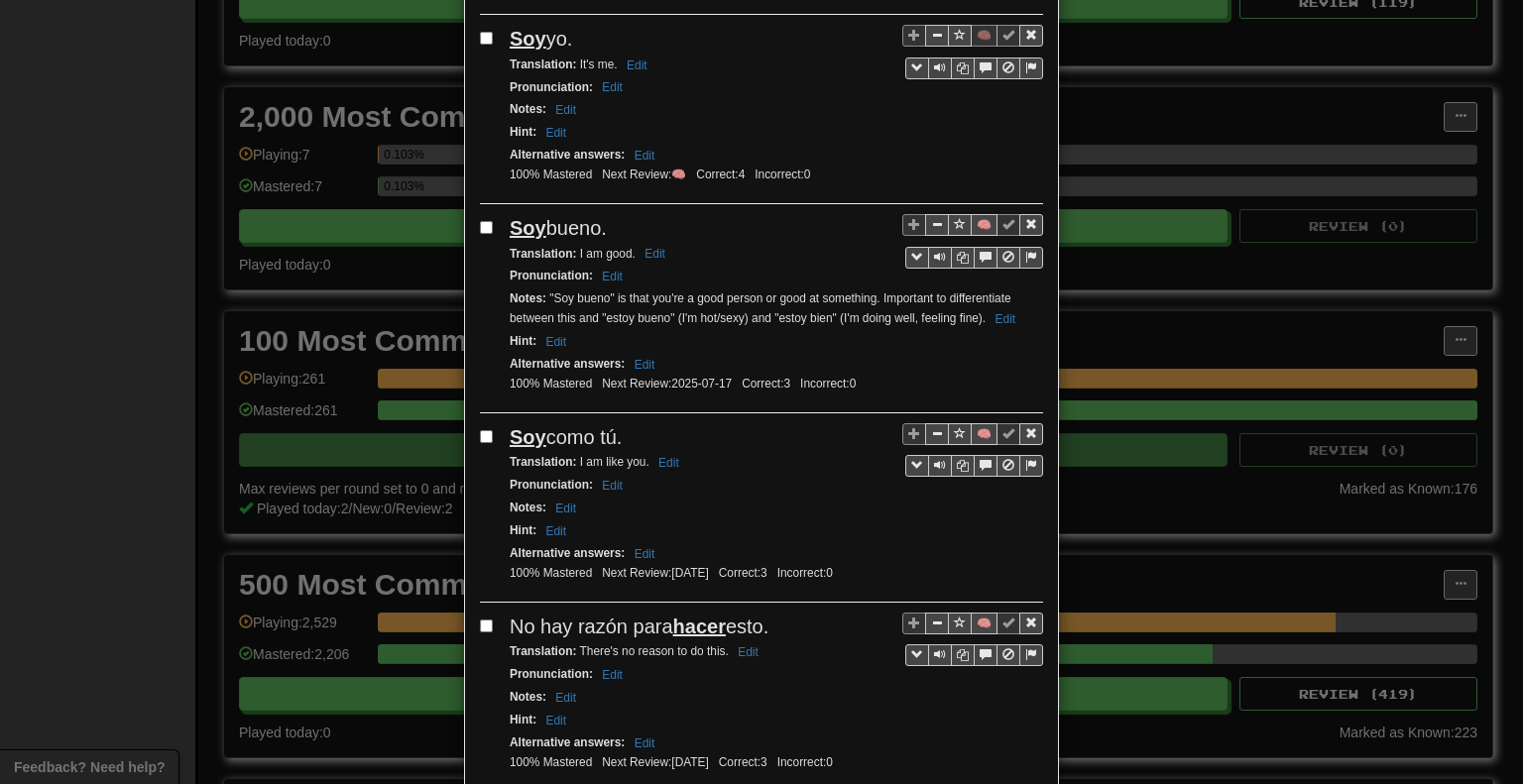 scroll, scrollTop: 496, scrollLeft: 0, axis: vertical 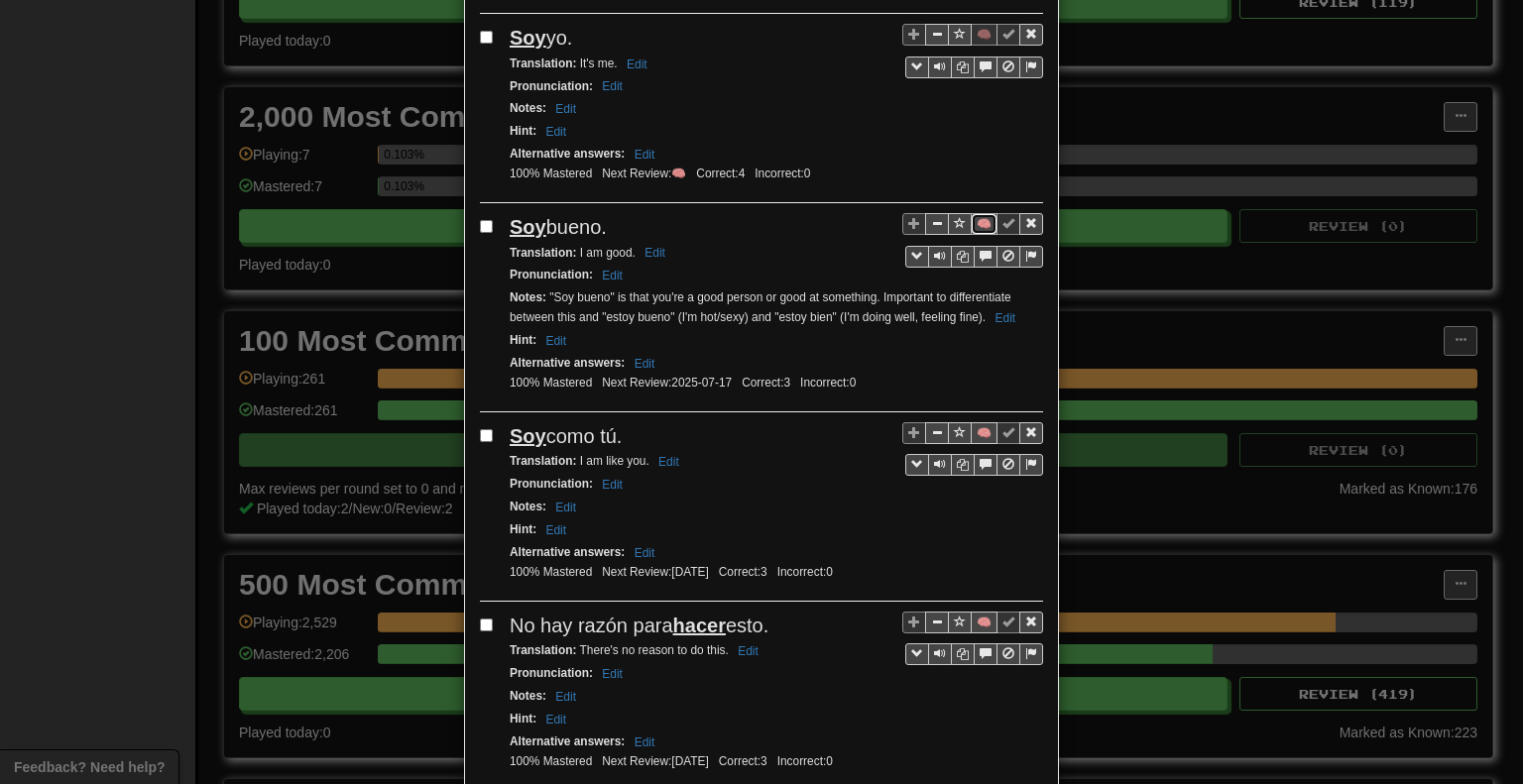 click on "🧠" at bounding box center [984, 224] 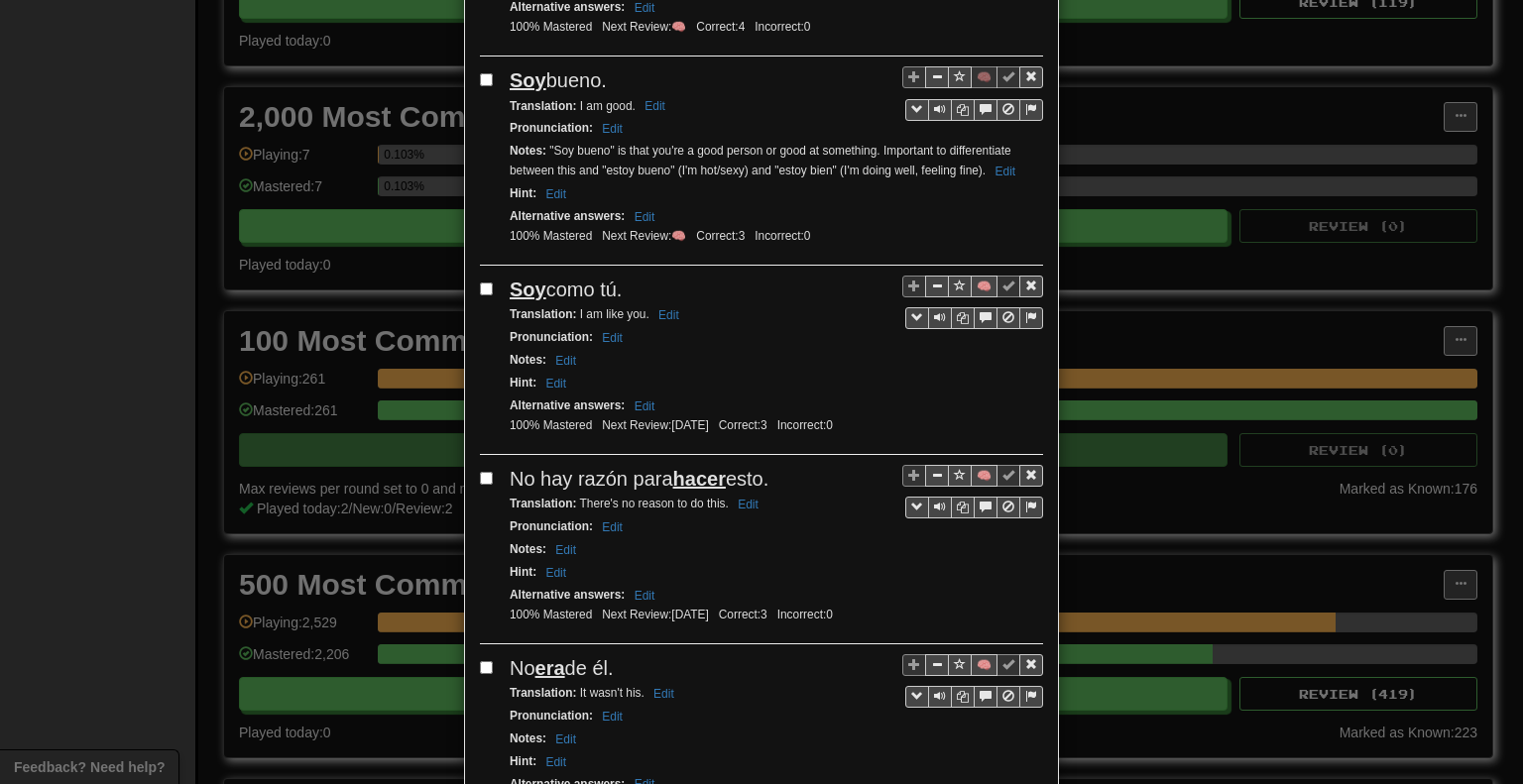 scroll, scrollTop: 892, scrollLeft: 0, axis: vertical 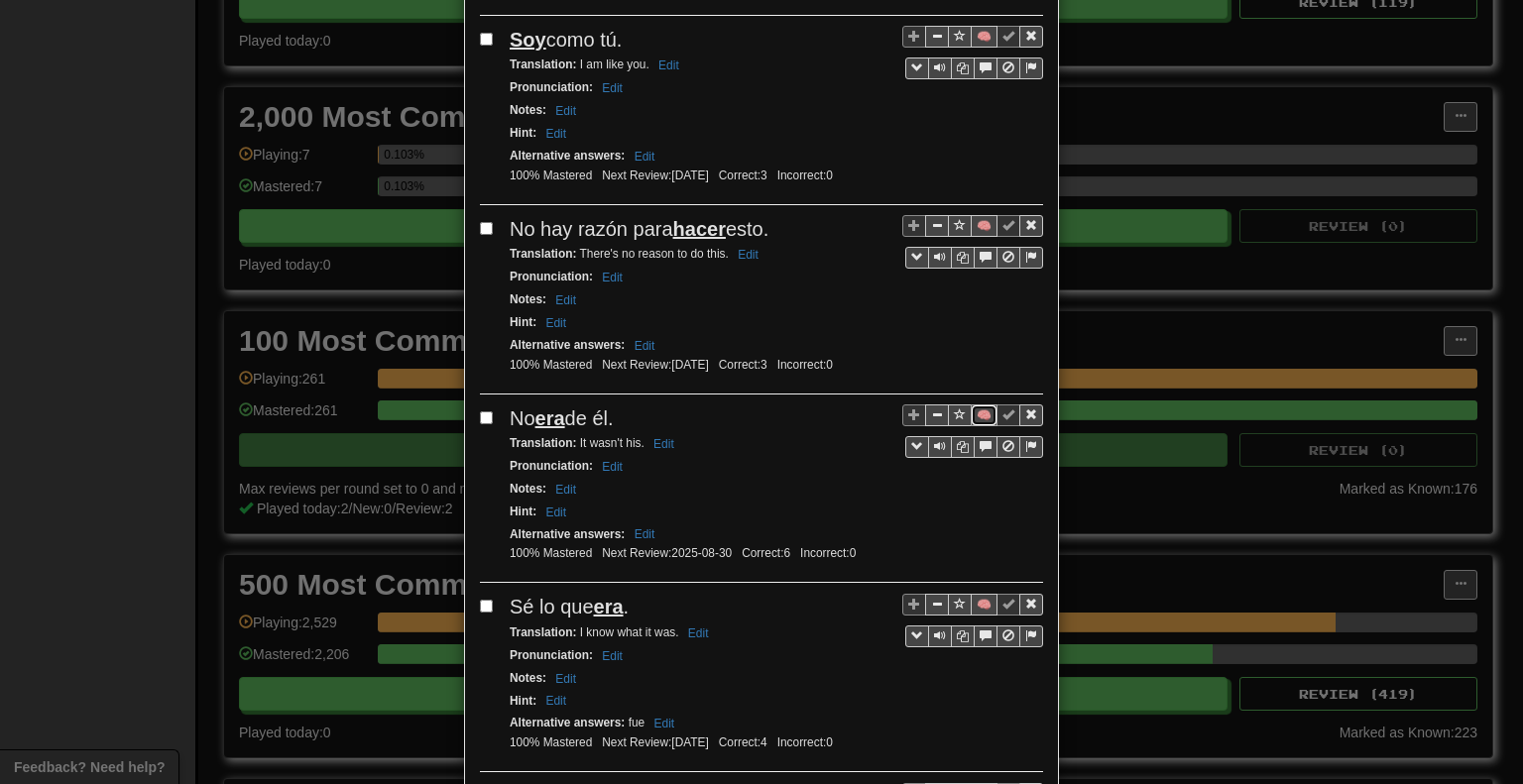 click on "🧠" at bounding box center (984, 415) 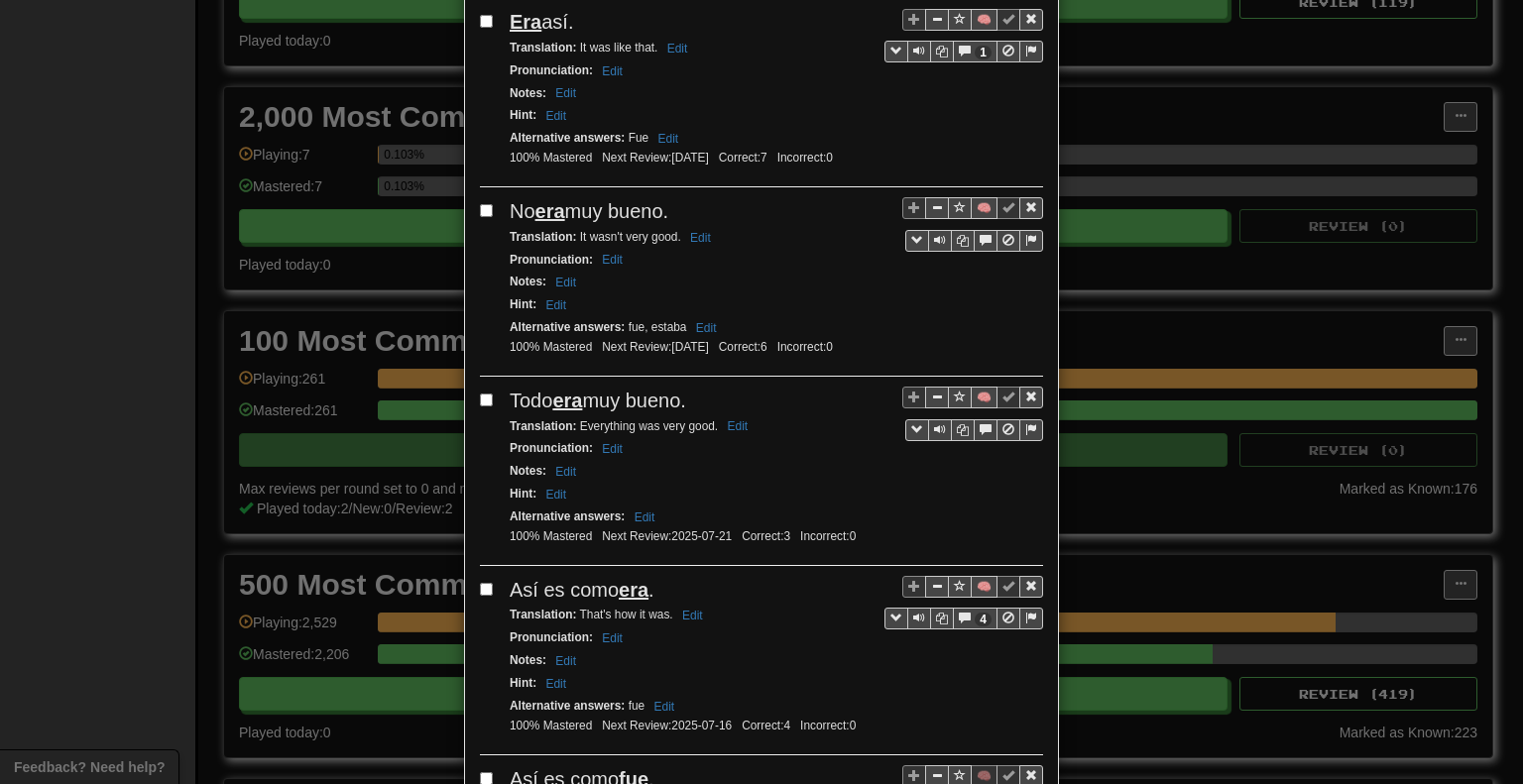 scroll, scrollTop: 1685, scrollLeft: 0, axis: vertical 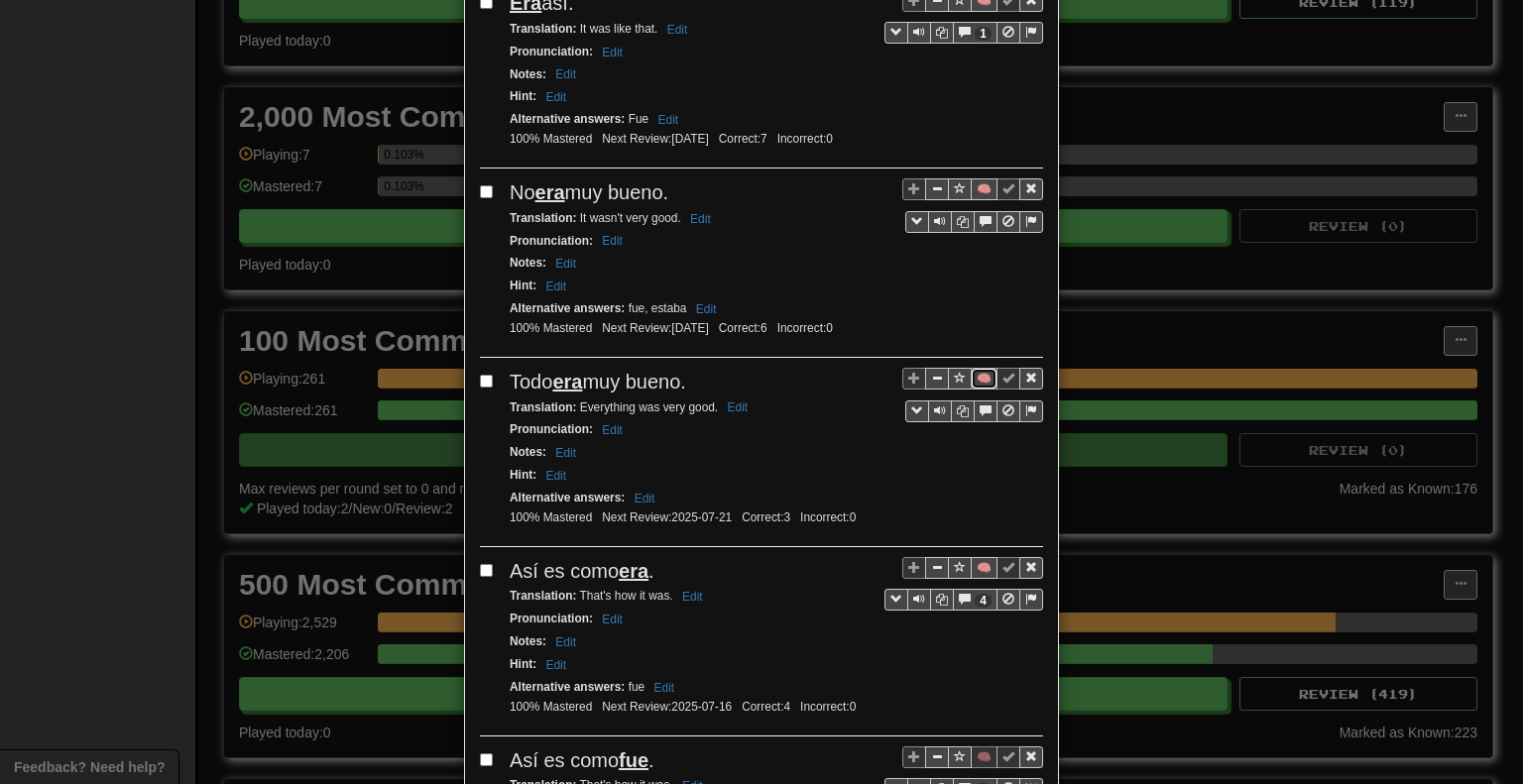 click on "🧠" at bounding box center (984, 379) 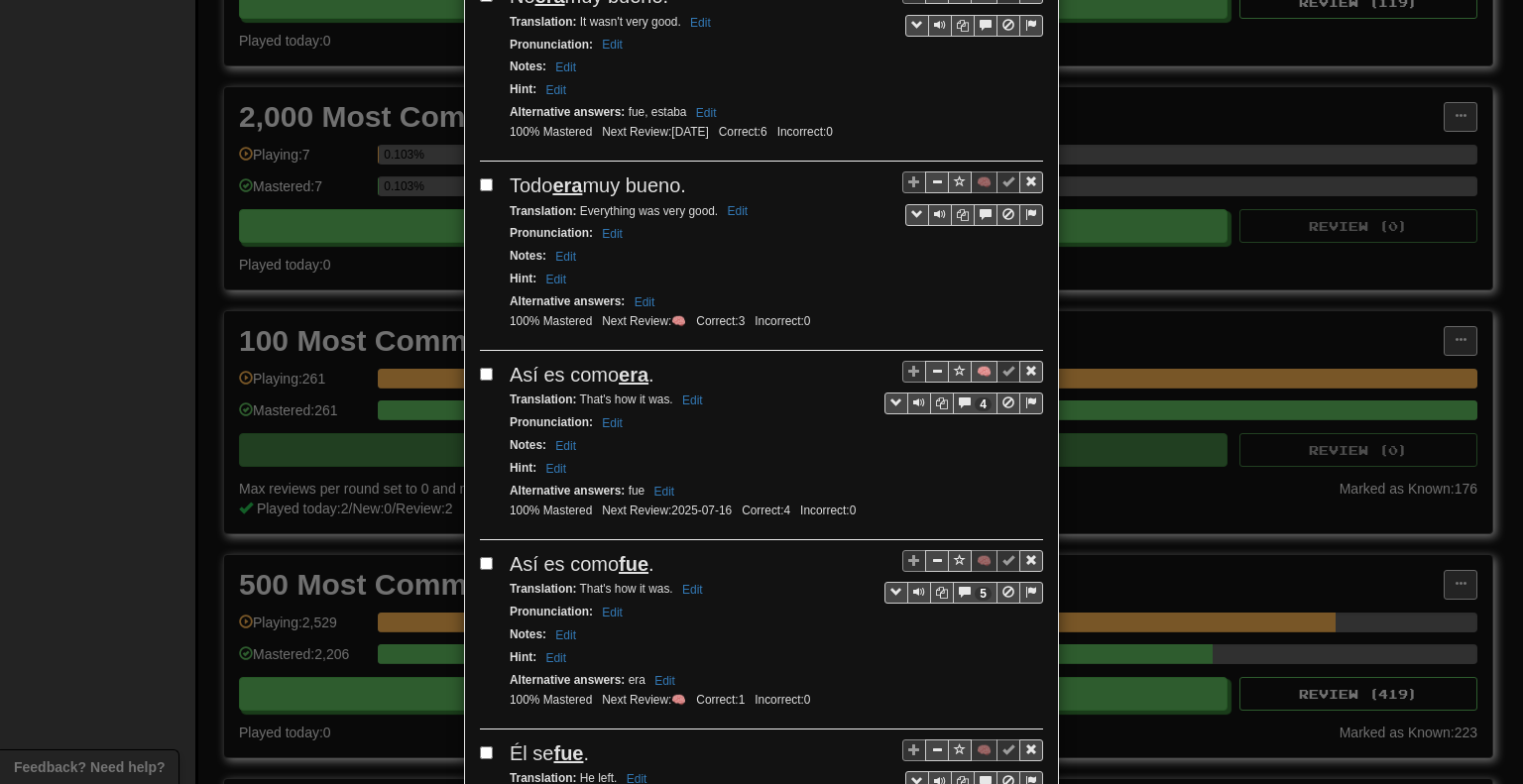 scroll, scrollTop: 1883, scrollLeft: 0, axis: vertical 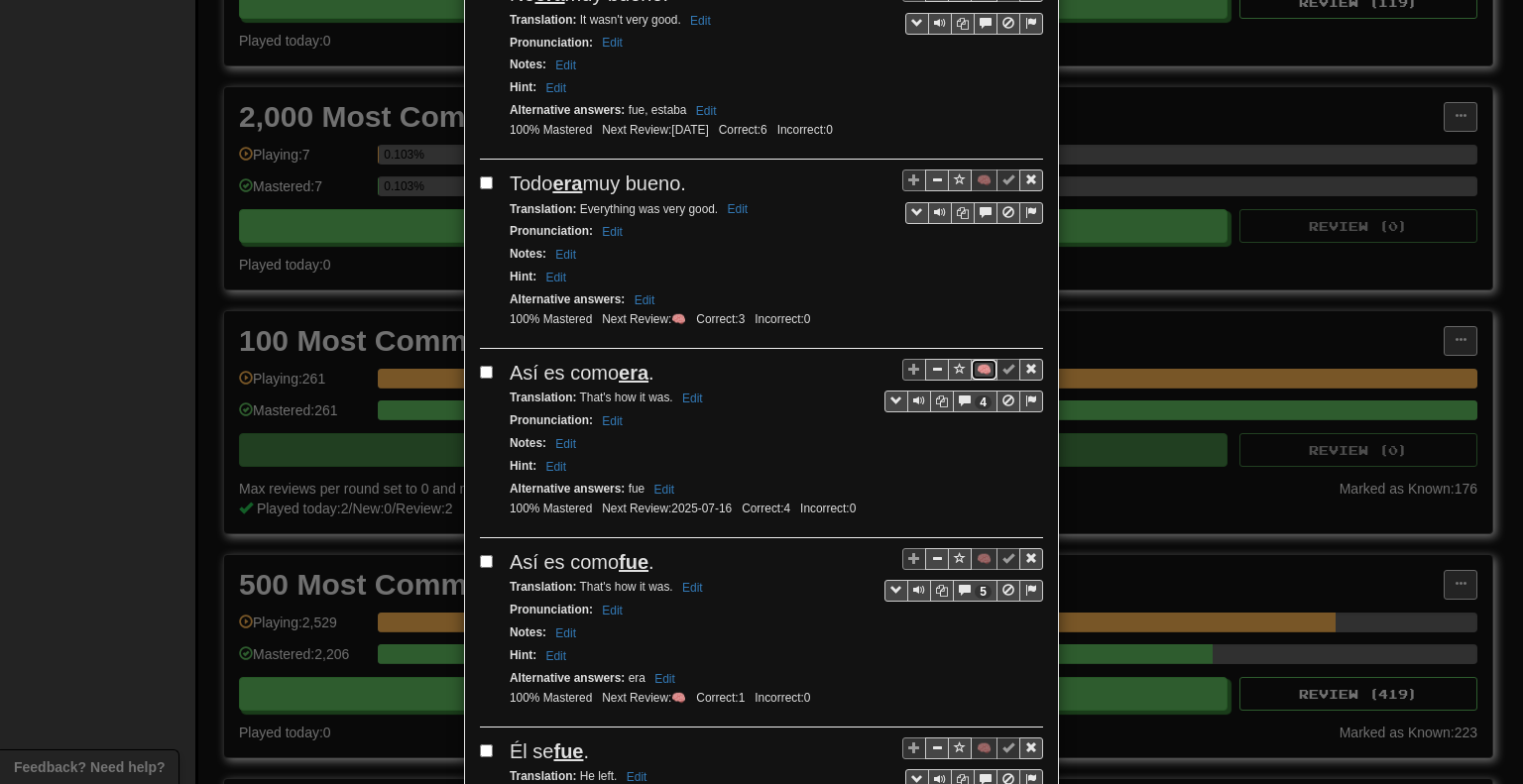 click on "🧠" at bounding box center [984, 370] 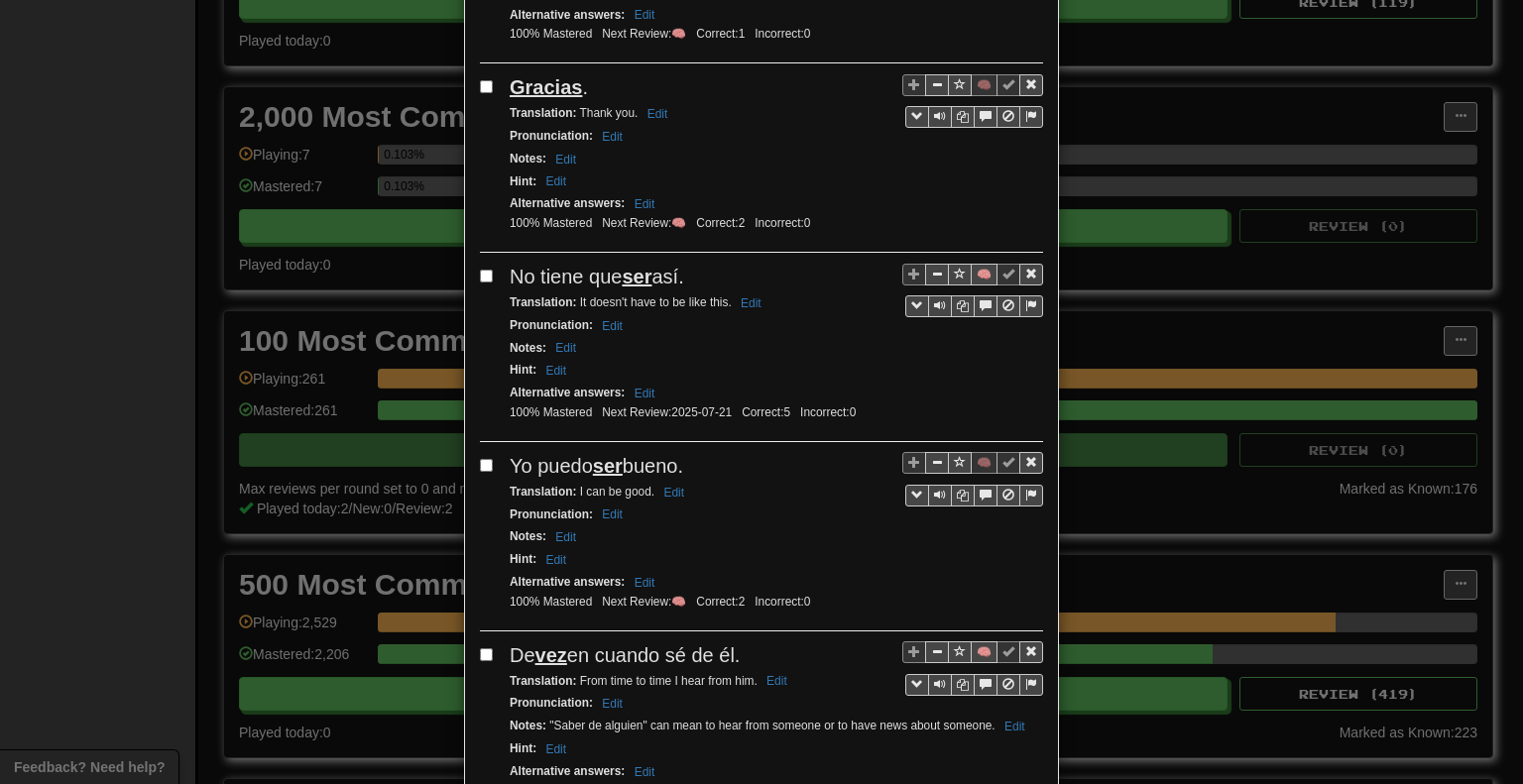 scroll, scrollTop: 2775, scrollLeft: 0, axis: vertical 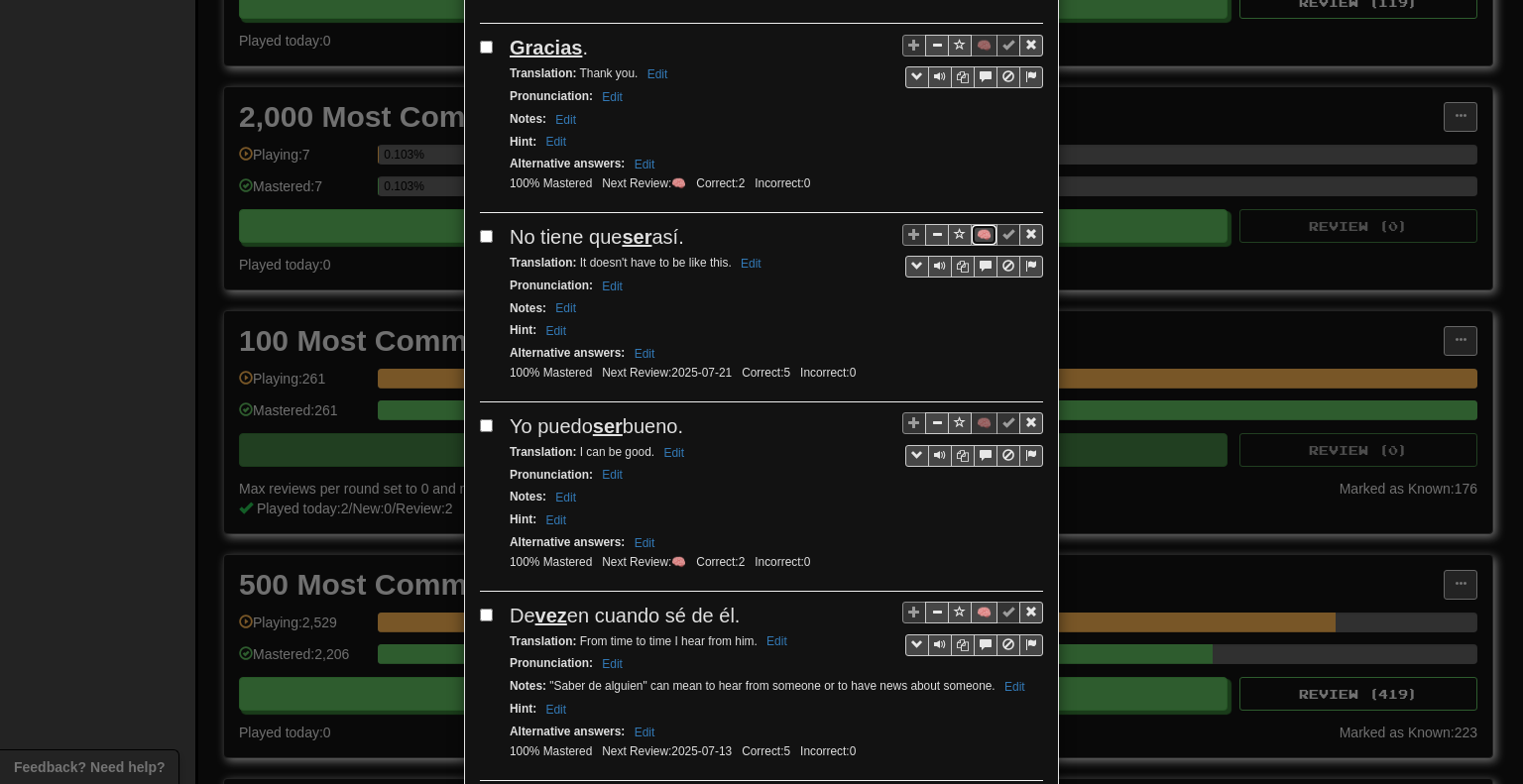 click on "🧠" at bounding box center [984, 235] 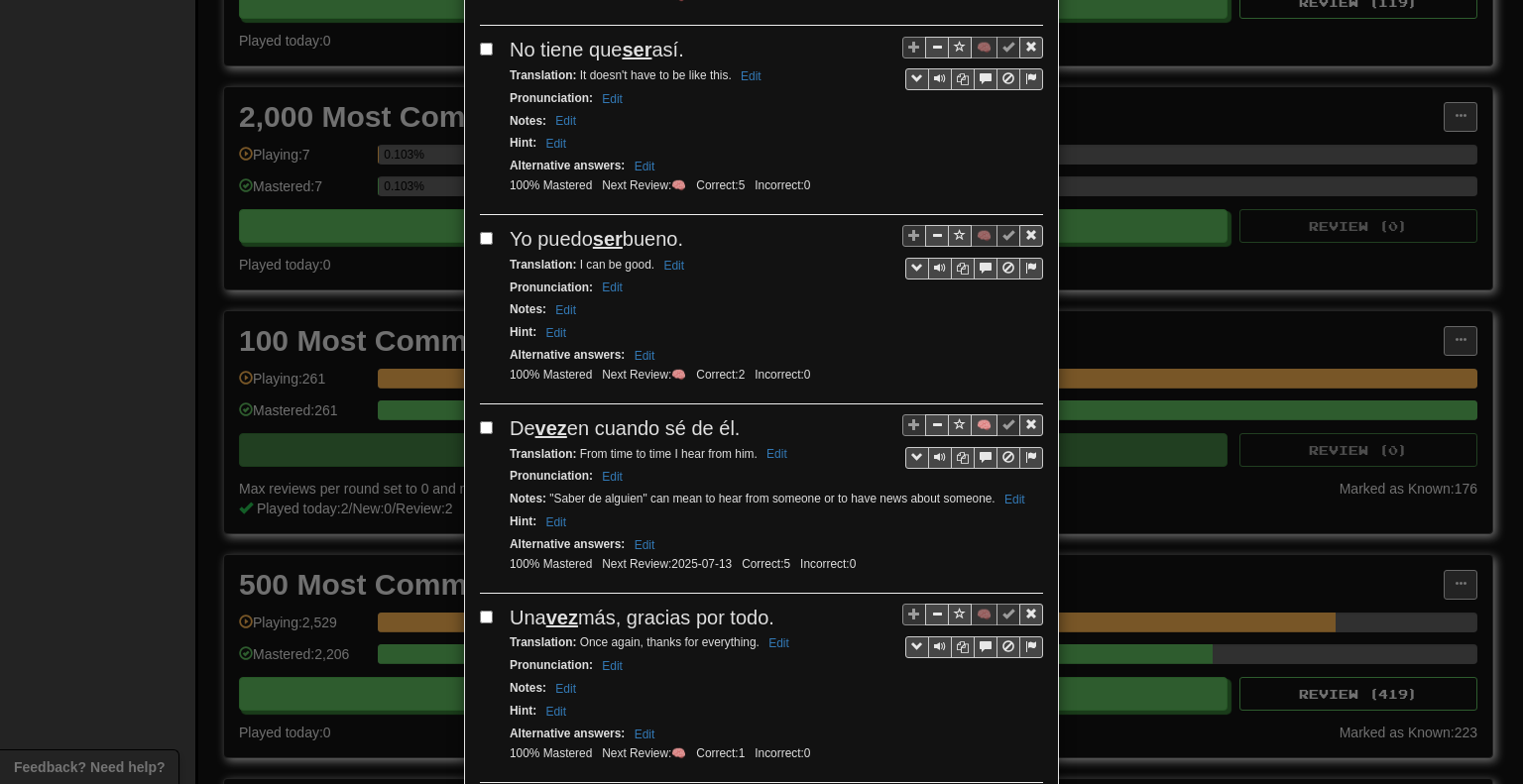 scroll, scrollTop: 3073, scrollLeft: 0, axis: vertical 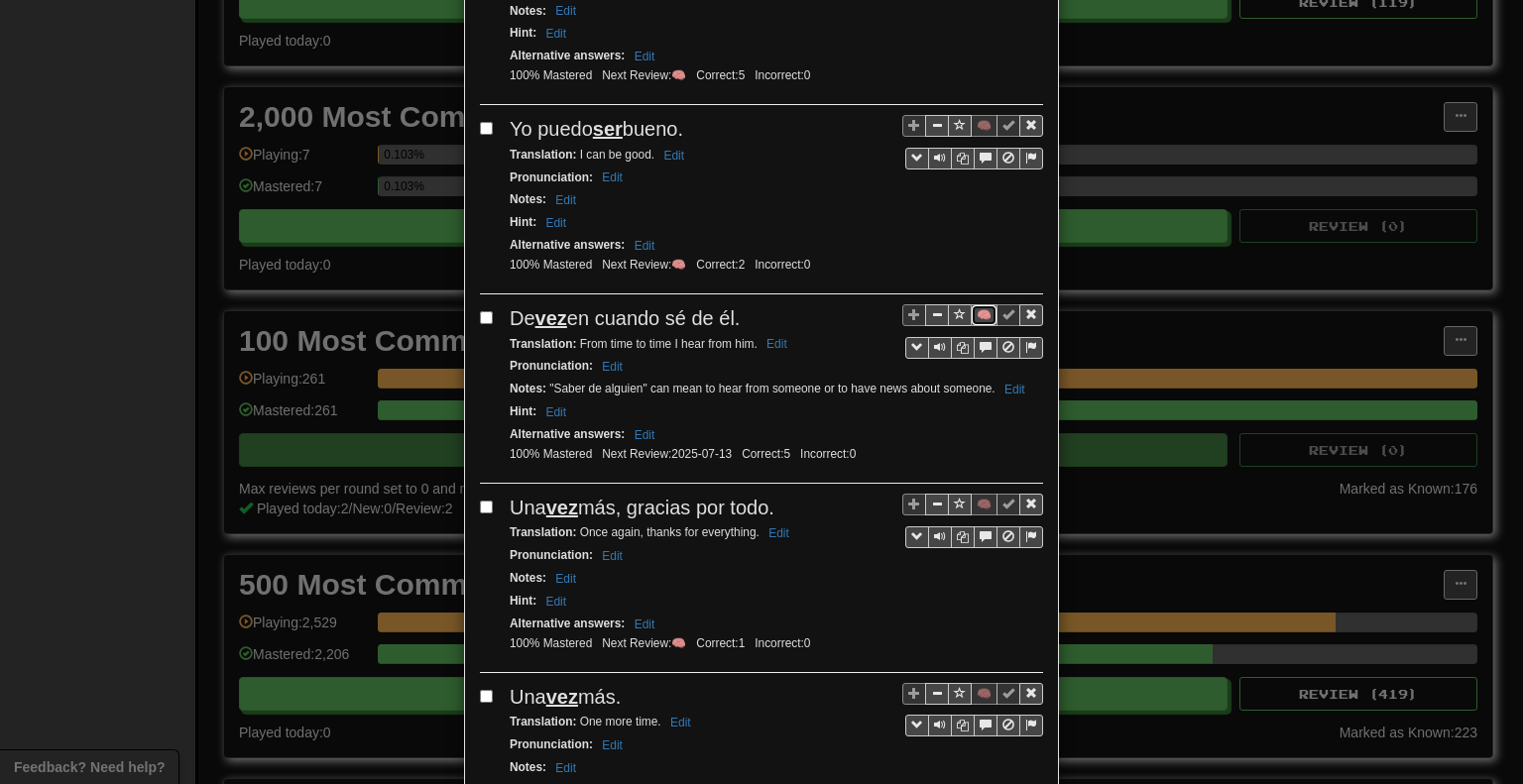 click on "🧠" at bounding box center [984, 315] 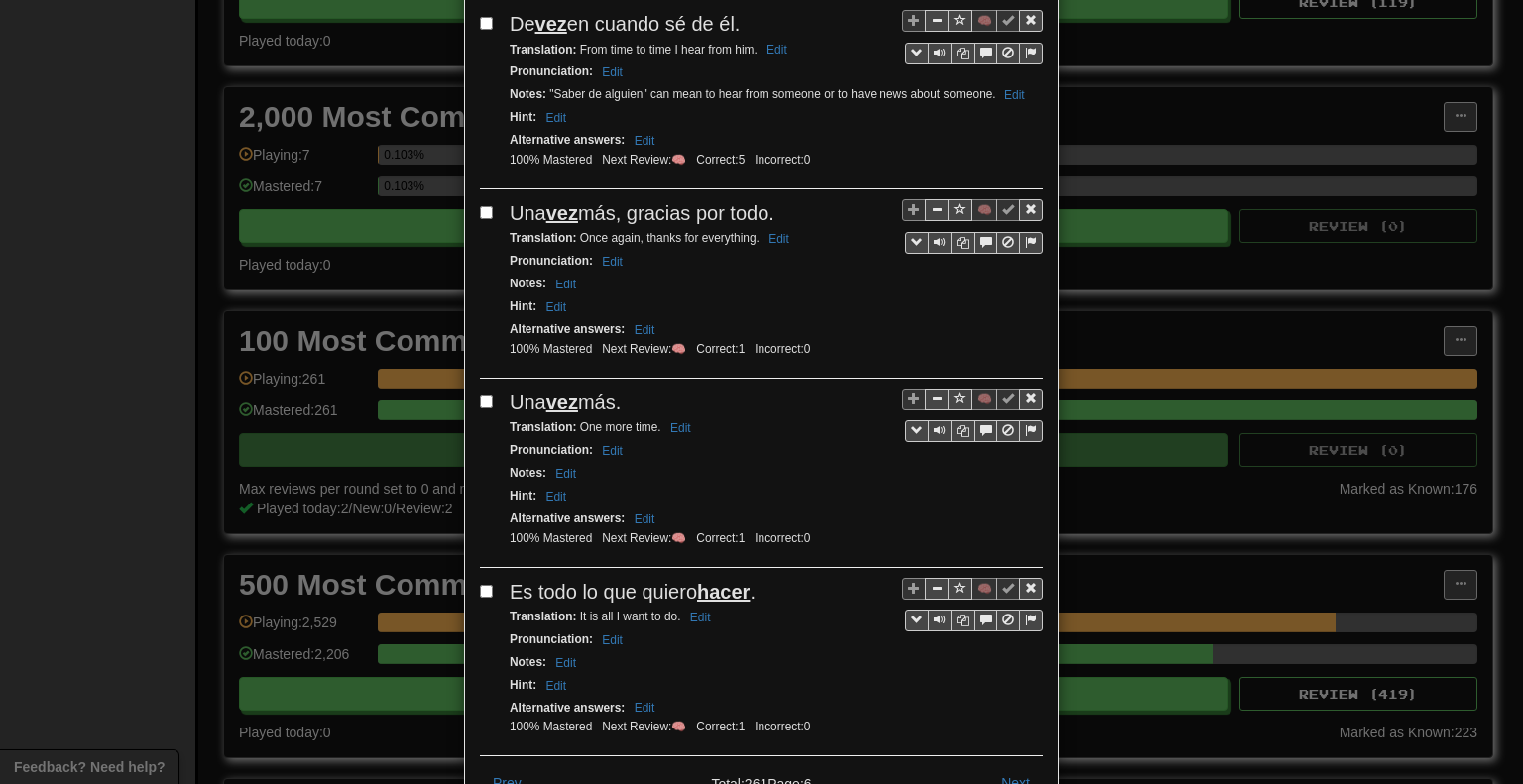 scroll, scrollTop: 3417, scrollLeft: 0, axis: vertical 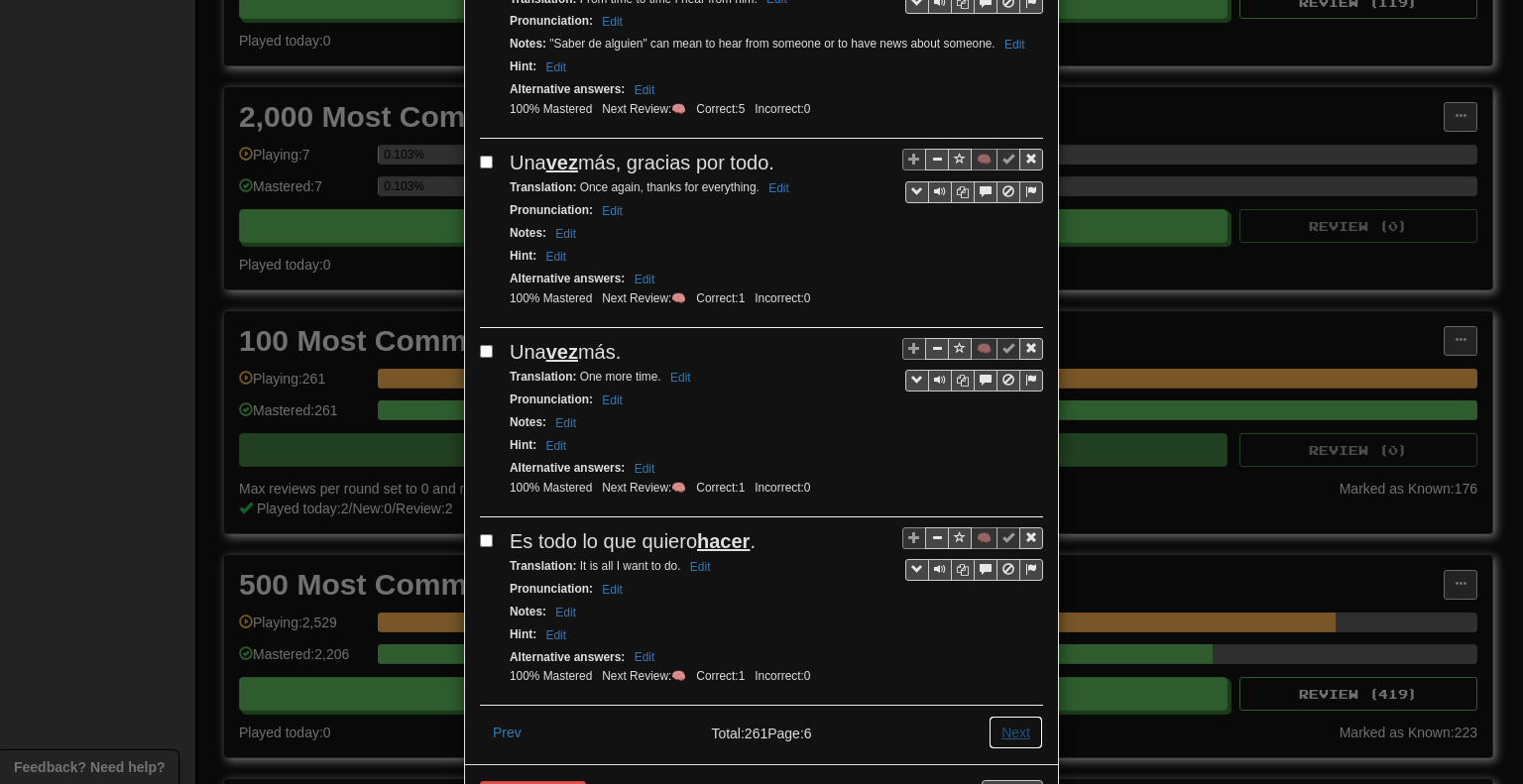 click on "Next" at bounding box center [1015, 732] 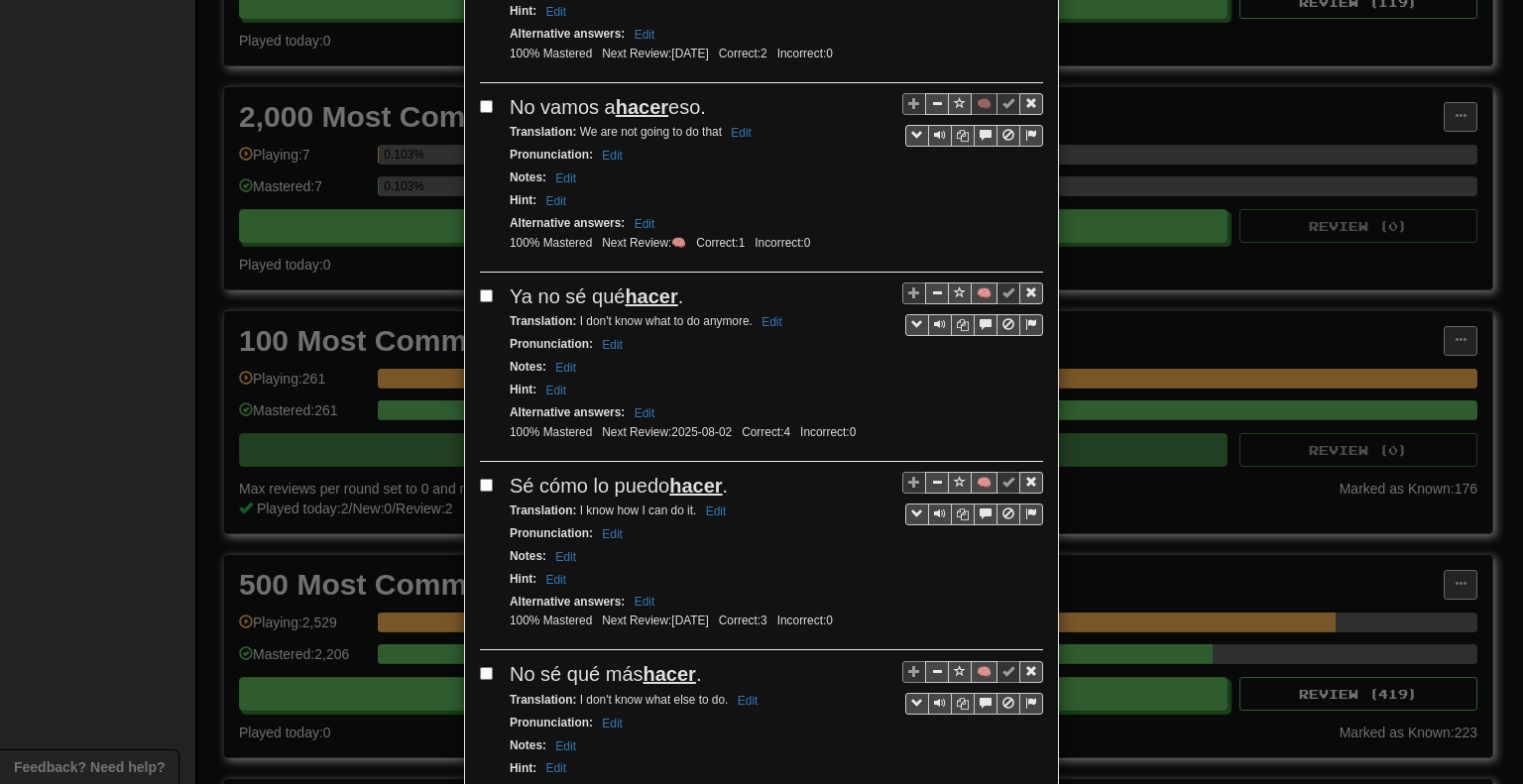 scroll, scrollTop: 892, scrollLeft: 0, axis: vertical 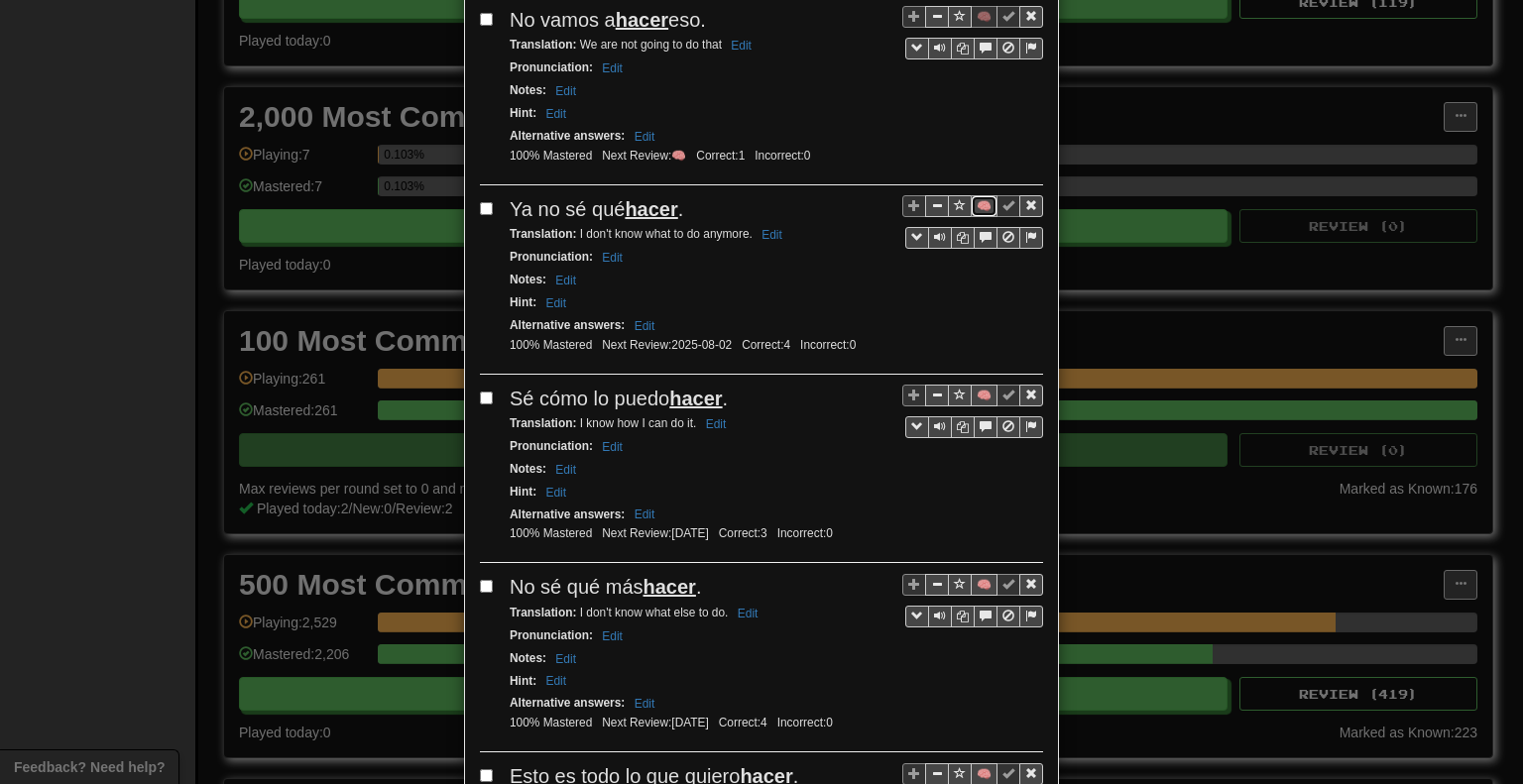 click on "🧠" at bounding box center (984, 206) 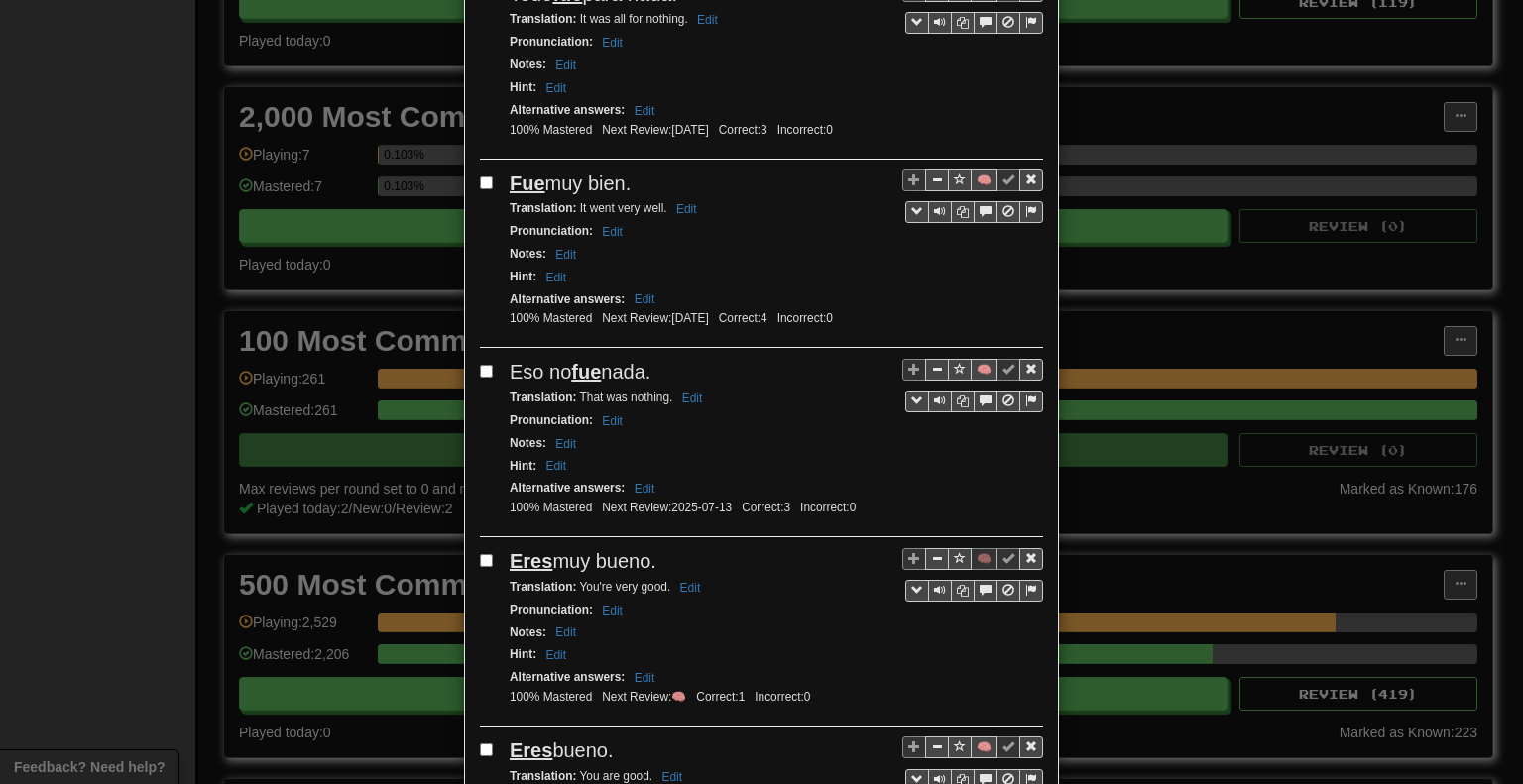scroll, scrollTop: 2577, scrollLeft: 0, axis: vertical 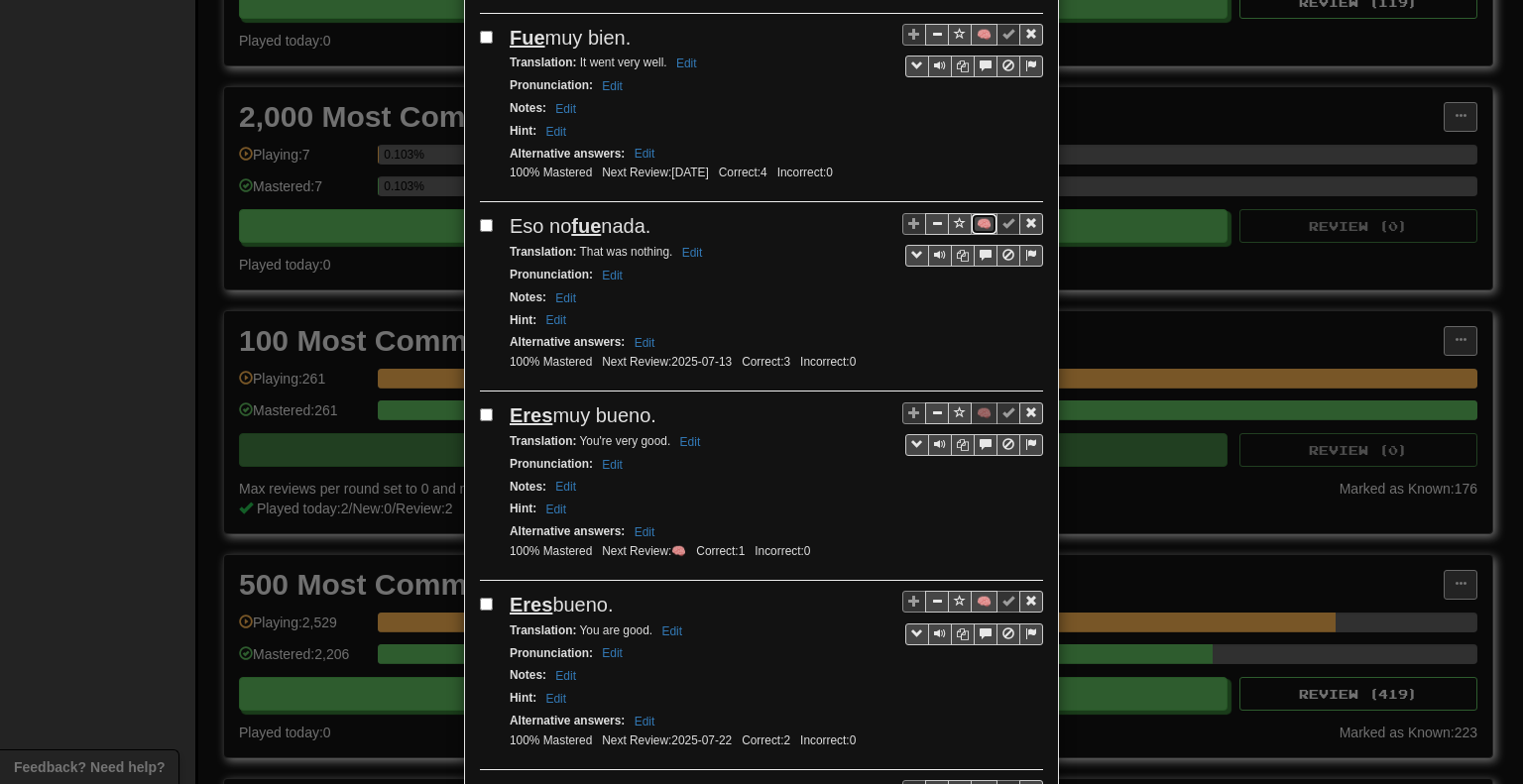 click on "🧠" at bounding box center (984, 224) 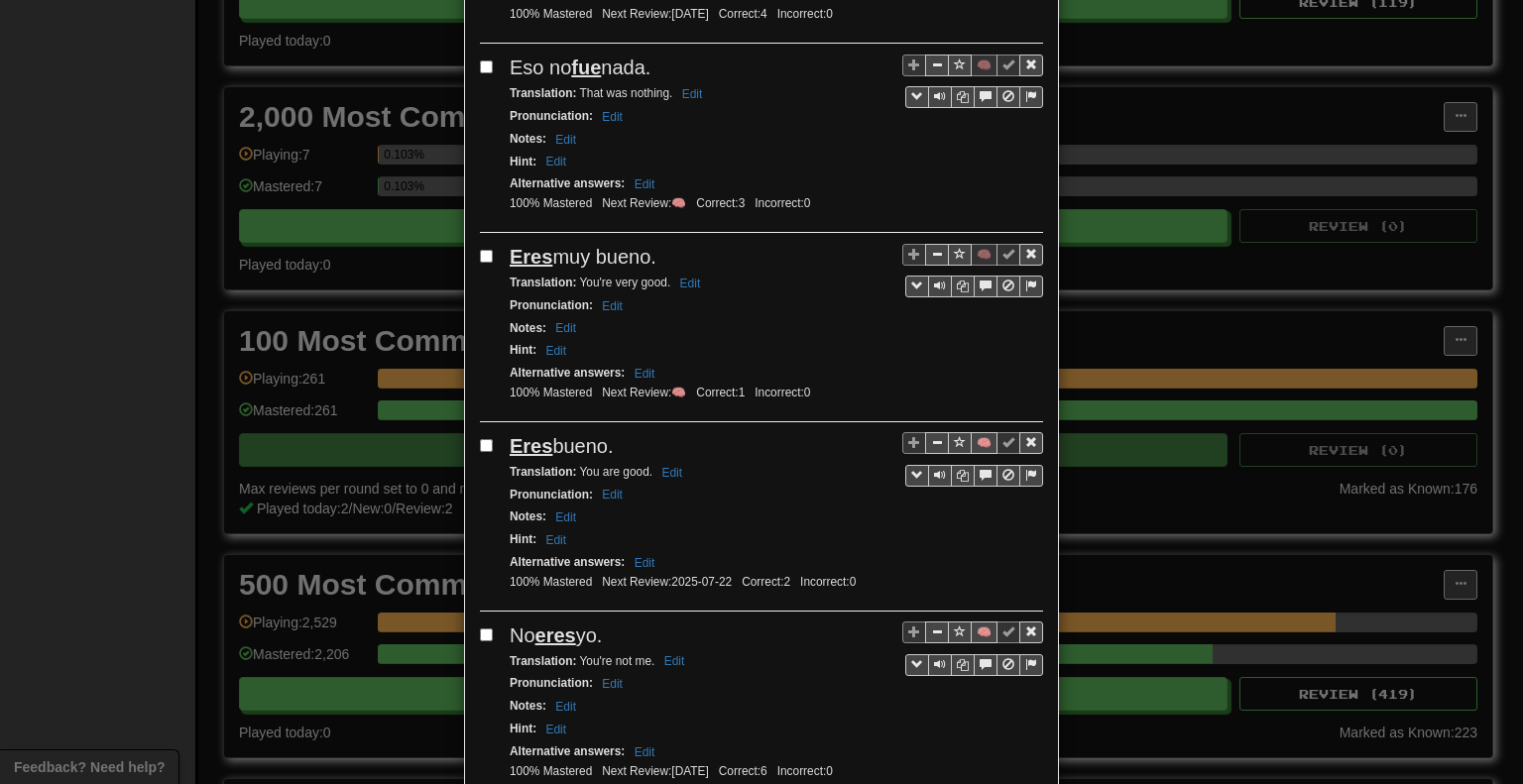 scroll, scrollTop: 2973, scrollLeft: 0, axis: vertical 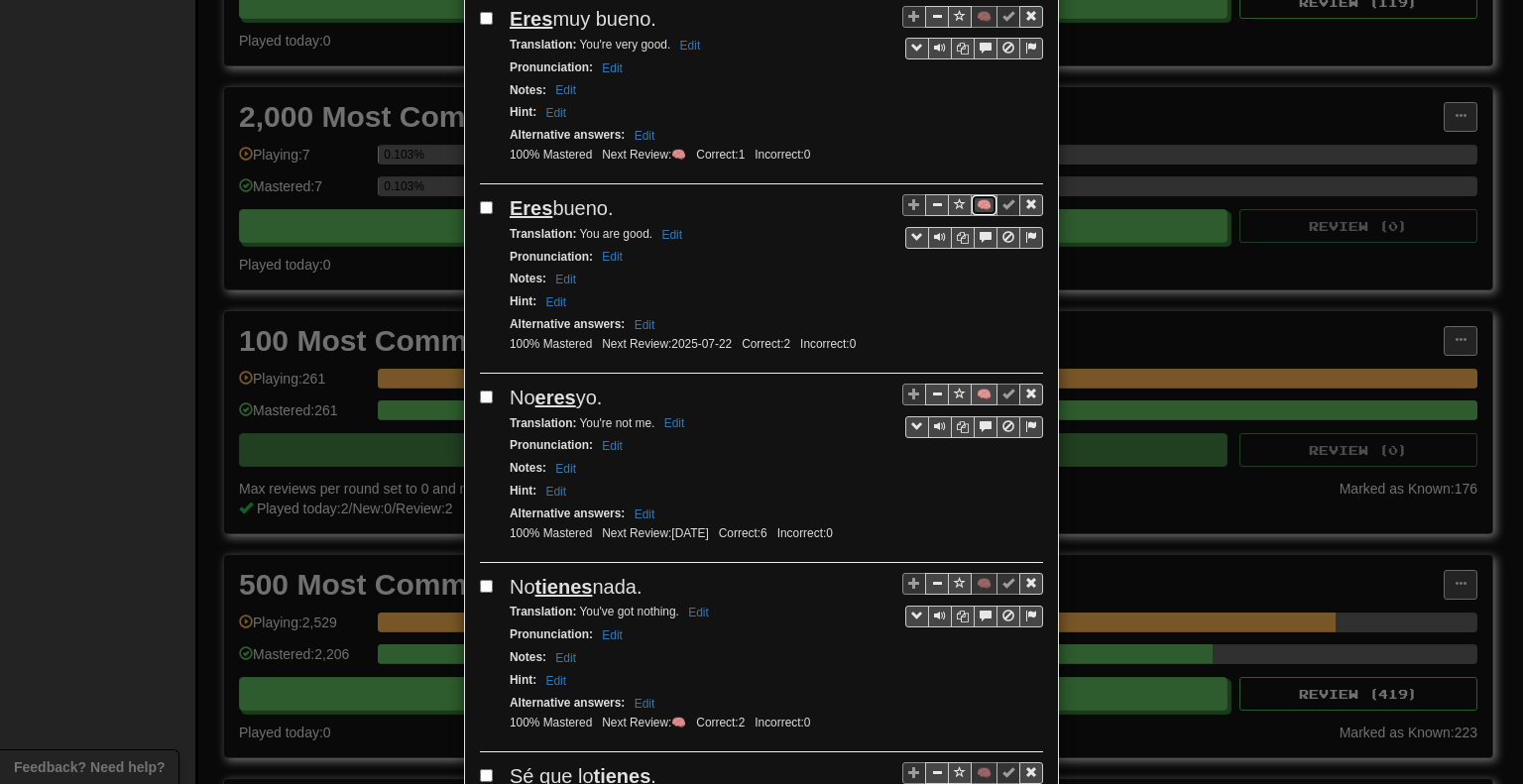 click on "🧠" at bounding box center (984, 205) 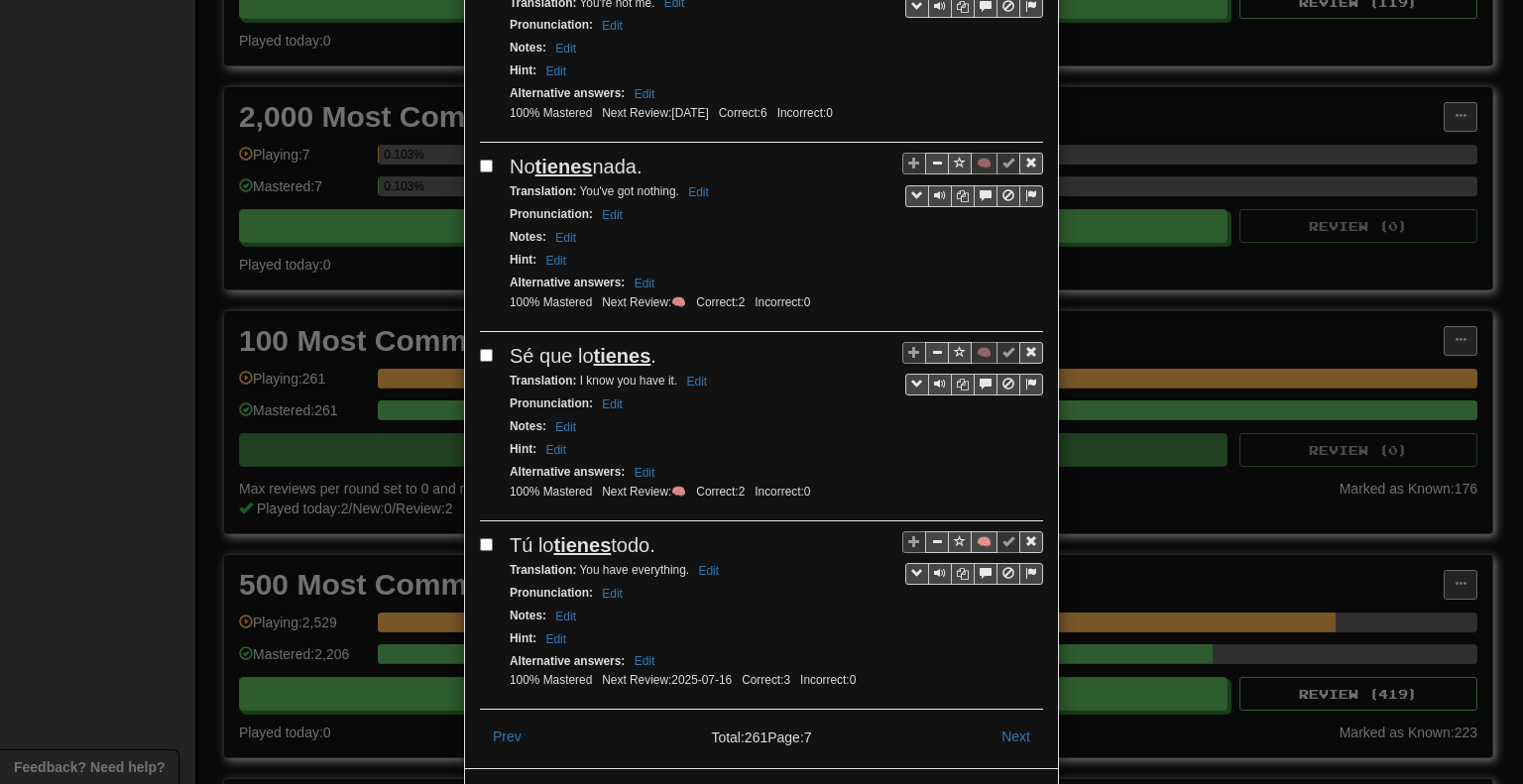 scroll, scrollTop: 3398, scrollLeft: 0, axis: vertical 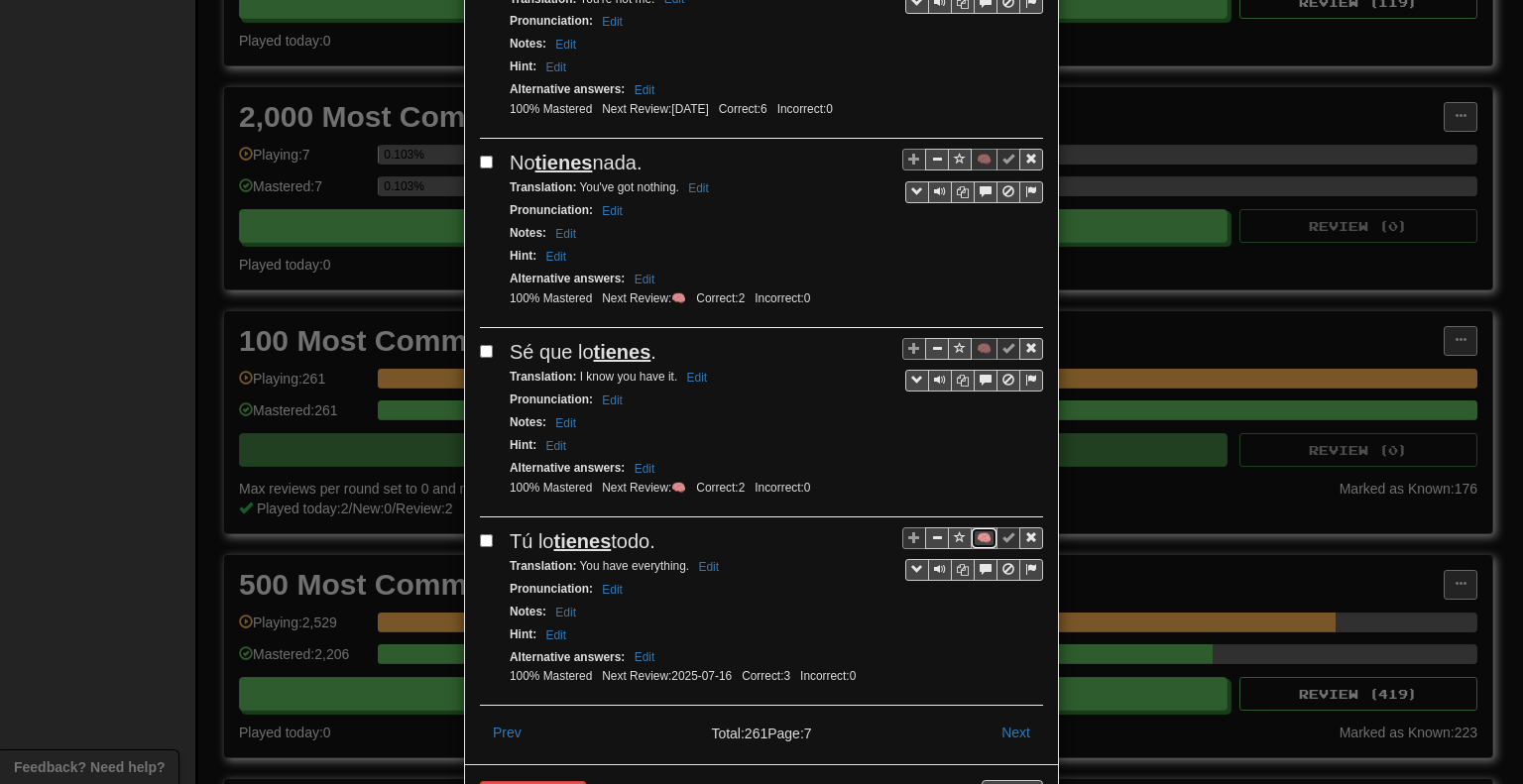 click on "🧠" at bounding box center [984, 538] 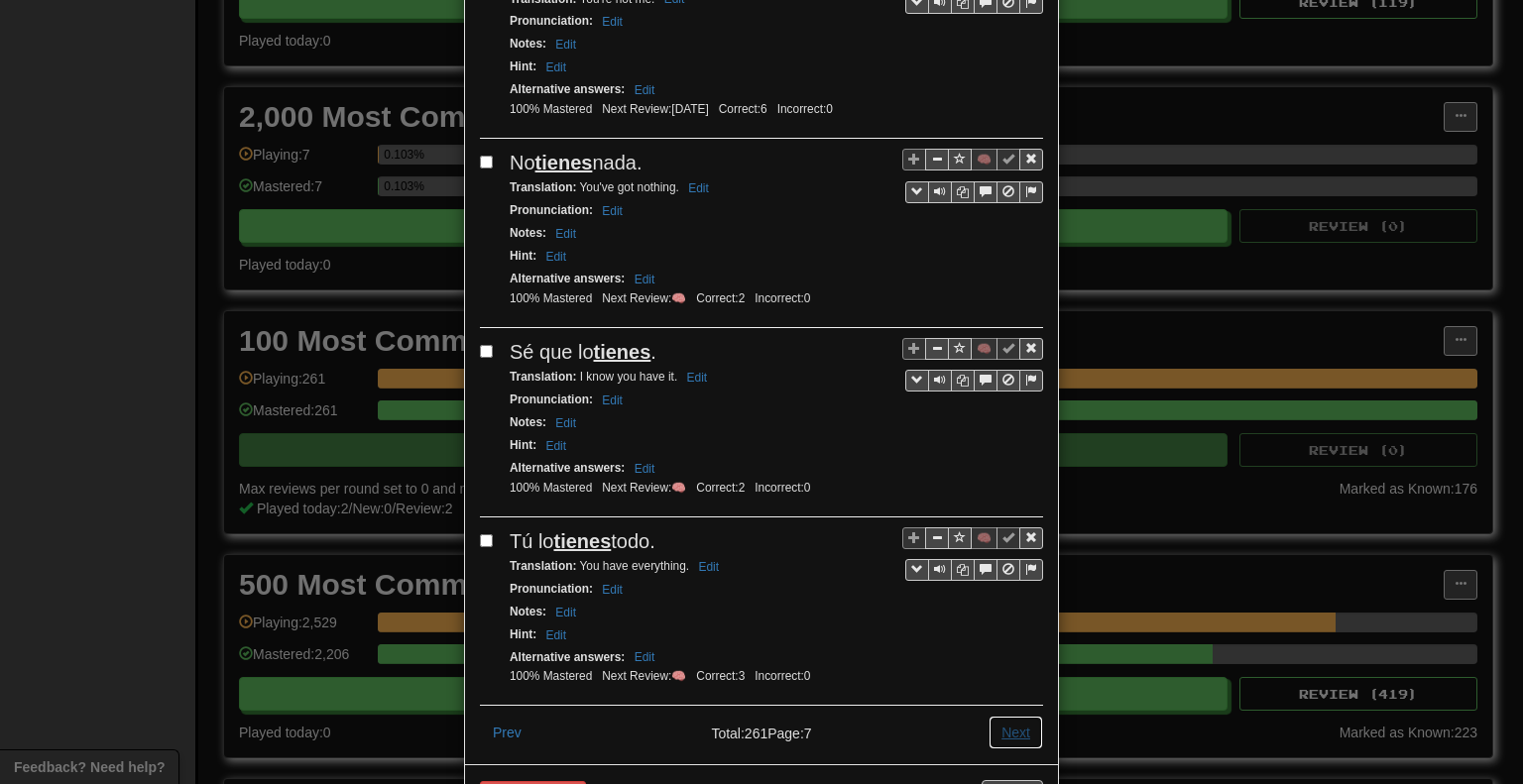 click on "Next" at bounding box center [1015, 732] 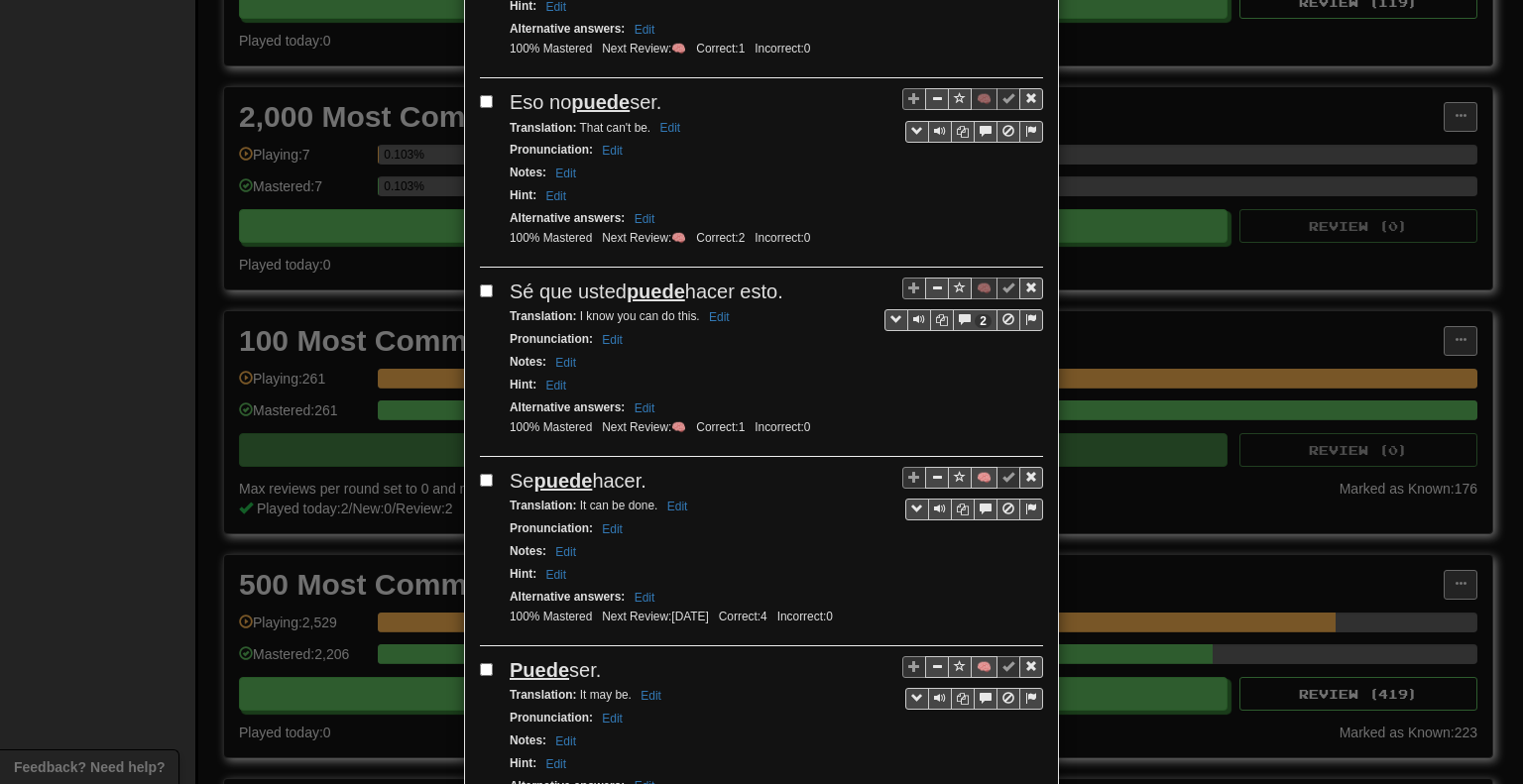 scroll, scrollTop: 892, scrollLeft: 0, axis: vertical 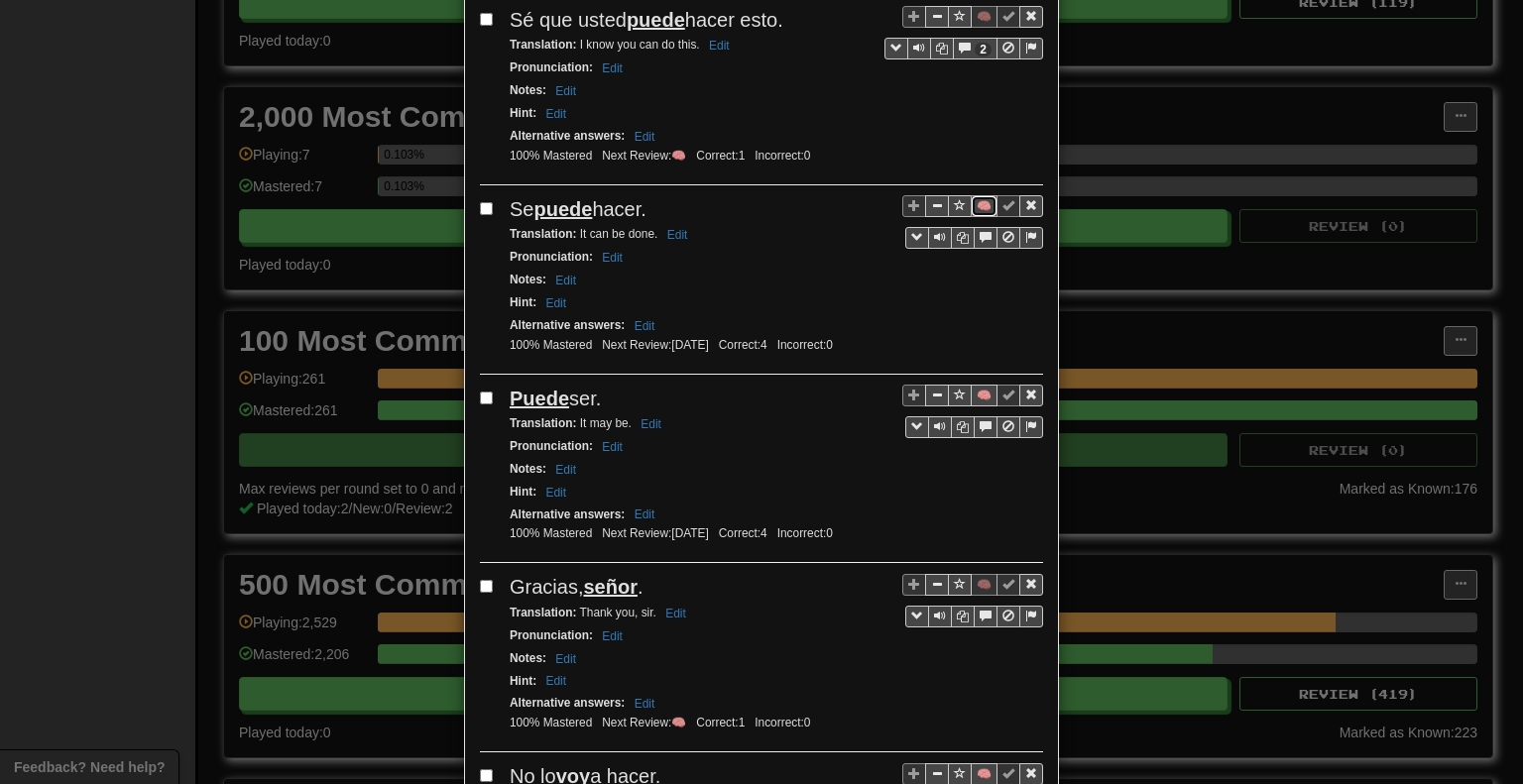 click on "🧠" at bounding box center (984, 206) 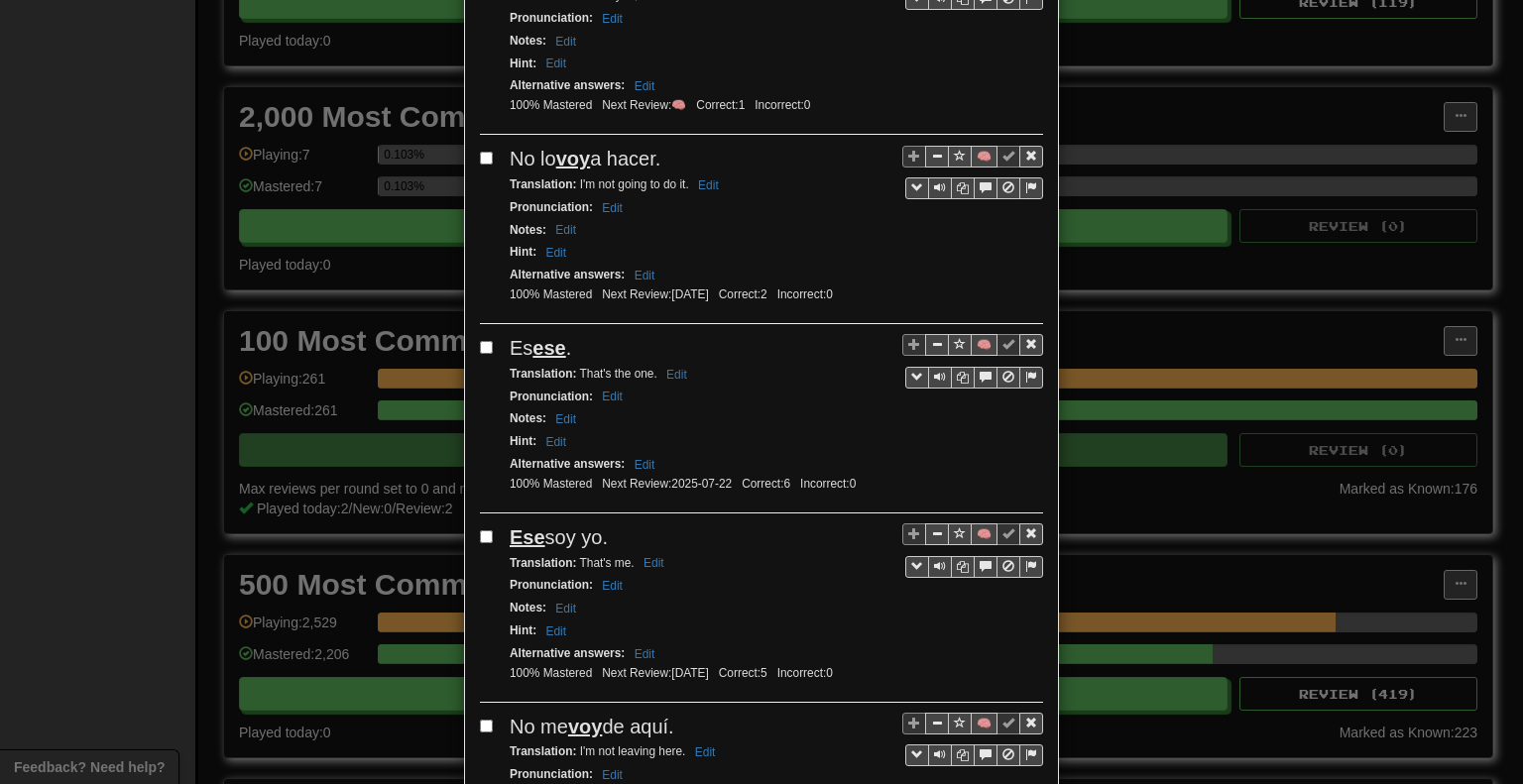 scroll, scrollTop: 1685, scrollLeft: 0, axis: vertical 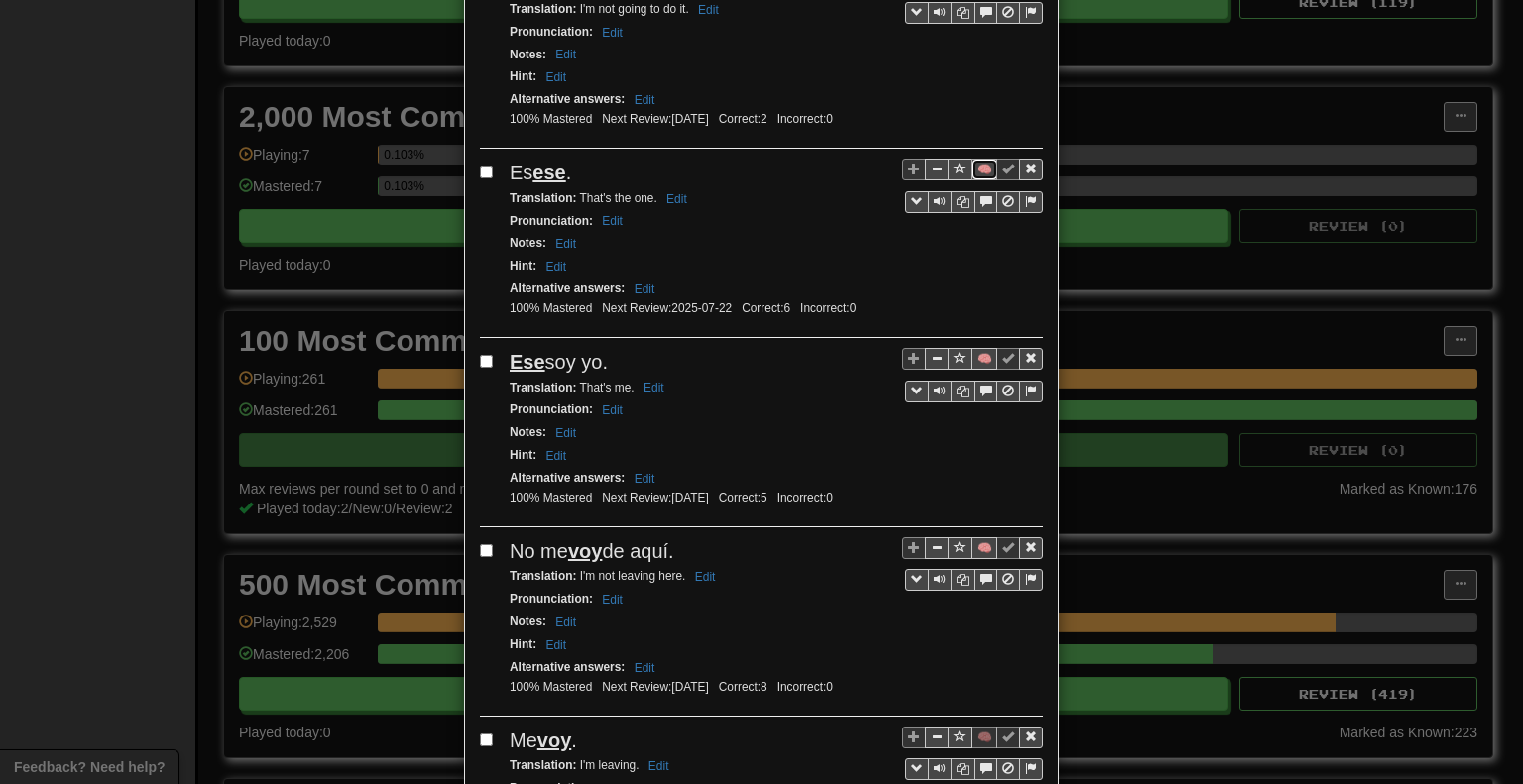 click on "🧠" at bounding box center [984, 169] 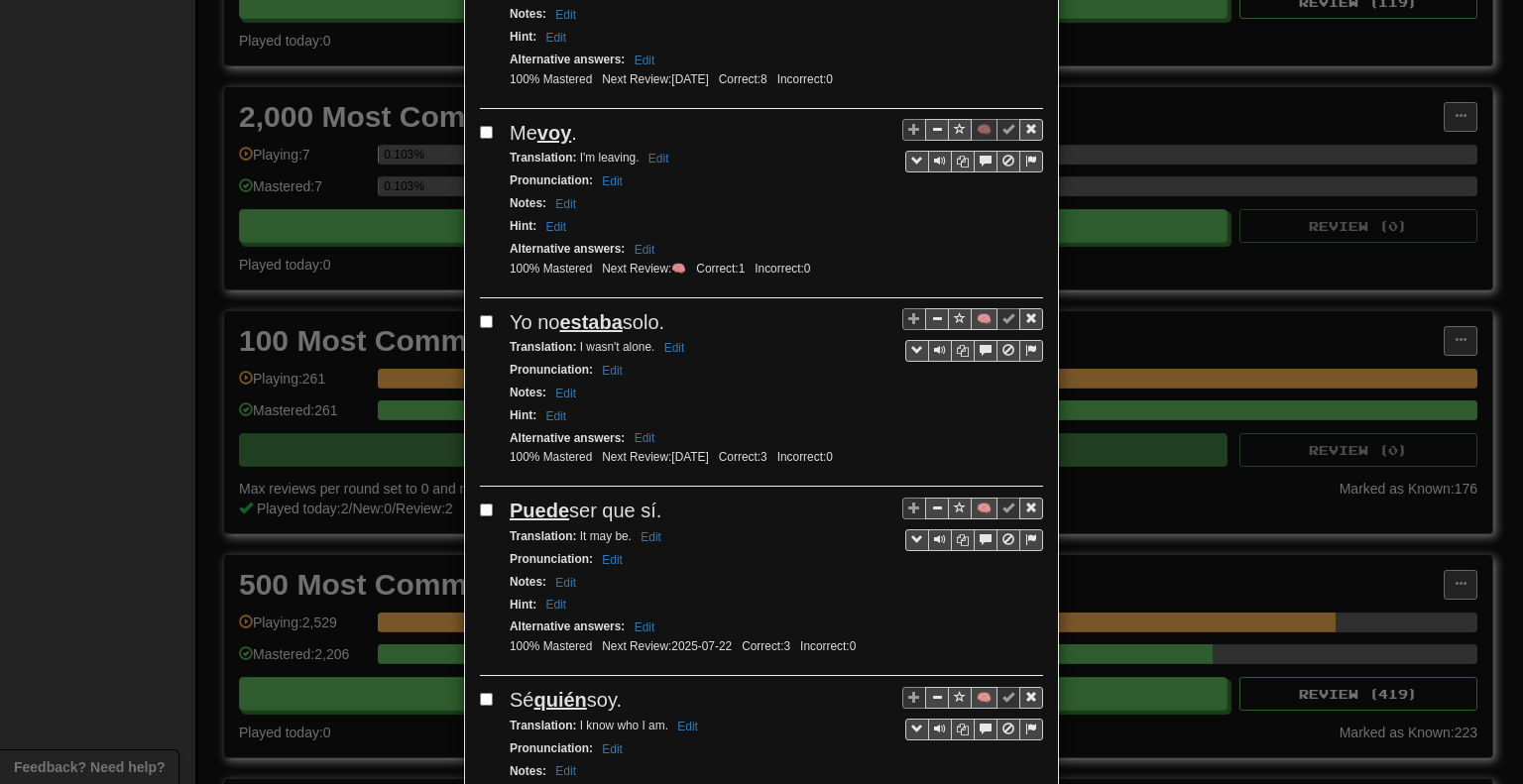 scroll, scrollTop: 2577, scrollLeft: 0, axis: vertical 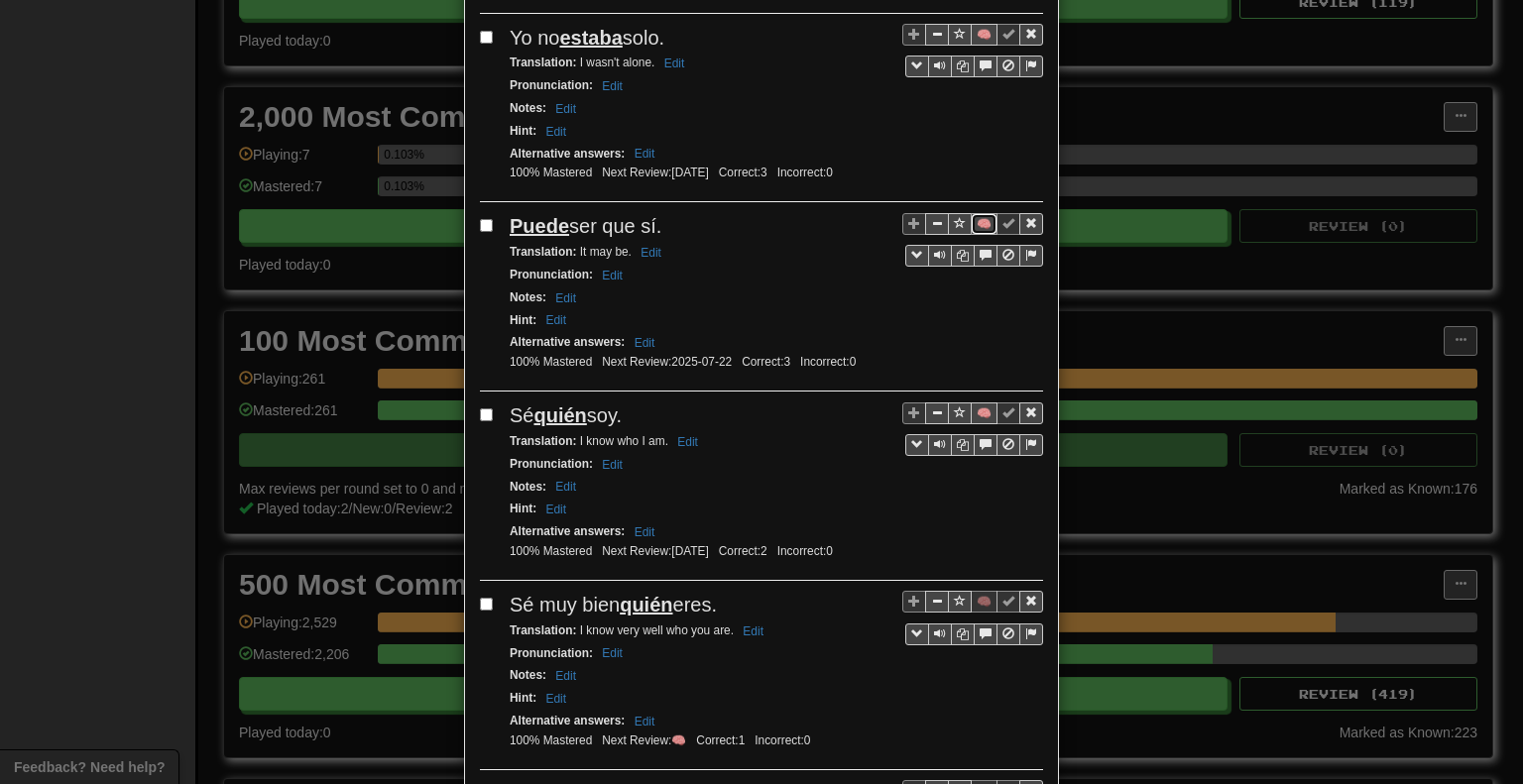 click on "🧠" at bounding box center [984, 224] 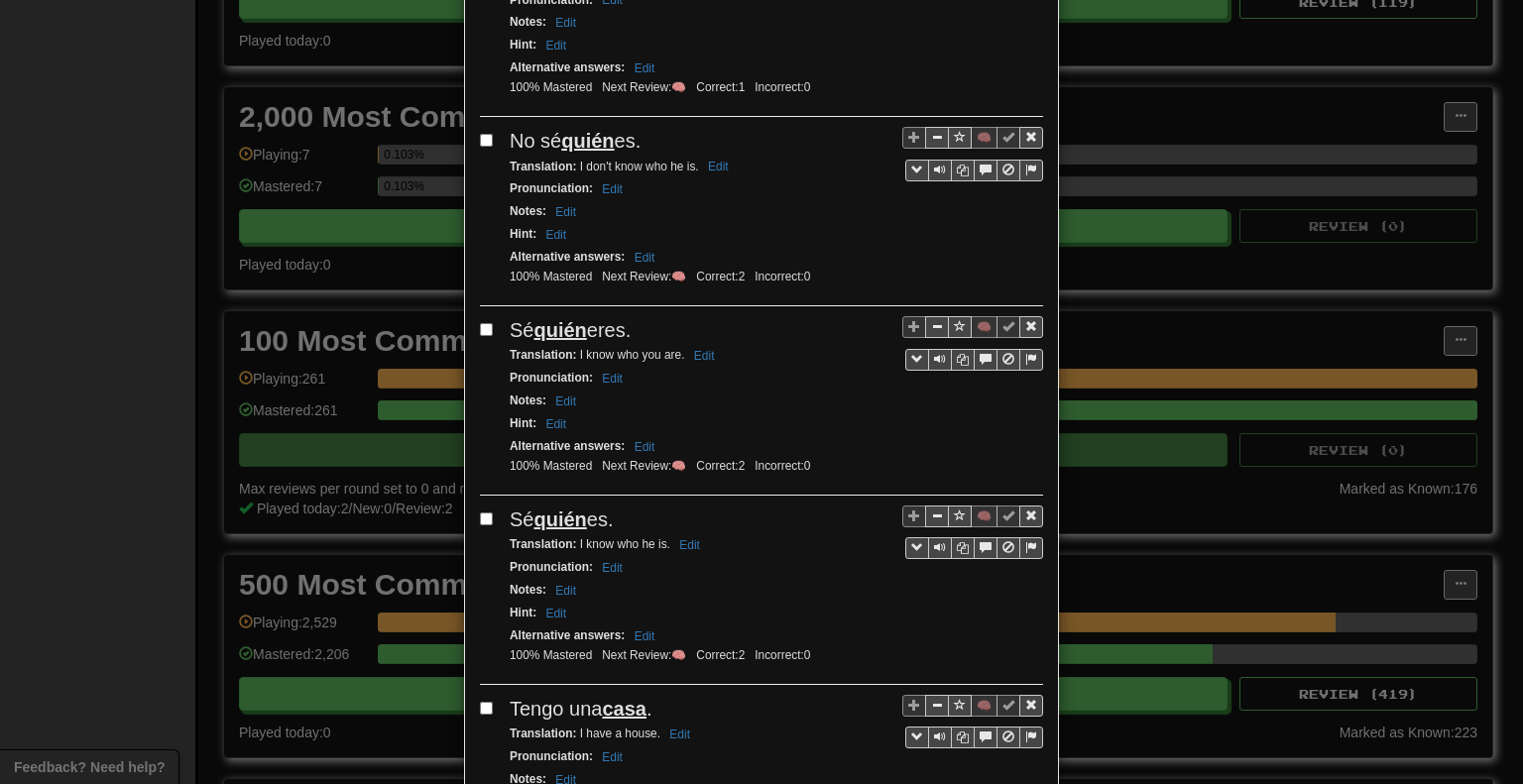 scroll, scrollTop: 3398, scrollLeft: 0, axis: vertical 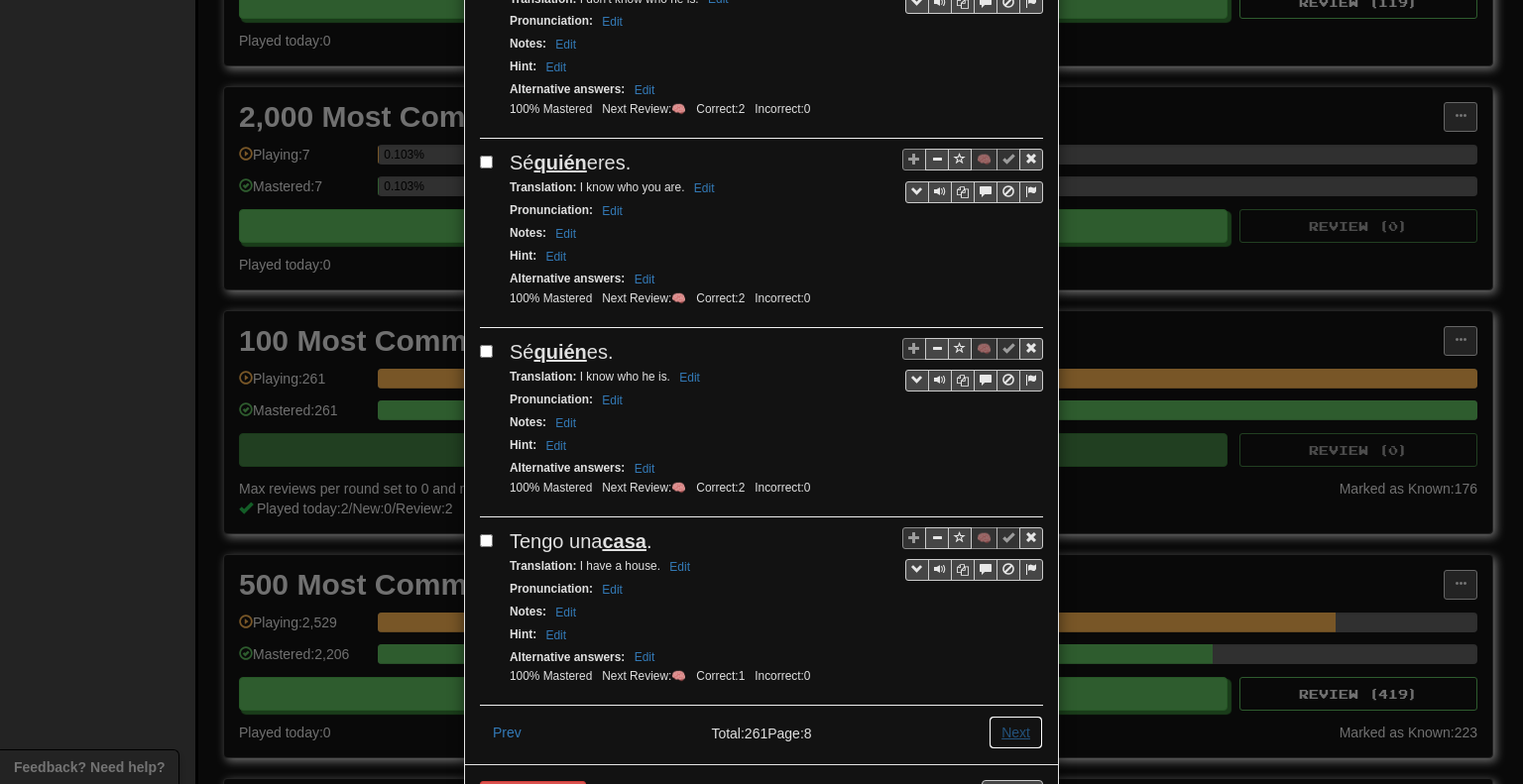 click on "Next" at bounding box center [1015, 732] 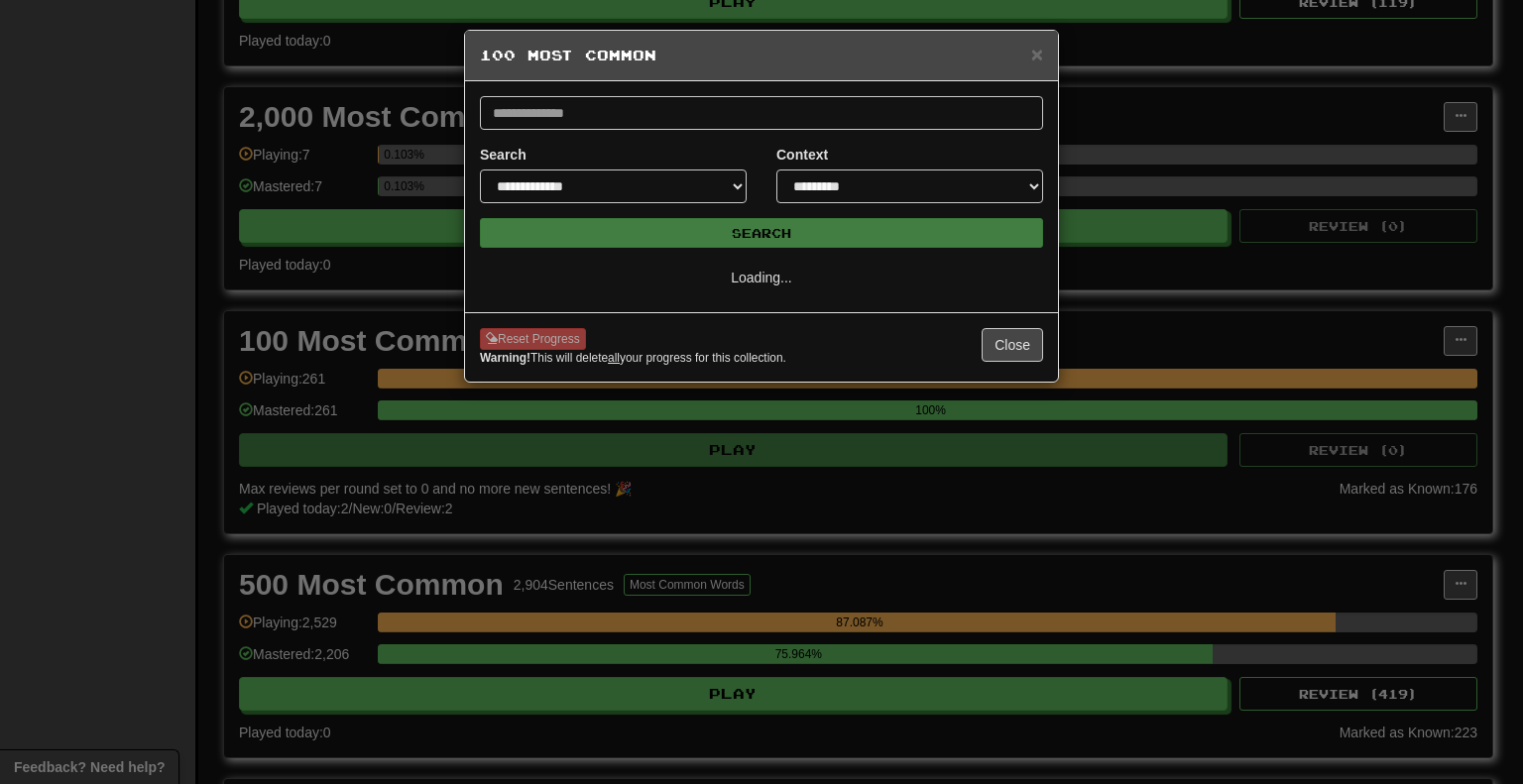 scroll, scrollTop: 0, scrollLeft: 0, axis: both 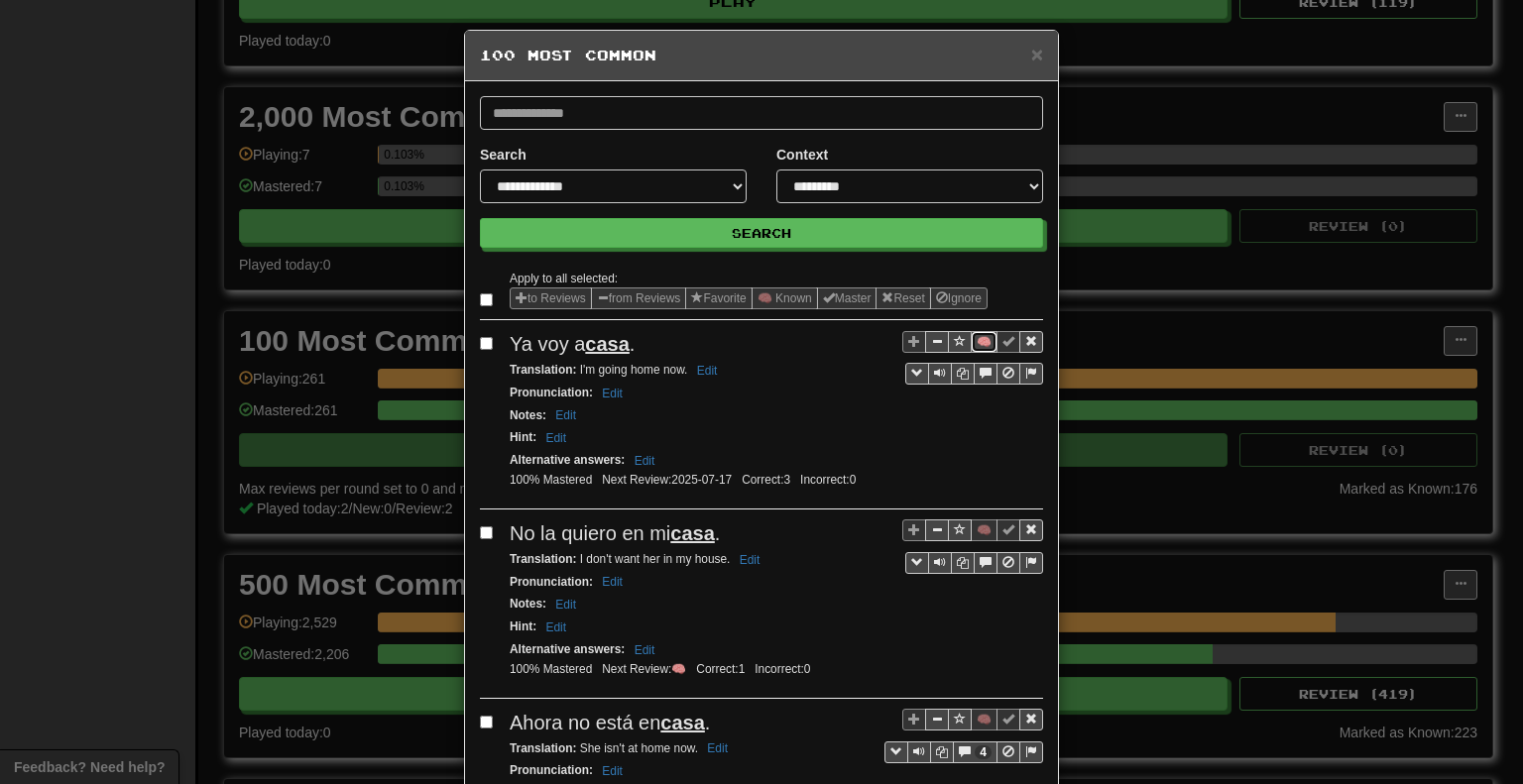 click on "🧠" at bounding box center [984, 342] 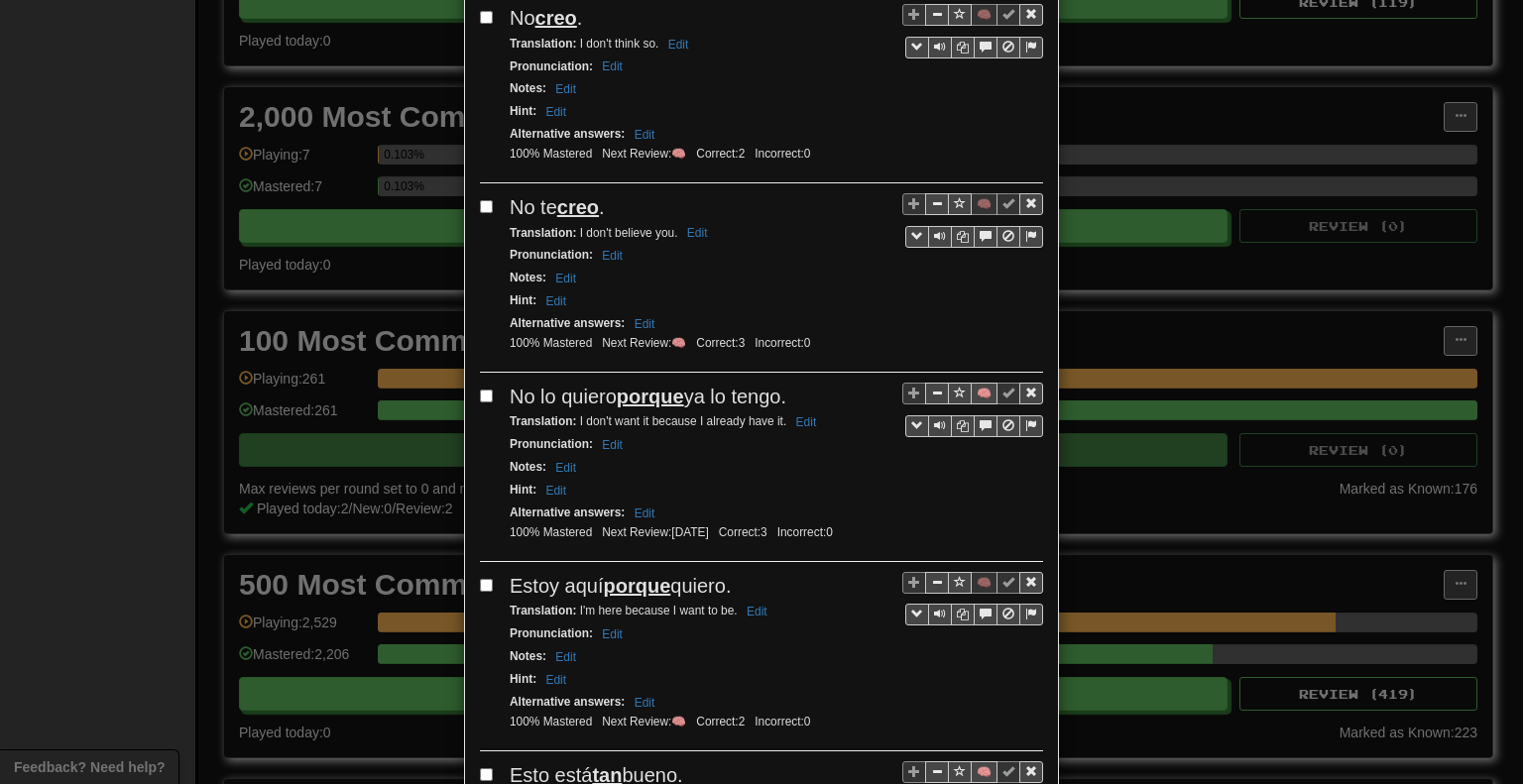 scroll, scrollTop: 3398, scrollLeft: 0, axis: vertical 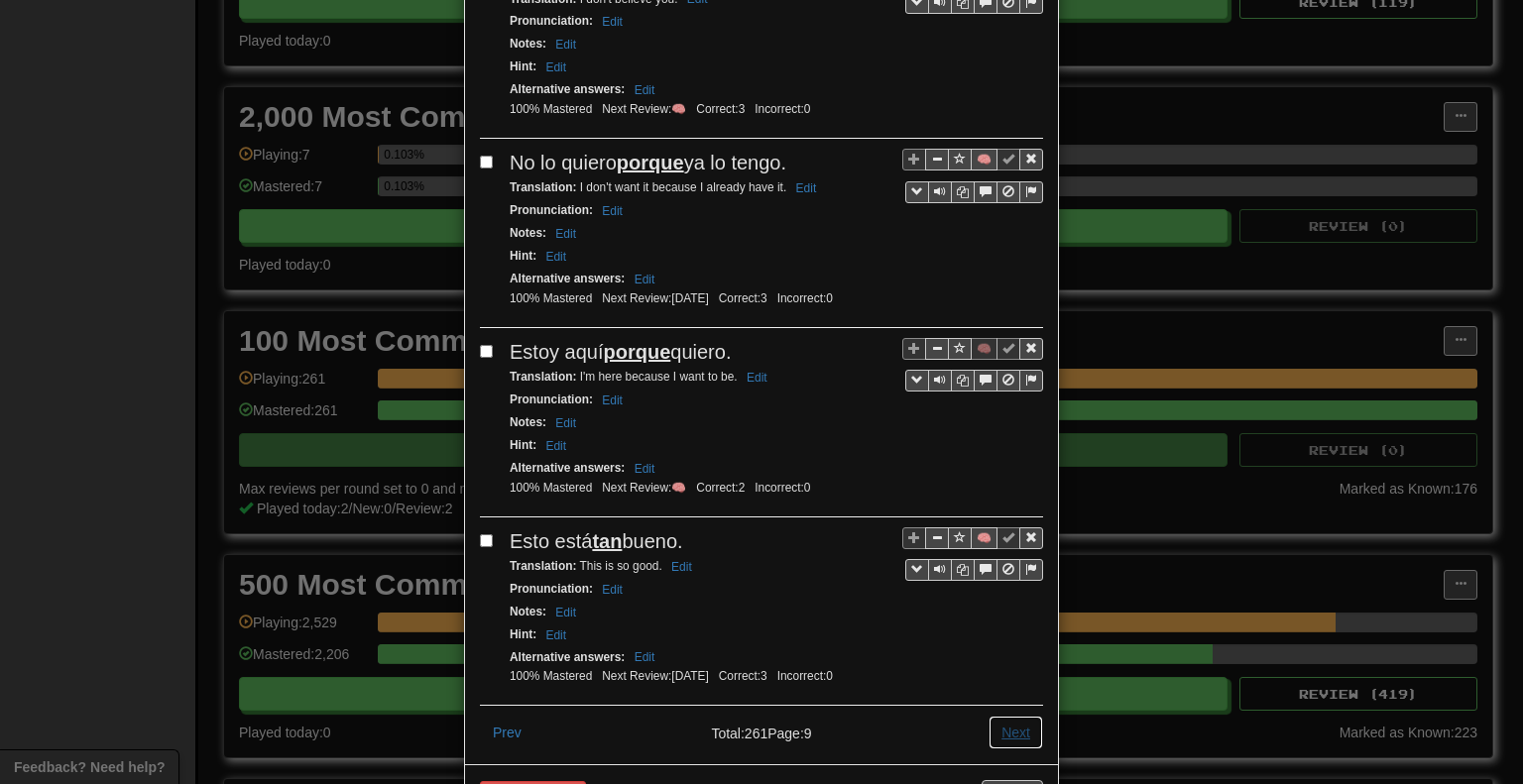 click on "Next" at bounding box center [1015, 732] 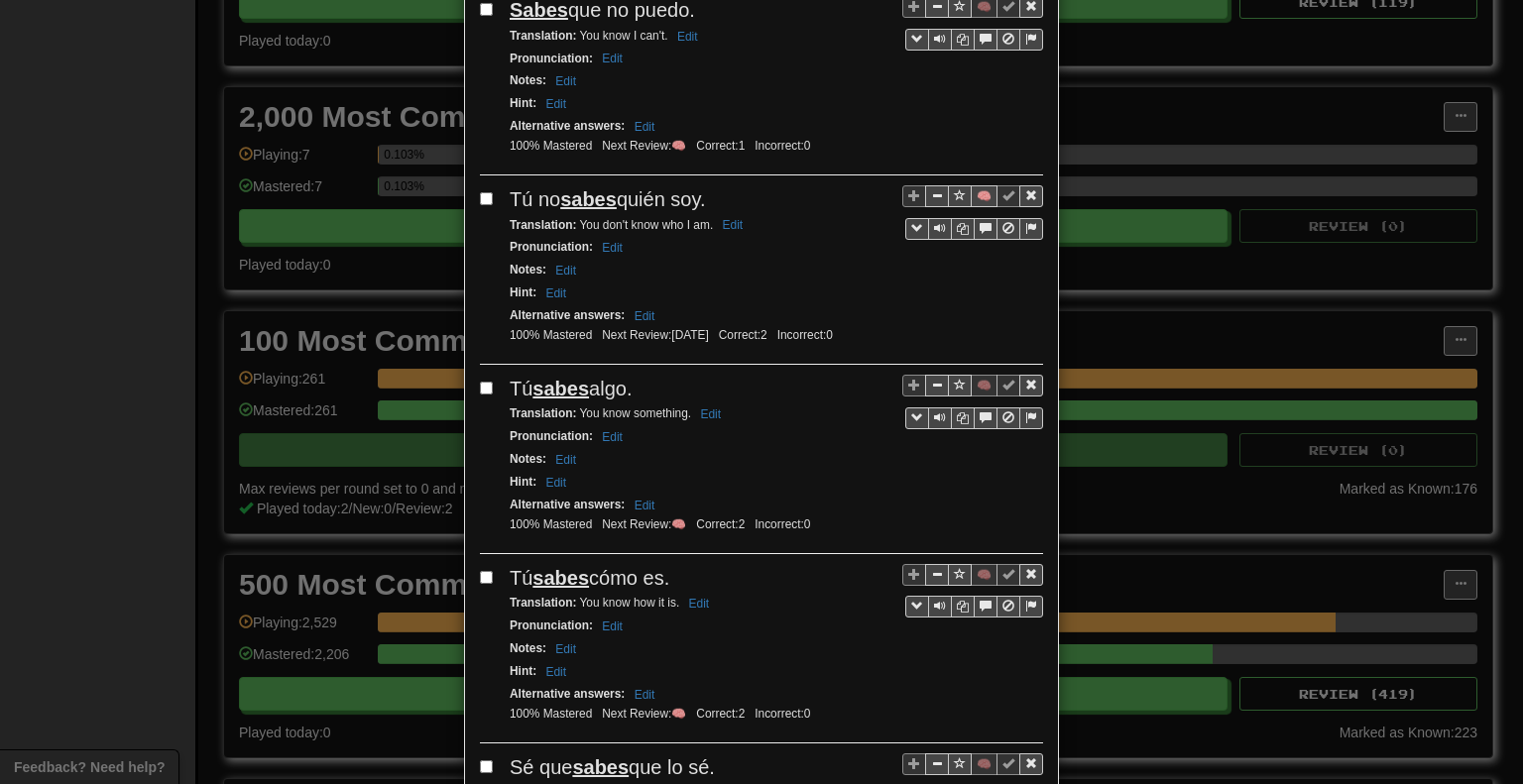 scroll, scrollTop: 3398, scrollLeft: 0, axis: vertical 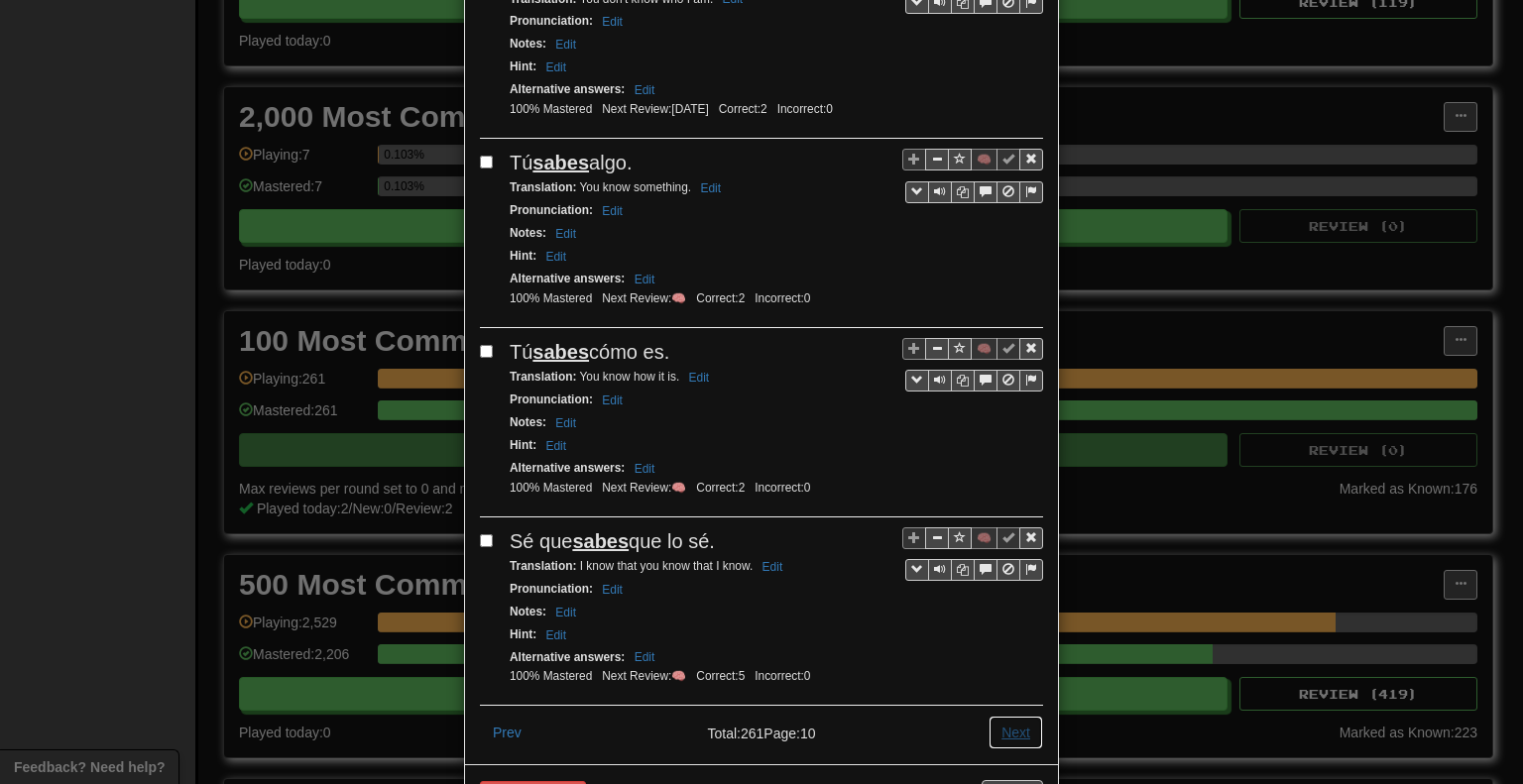 click on "Next" at bounding box center [1015, 732] 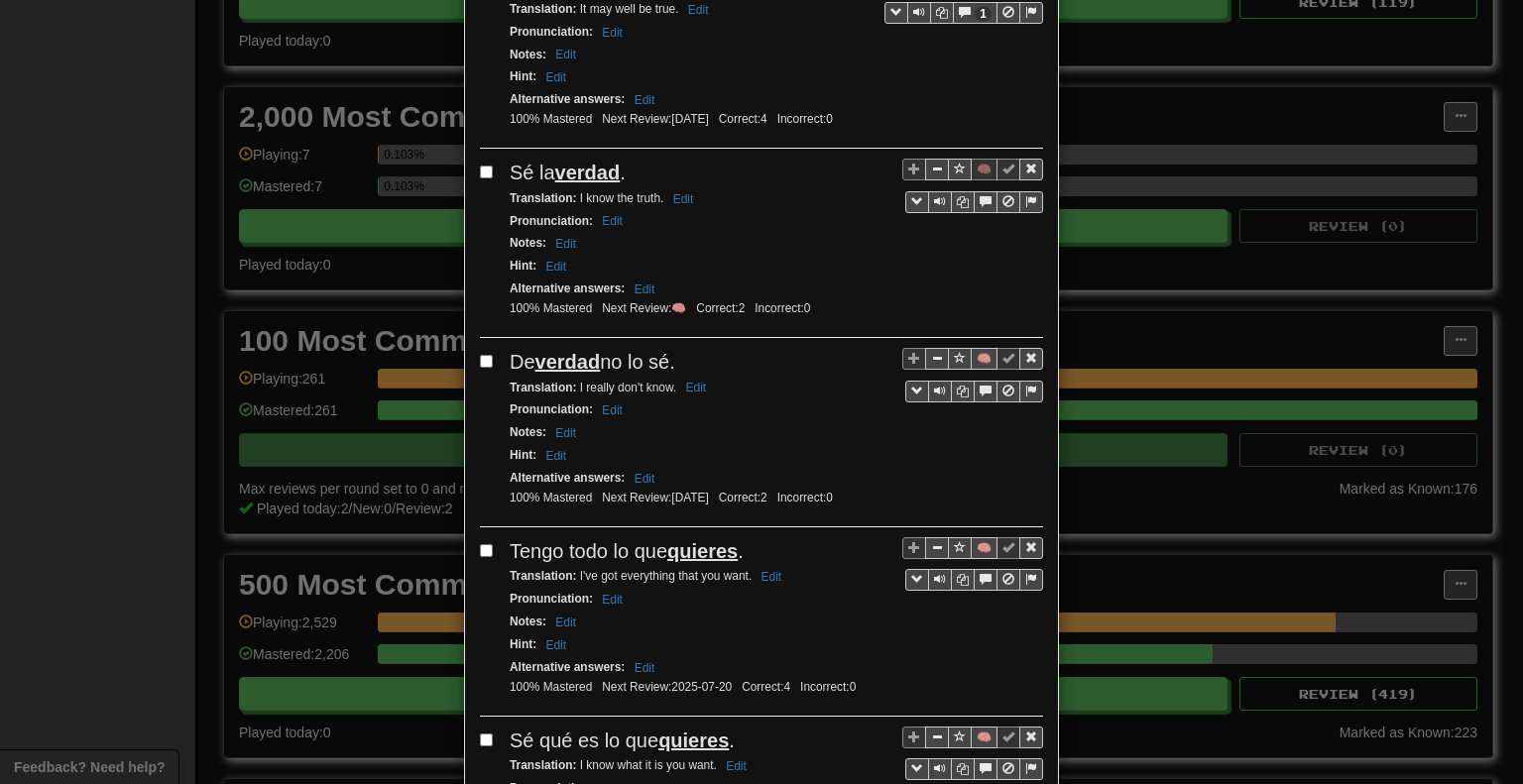 scroll, scrollTop: 1982, scrollLeft: 0, axis: vertical 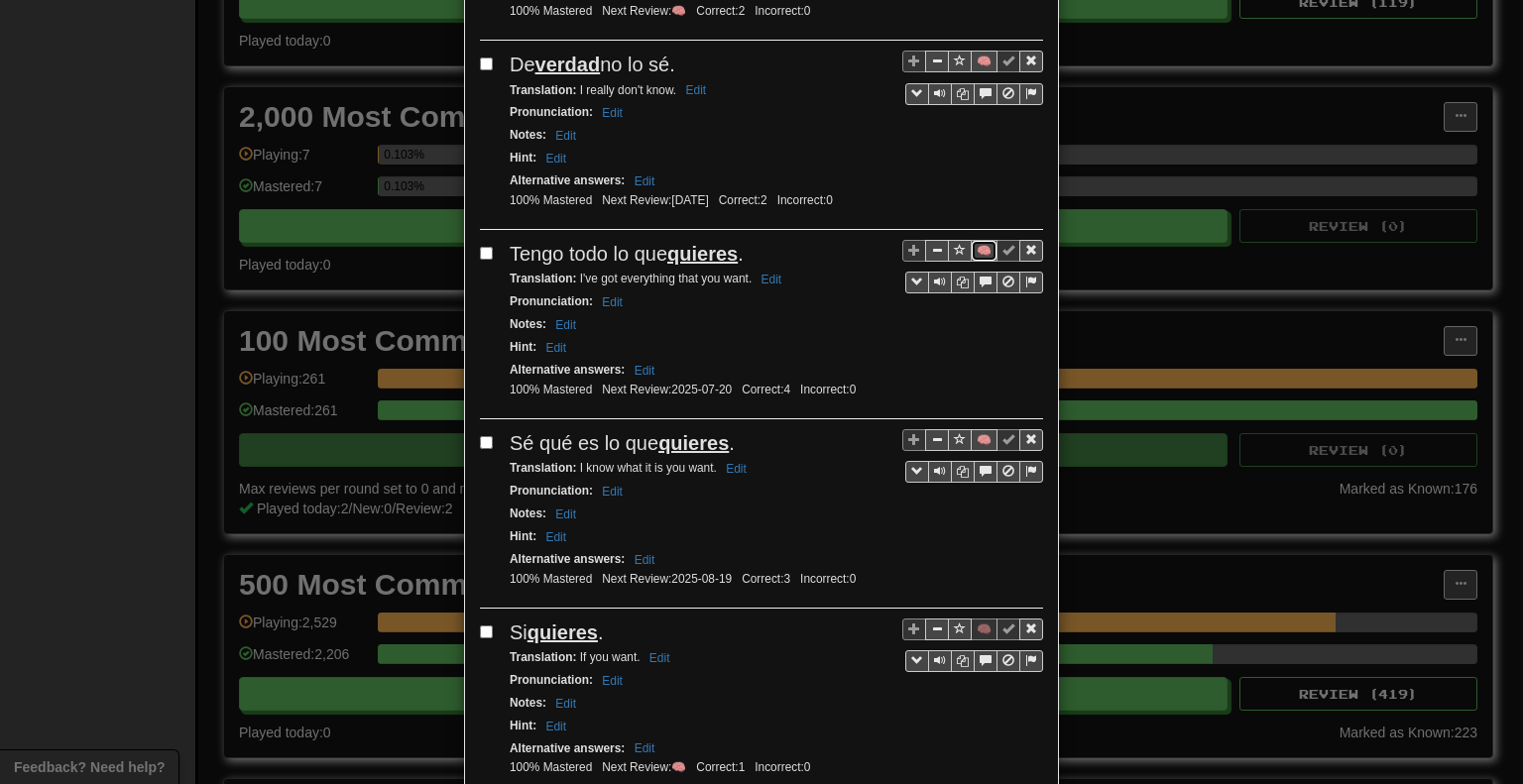 click on "🧠" at bounding box center (984, 251) 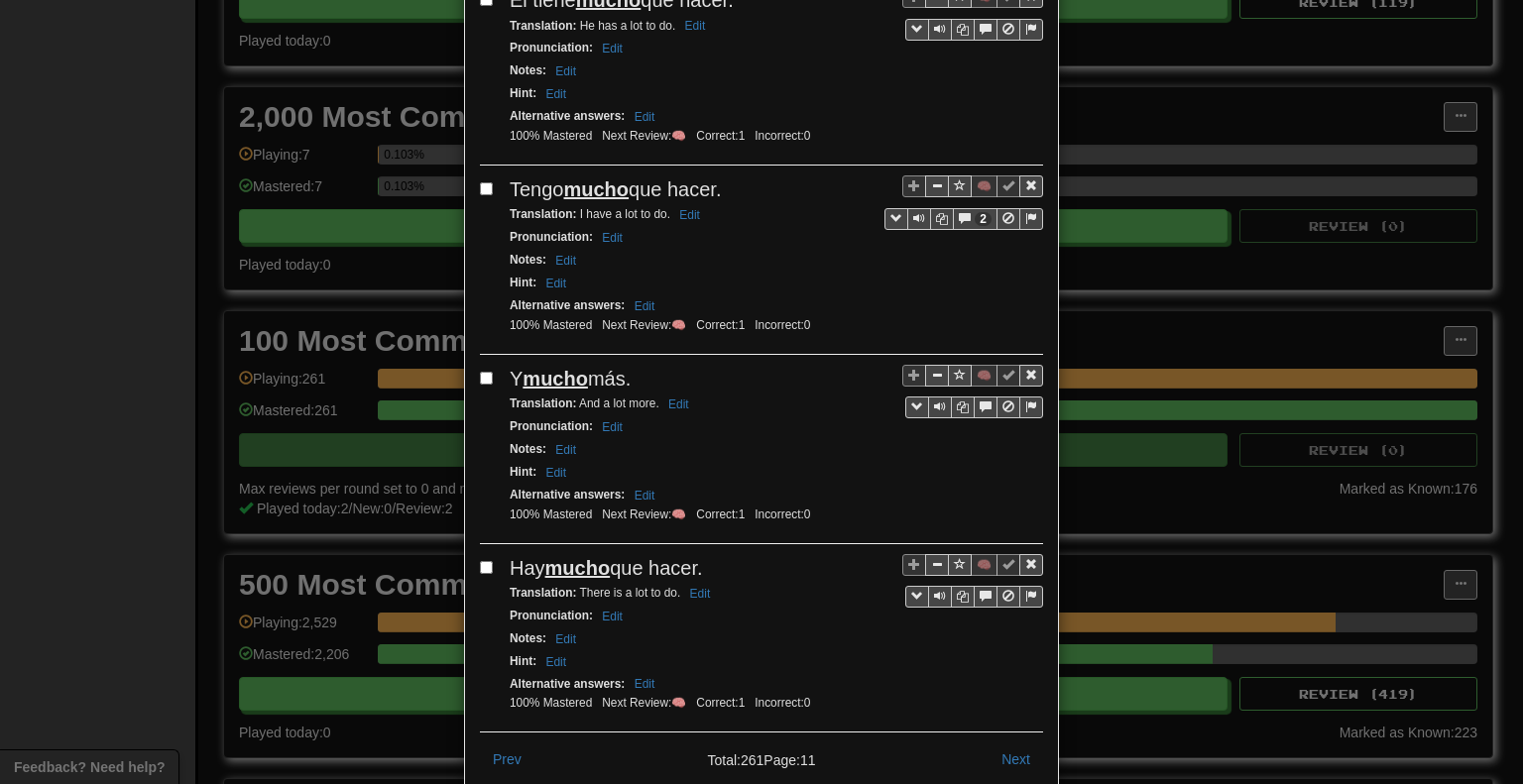 scroll, scrollTop: 3398, scrollLeft: 0, axis: vertical 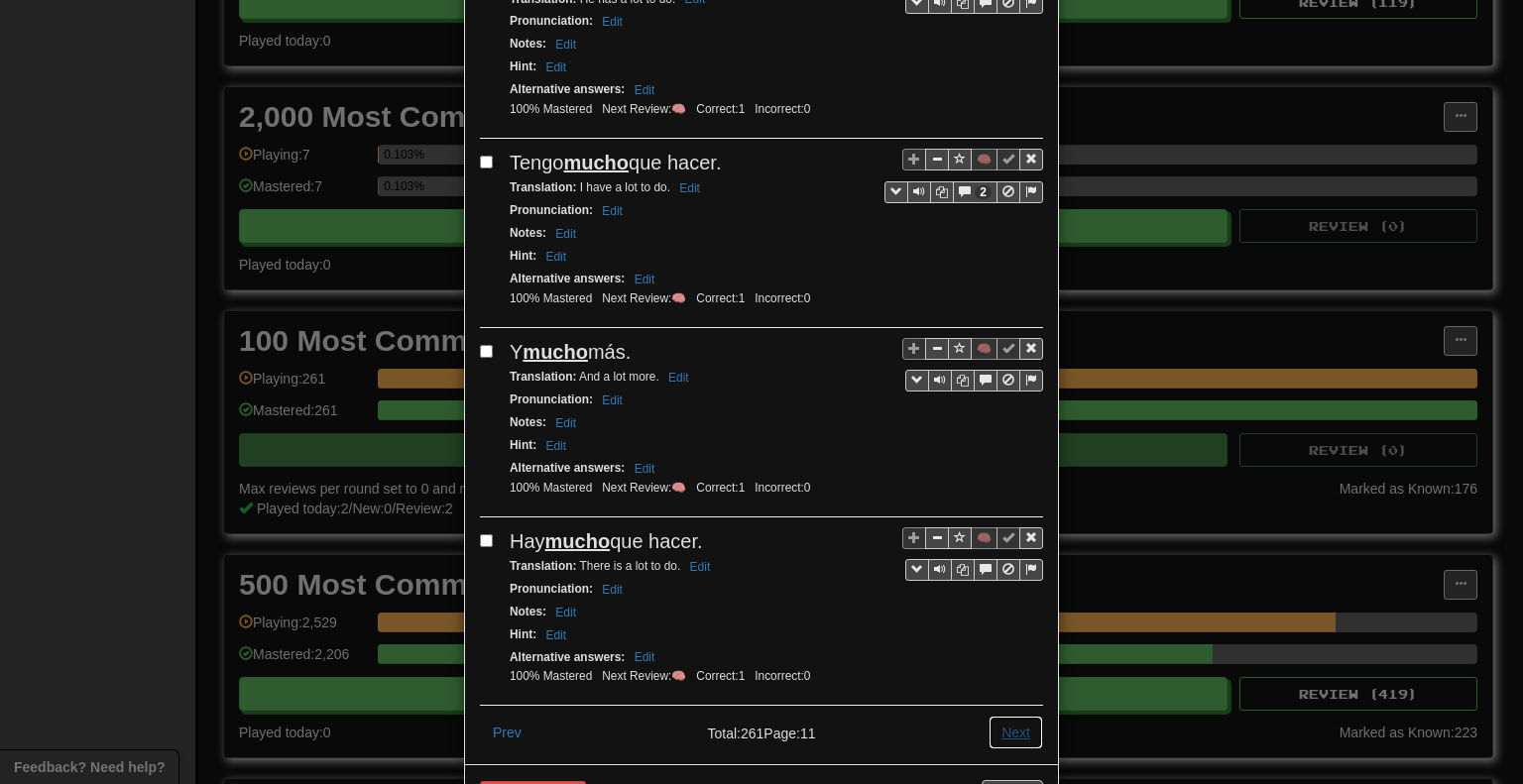 click on "Next" at bounding box center [1015, 732] 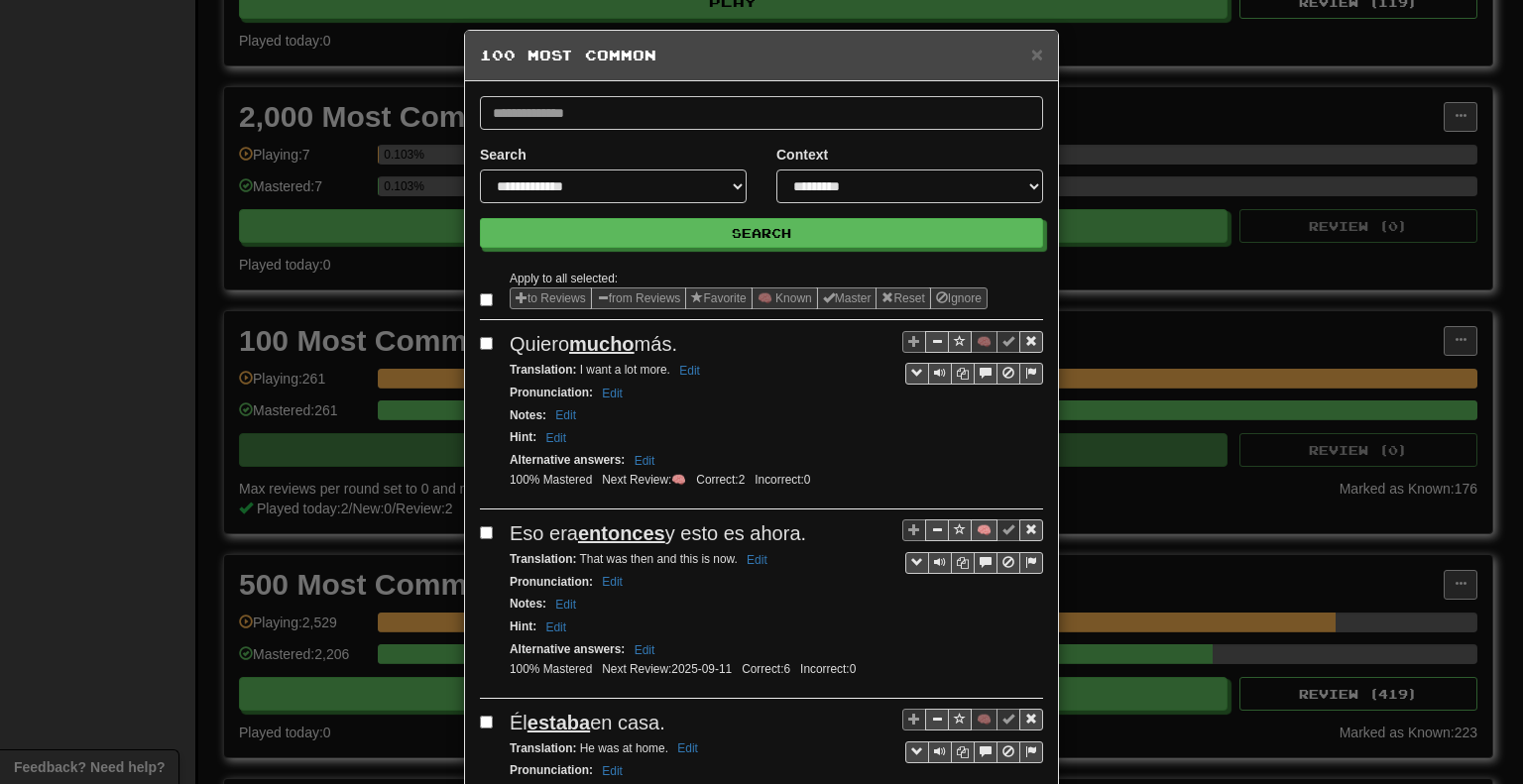 scroll, scrollTop: 198, scrollLeft: 0, axis: vertical 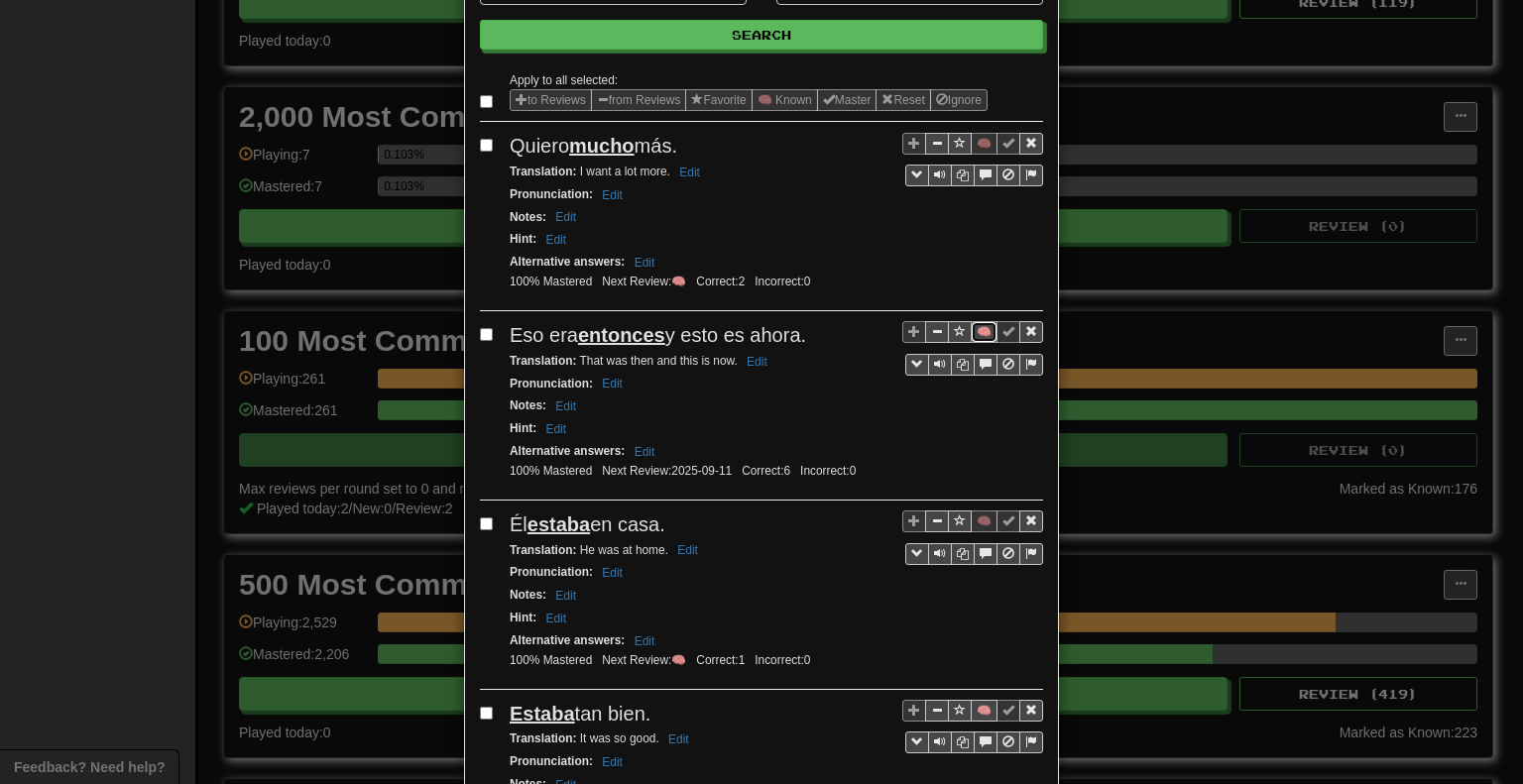 click on "🧠" at bounding box center (984, 332) 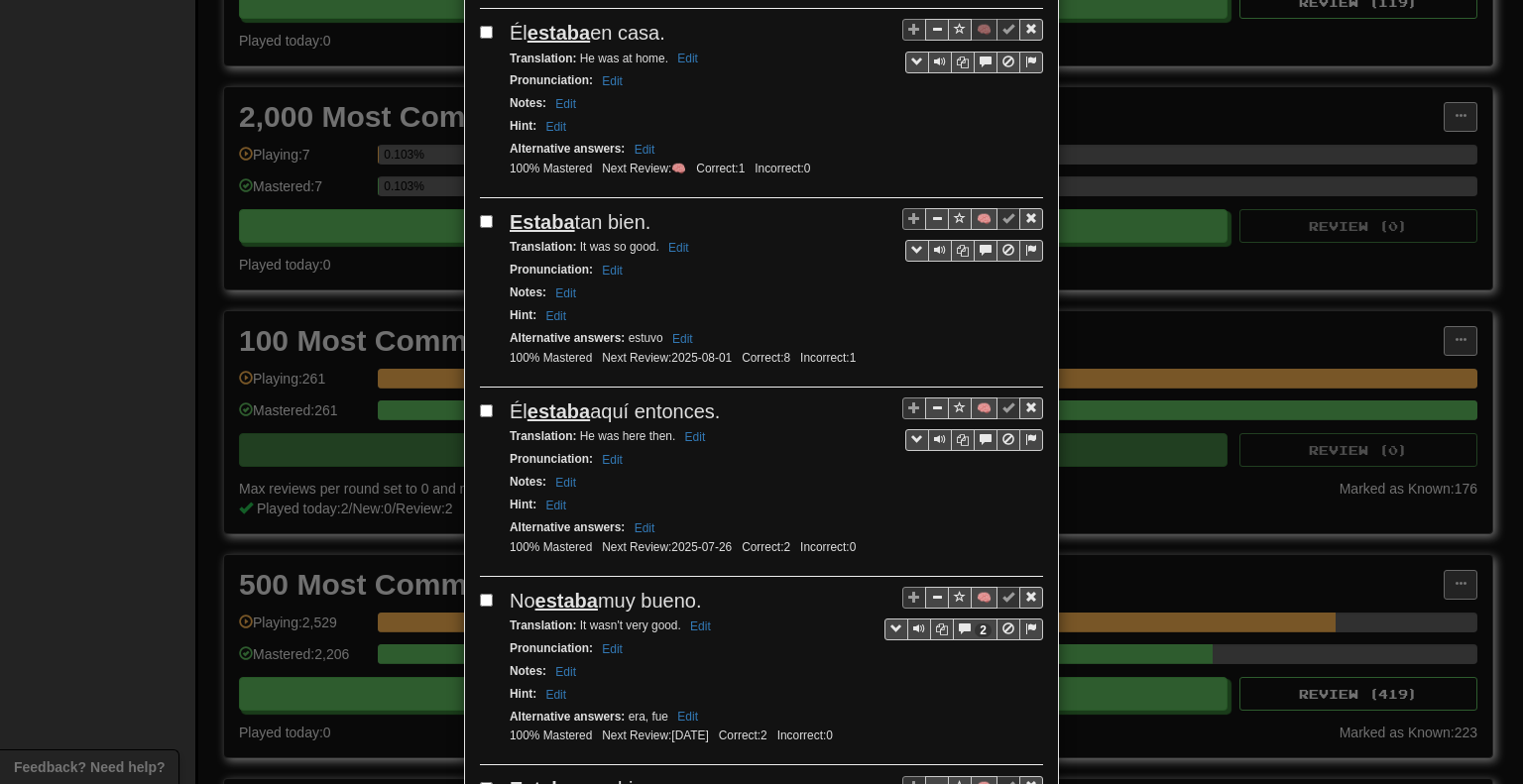 scroll, scrollTop: 694, scrollLeft: 0, axis: vertical 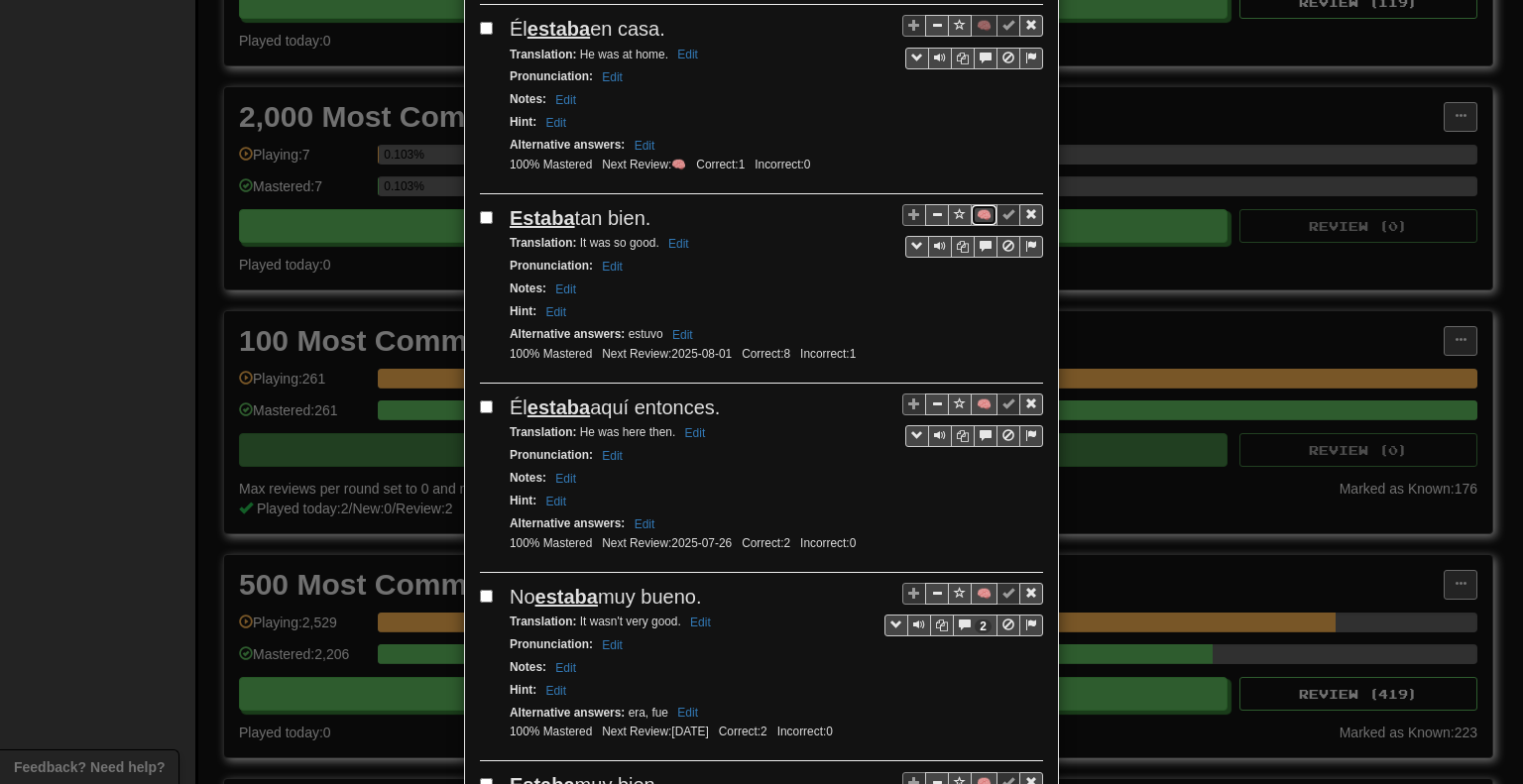 click on "🧠" at bounding box center (984, 215) 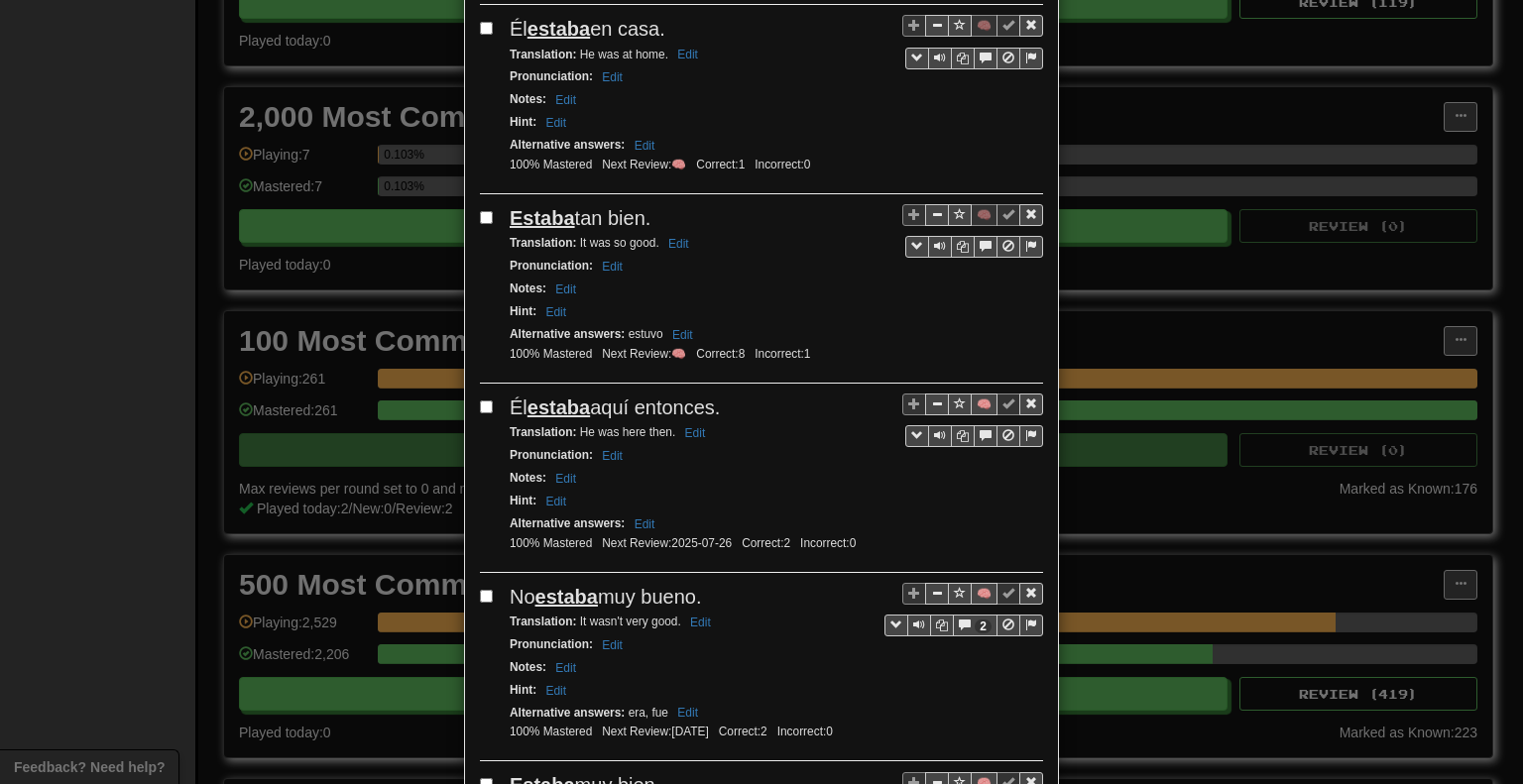 scroll, scrollTop: 793, scrollLeft: 0, axis: vertical 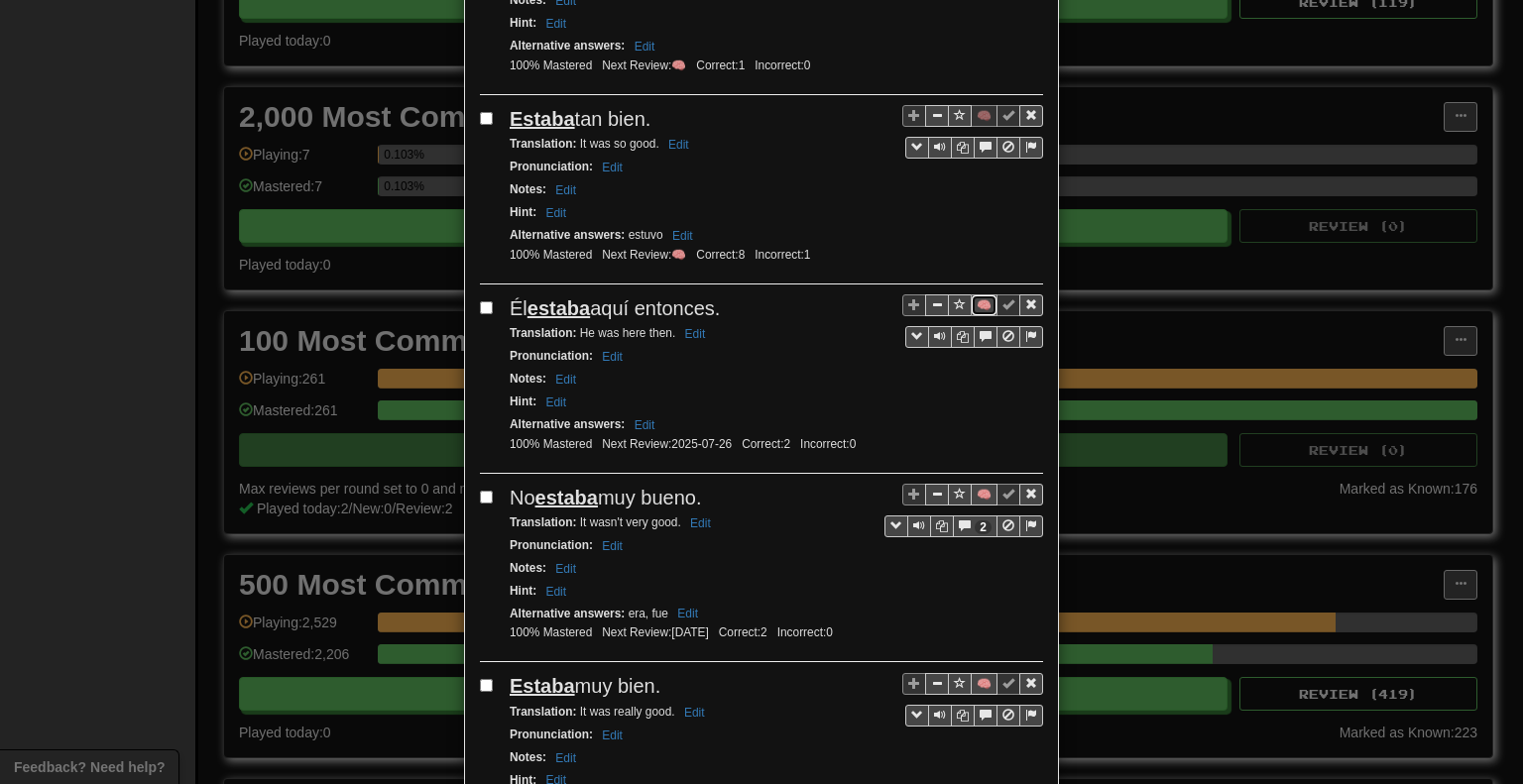 click on "🧠" at bounding box center [984, 305] 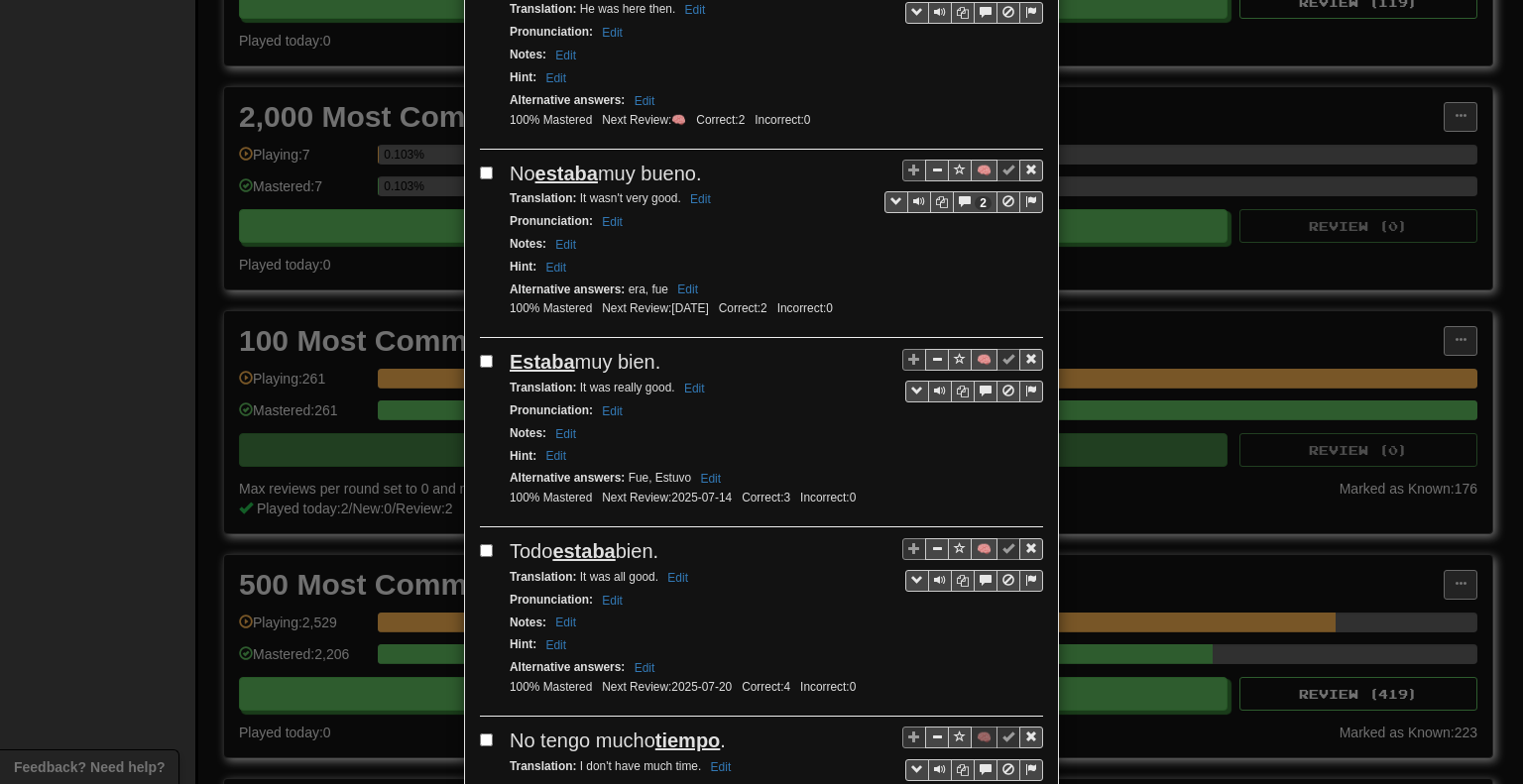 scroll, scrollTop: 1189, scrollLeft: 0, axis: vertical 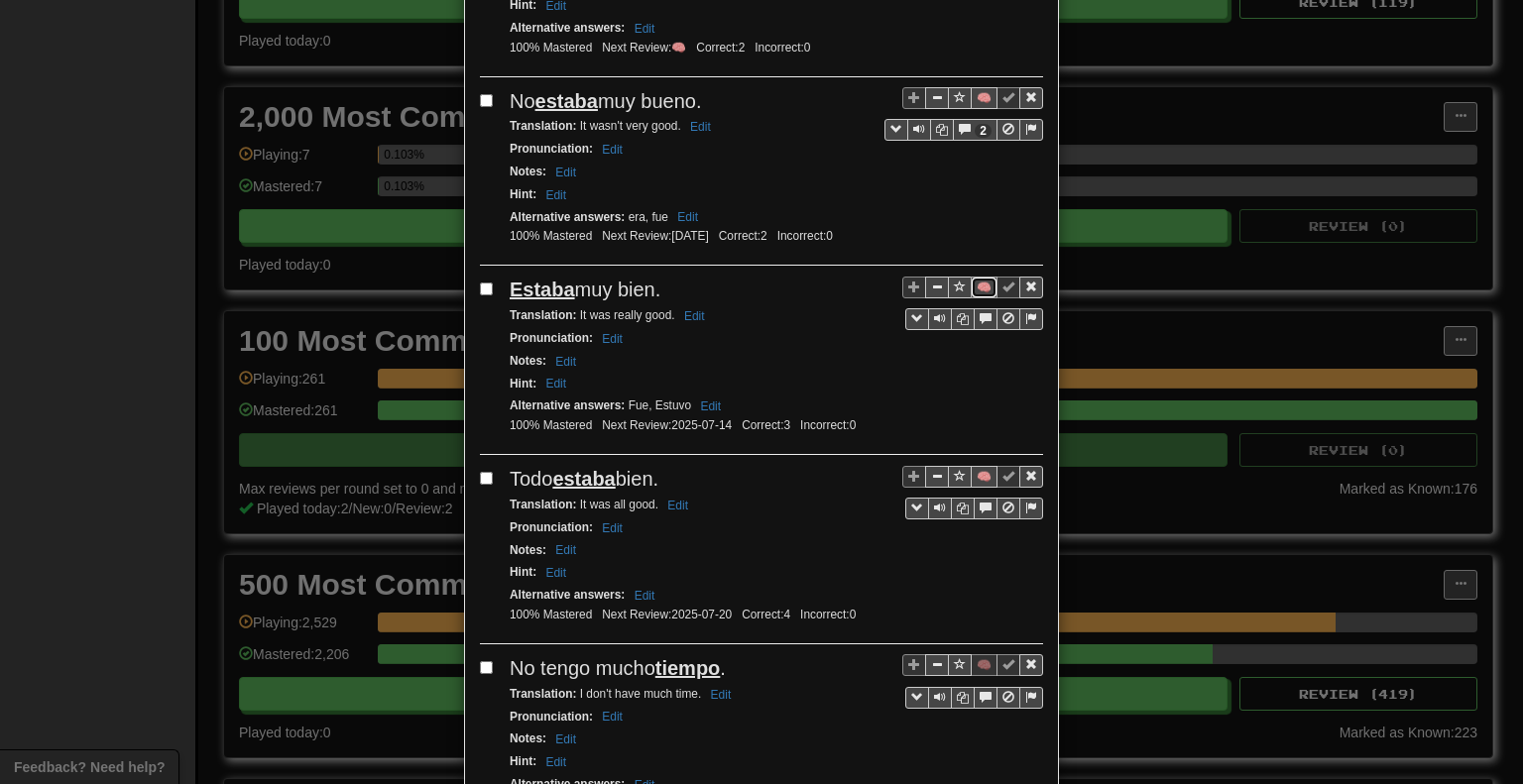 click on "🧠" at bounding box center [984, 287] 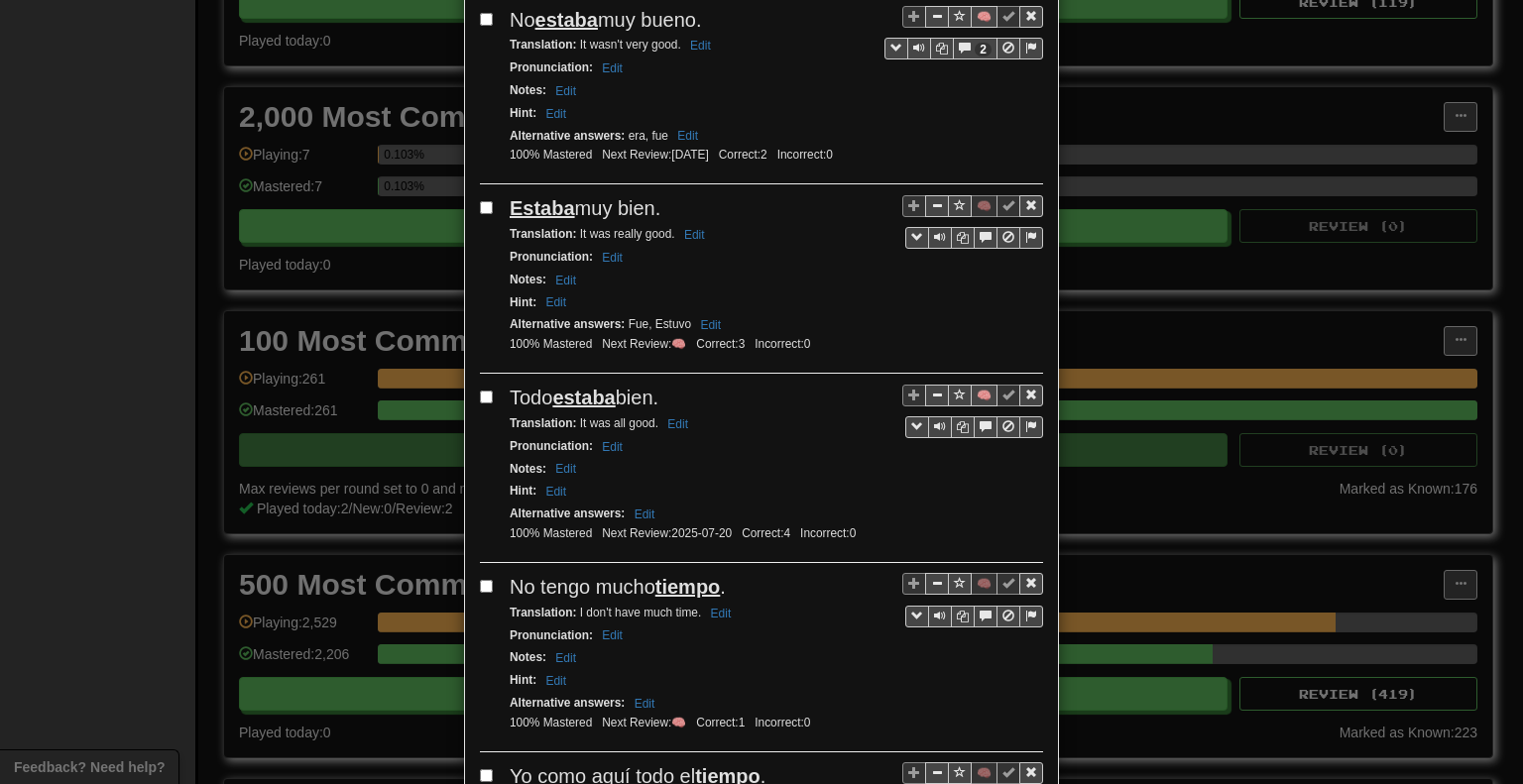 scroll, scrollTop: 1388, scrollLeft: 0, axis: vertical 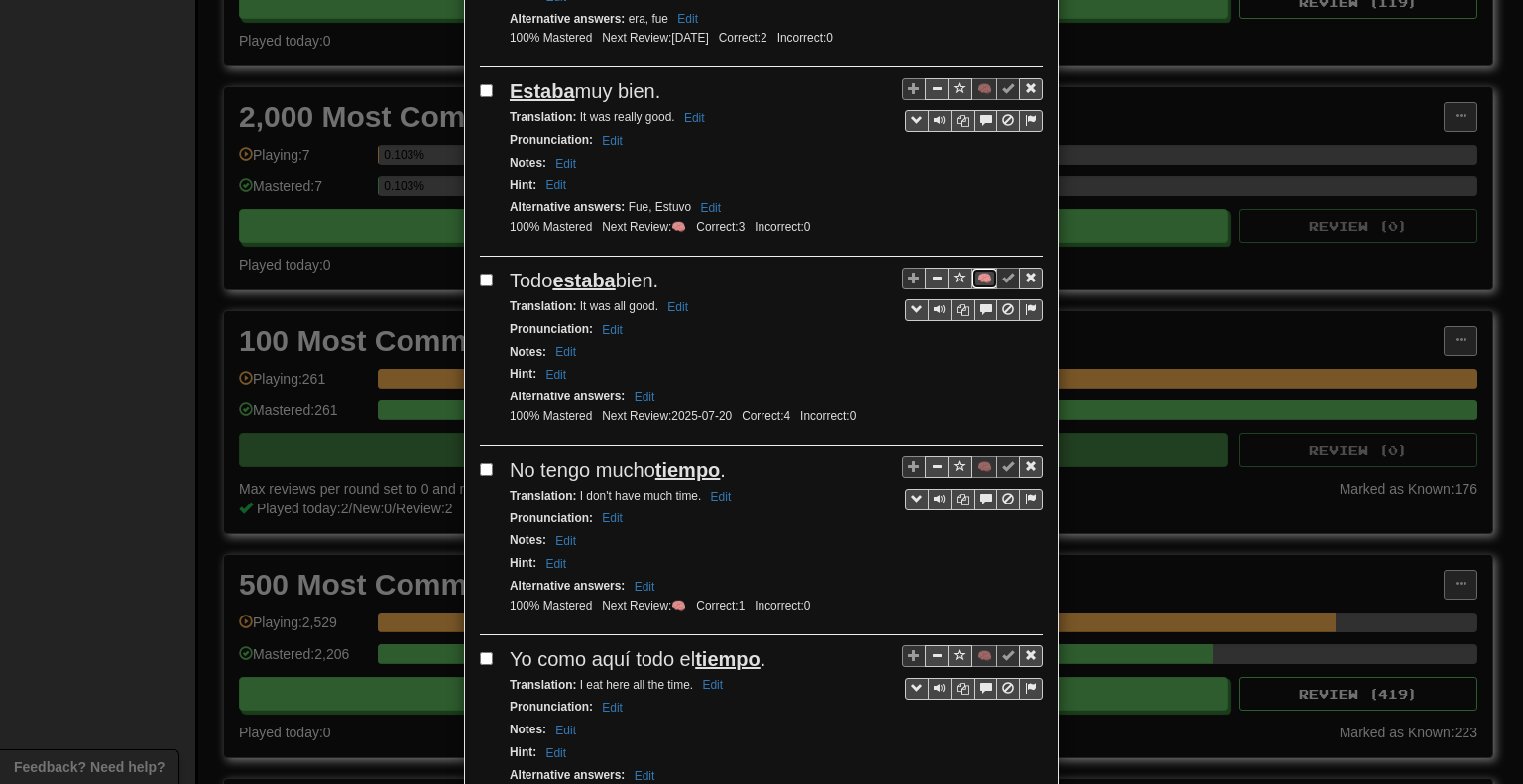 click on "🧠" at bounding box center [984, 279] 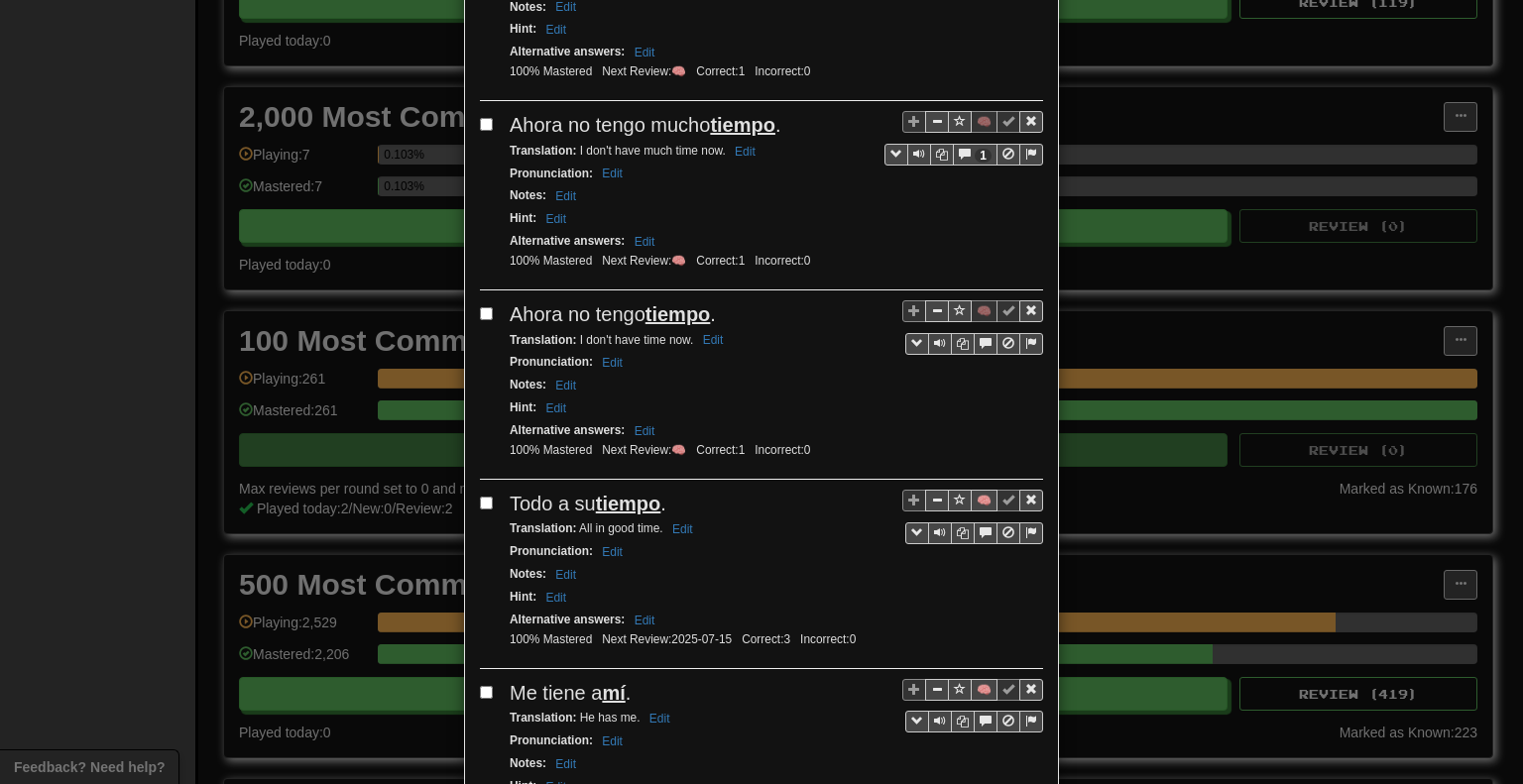 scroll, scrollTop: 3073, scrollLeft: 0, axis: vertical 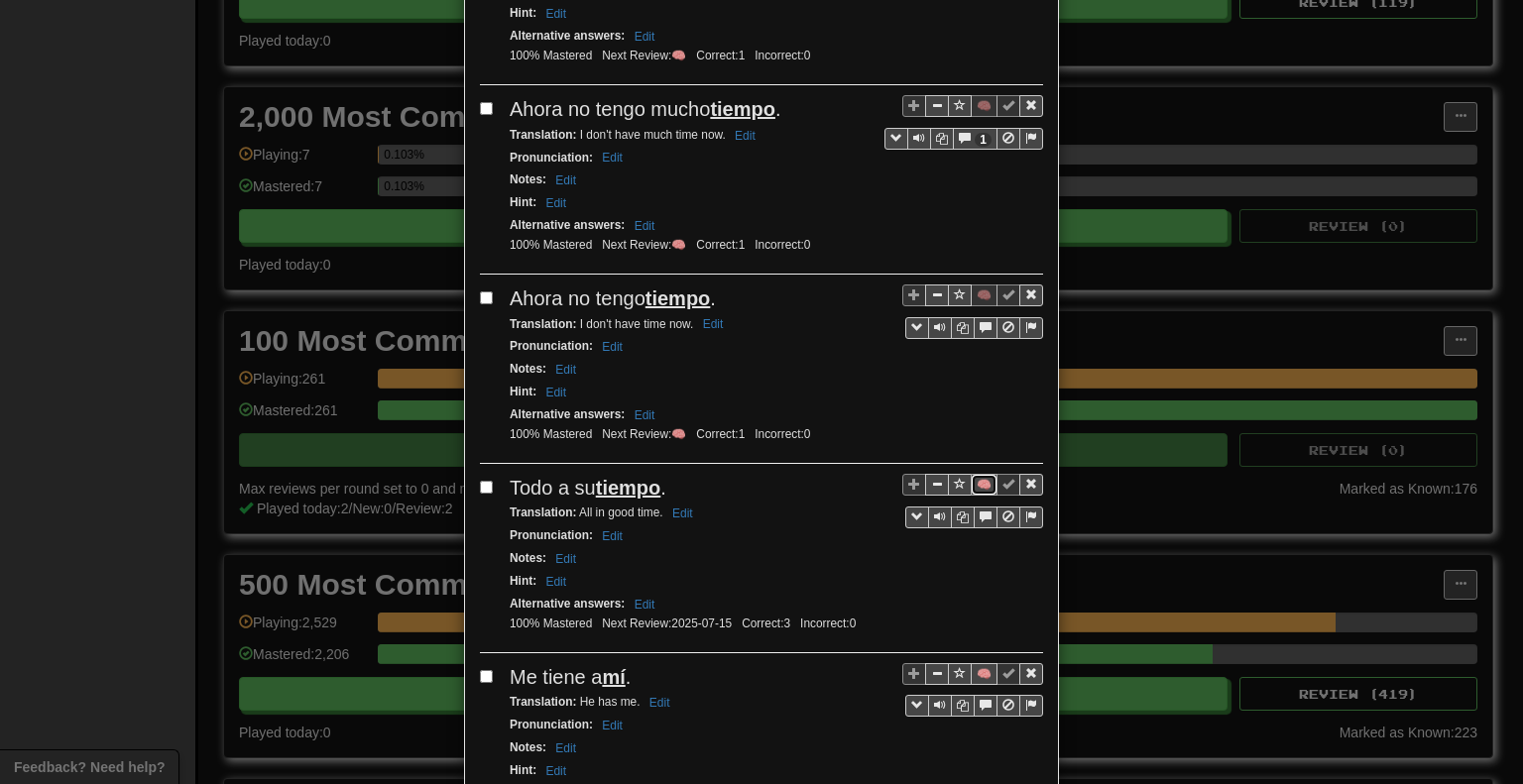 click on "🧠" at bounding box center [984, 485] 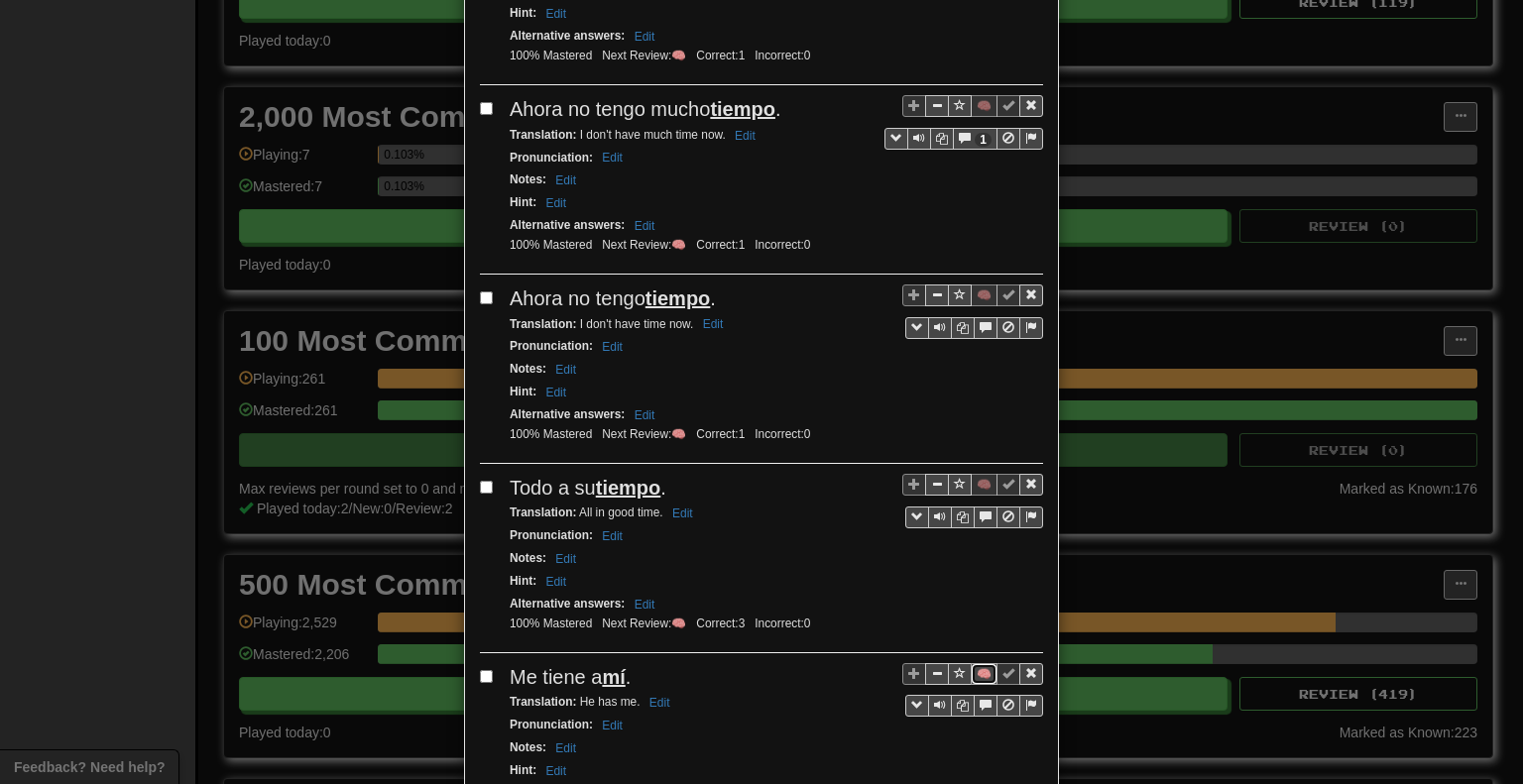 click on "🧠" at bounding box center [984, 674] 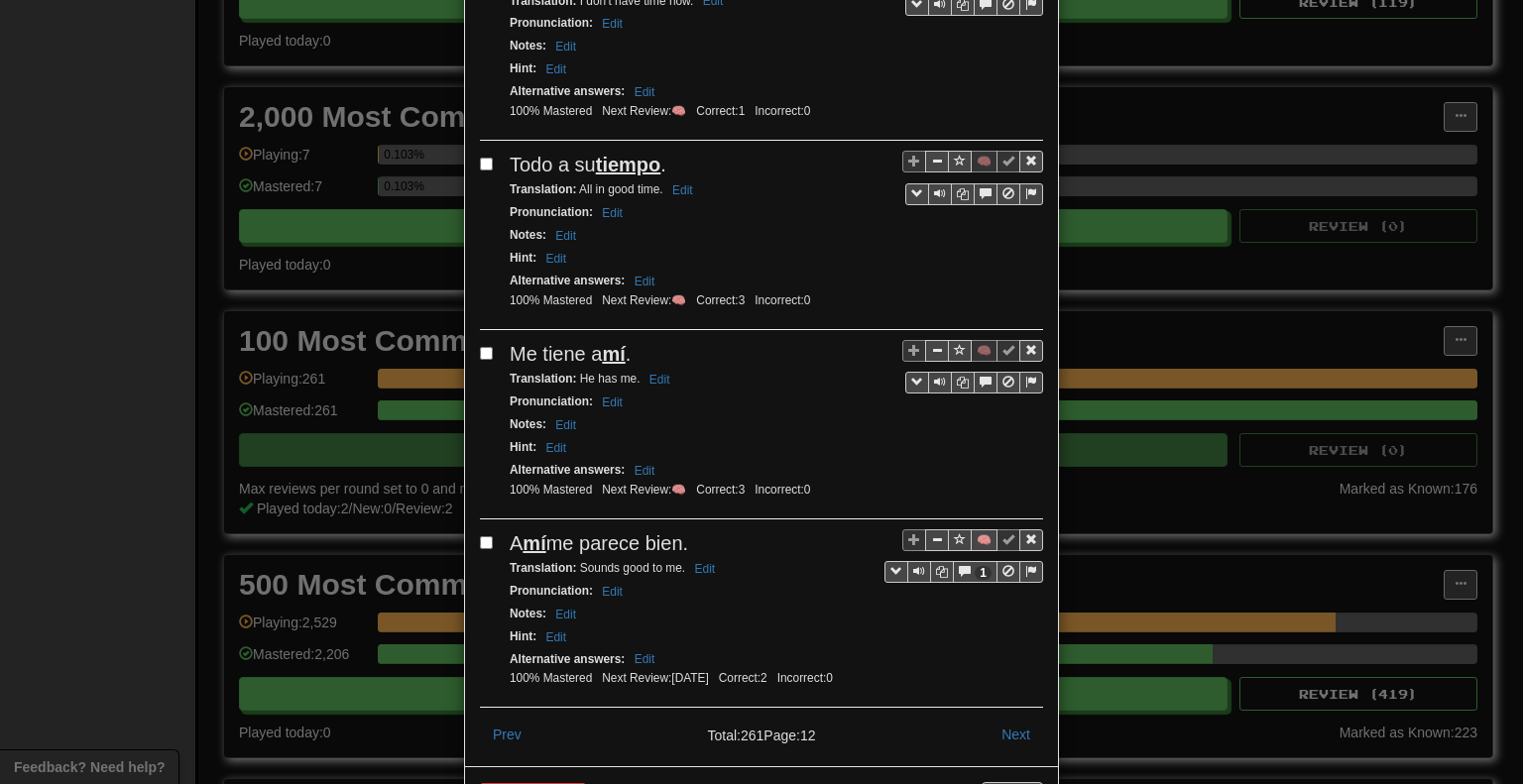 scroll, scrollTop: 3398, scrollLeft: 0, axis: vertical 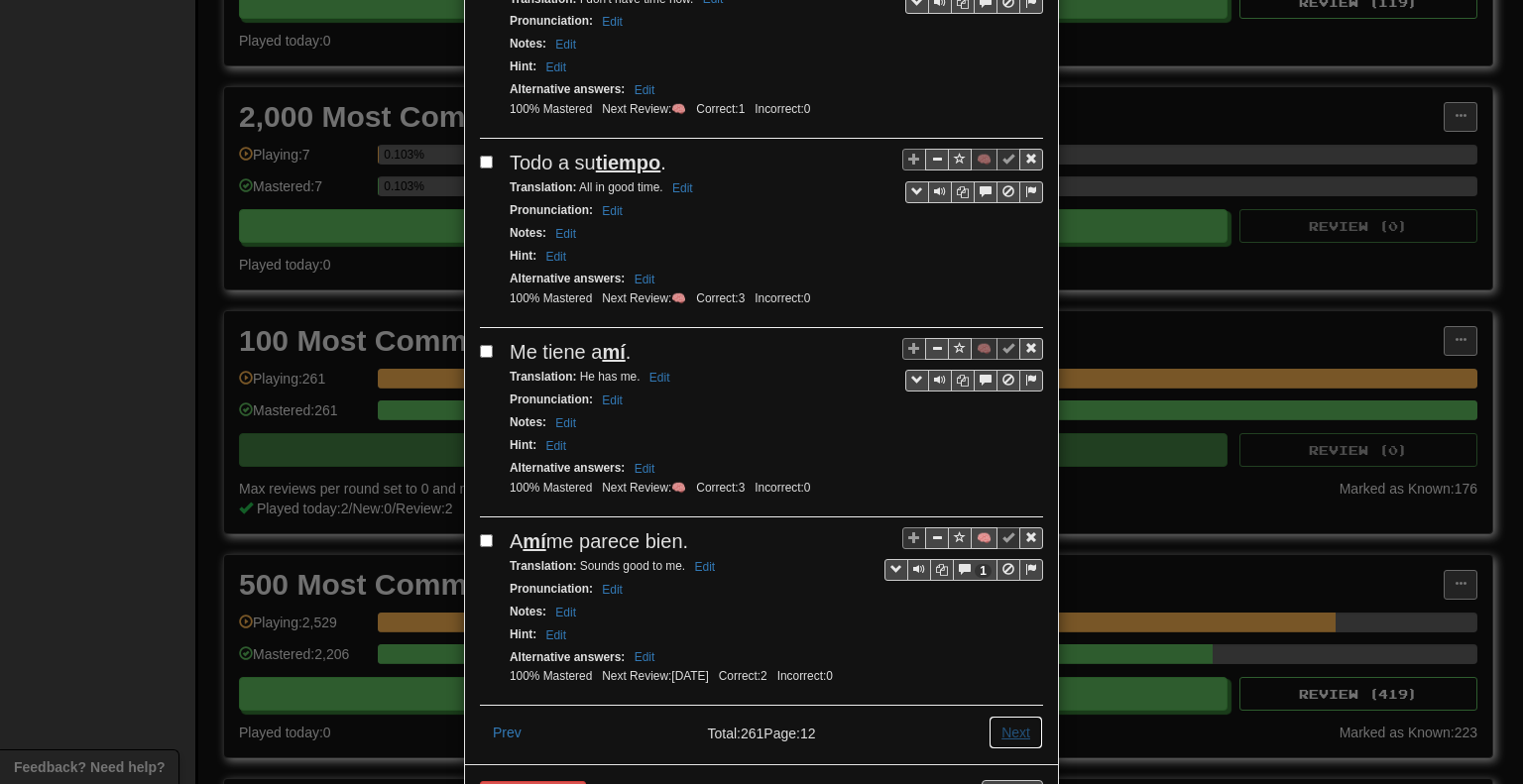 click on "Next" at bounding box center [1015, 732] 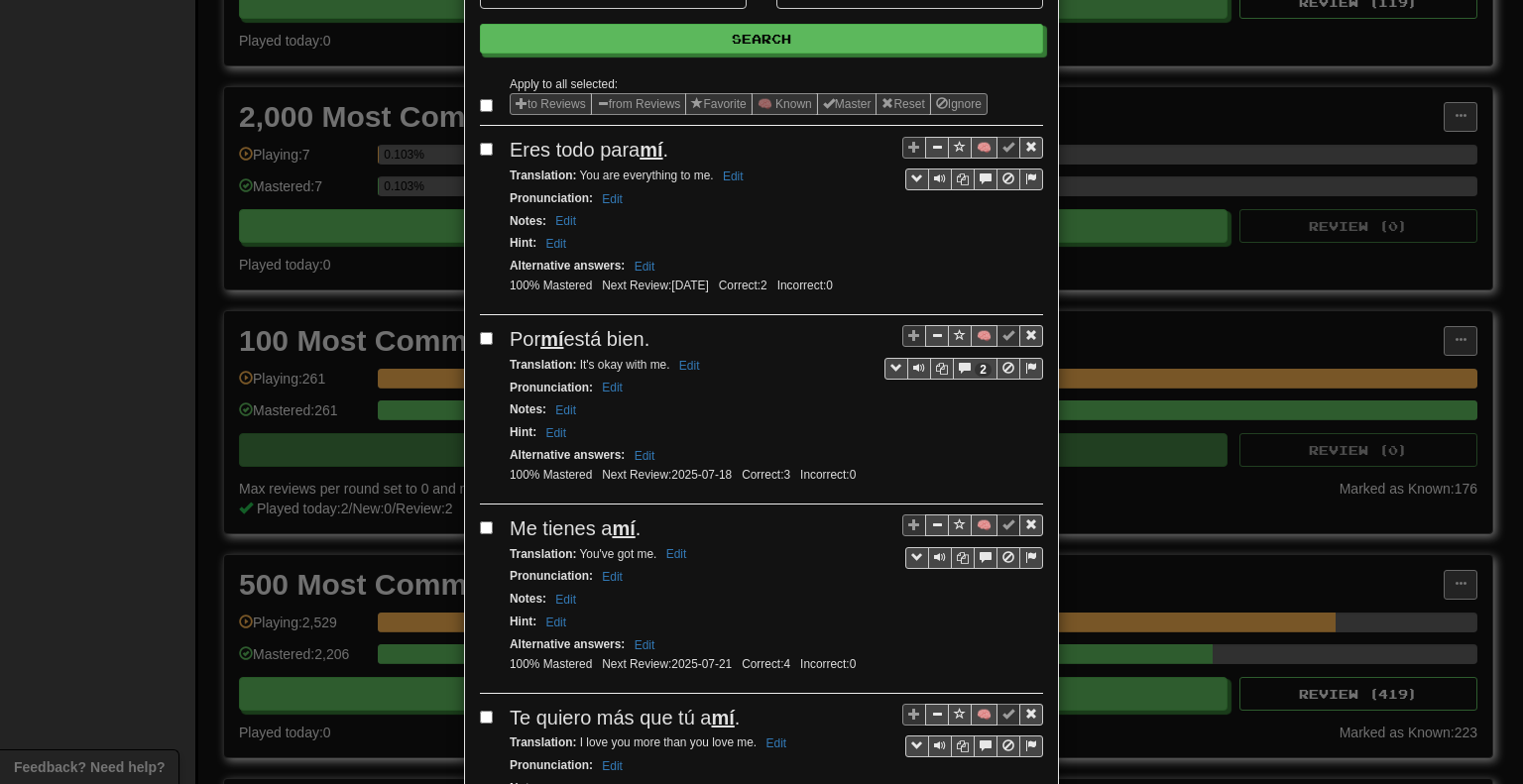 scroll, scrollTop: 198, scrollLeft: 0, axis: vertical 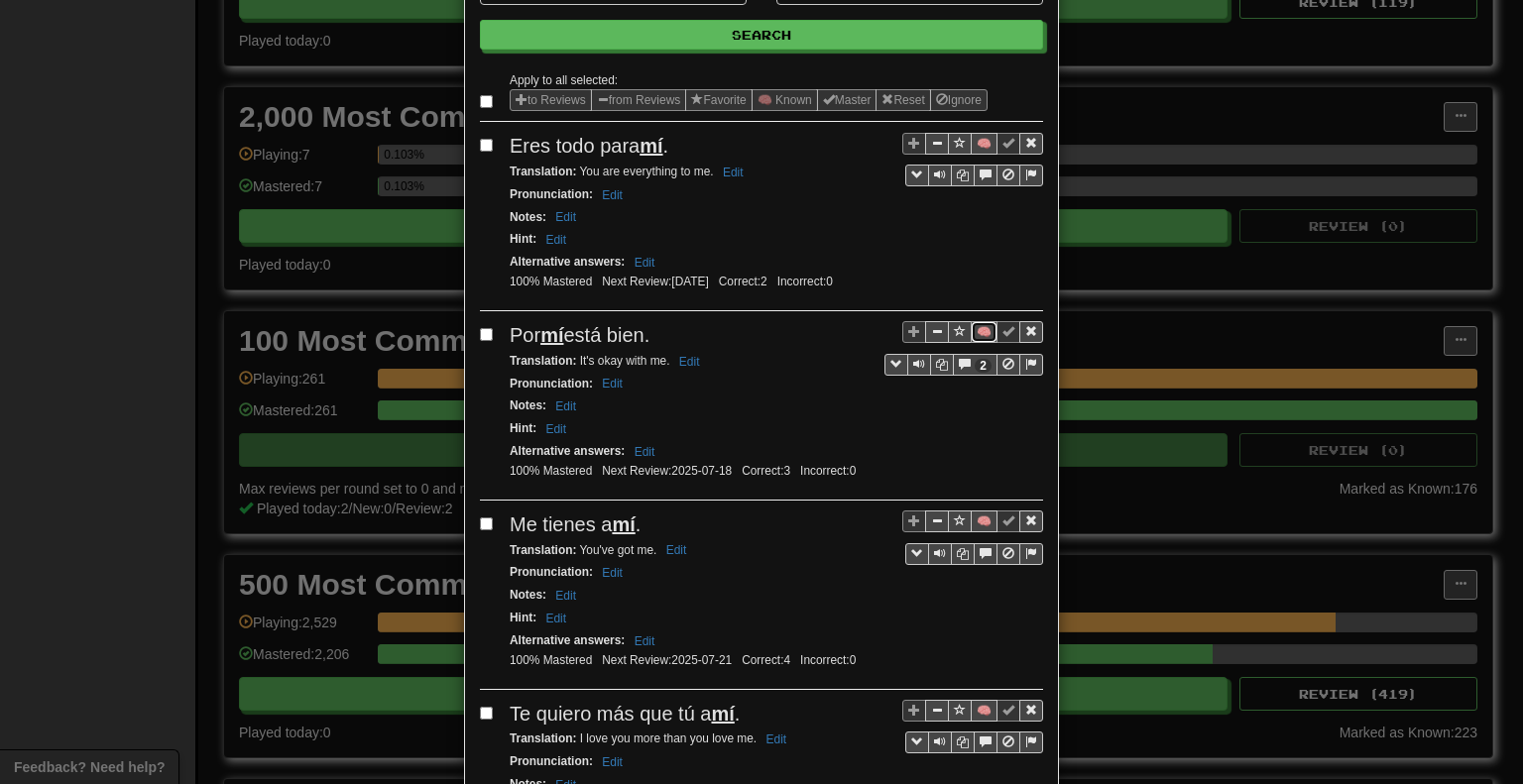 click on "🧠" at bounding box center (984, 332) 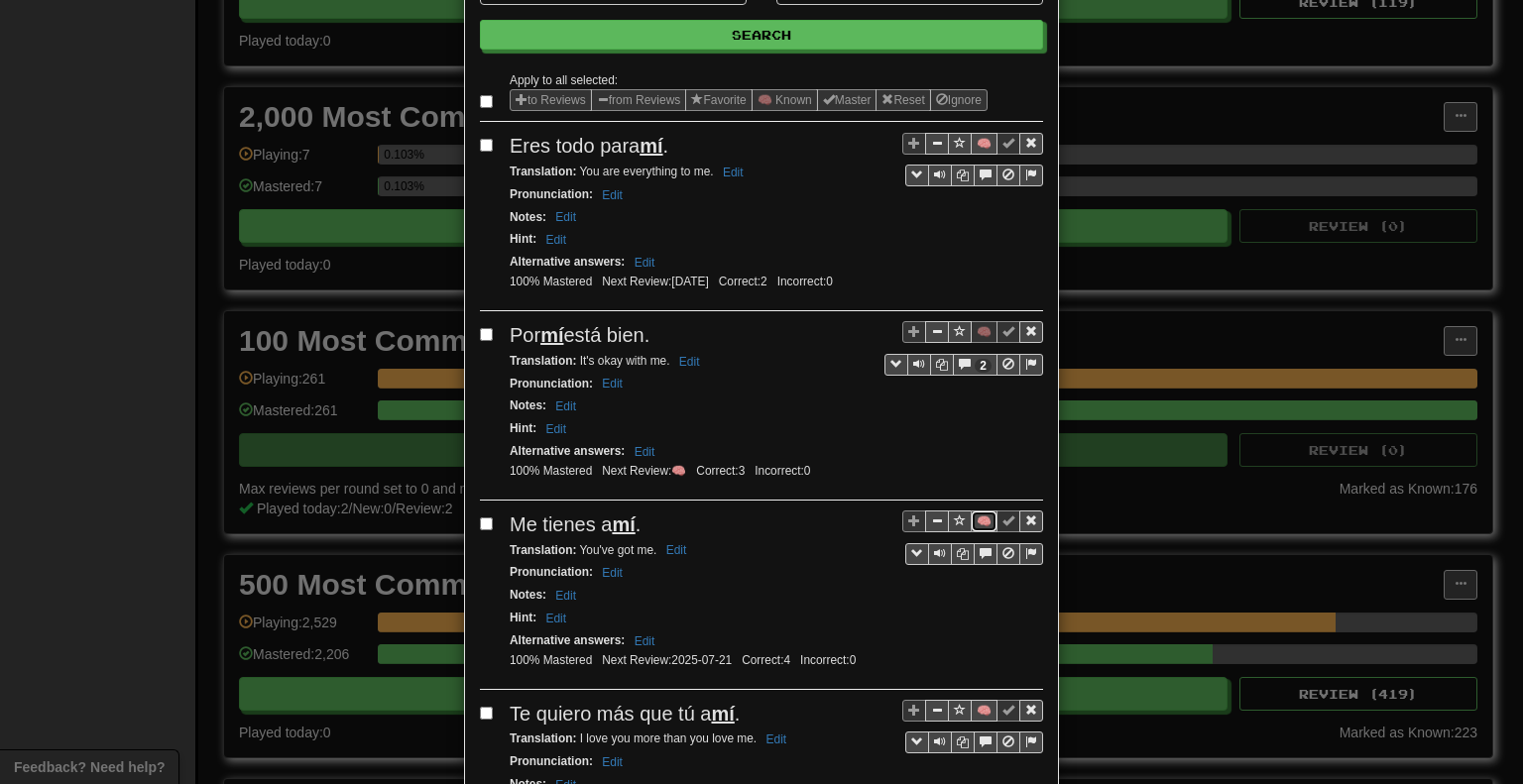 click on "🧠" at bounding box center (984, 521) 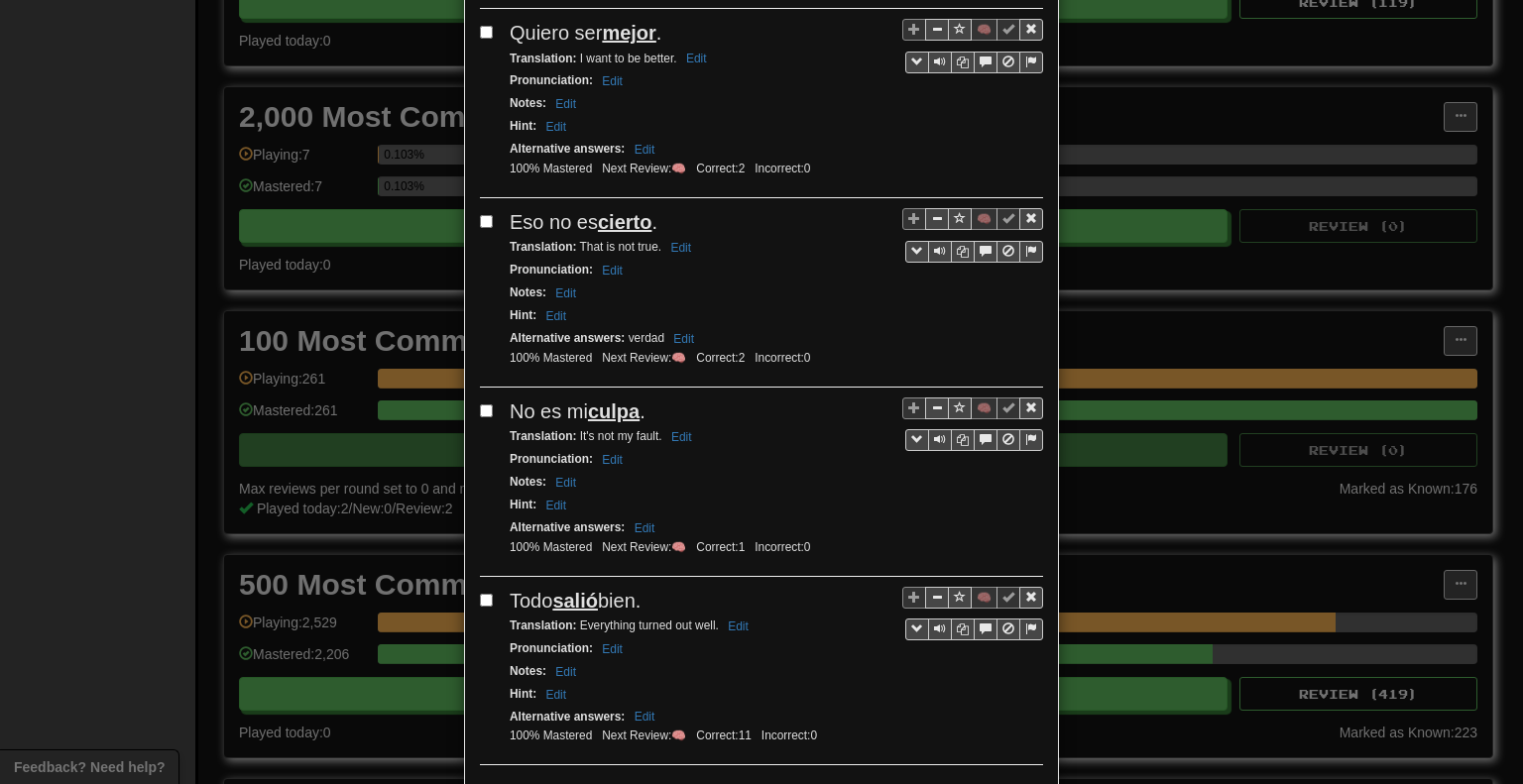 scroll, scrollTop: 3398, scrollLeft: 0, axis: vertical 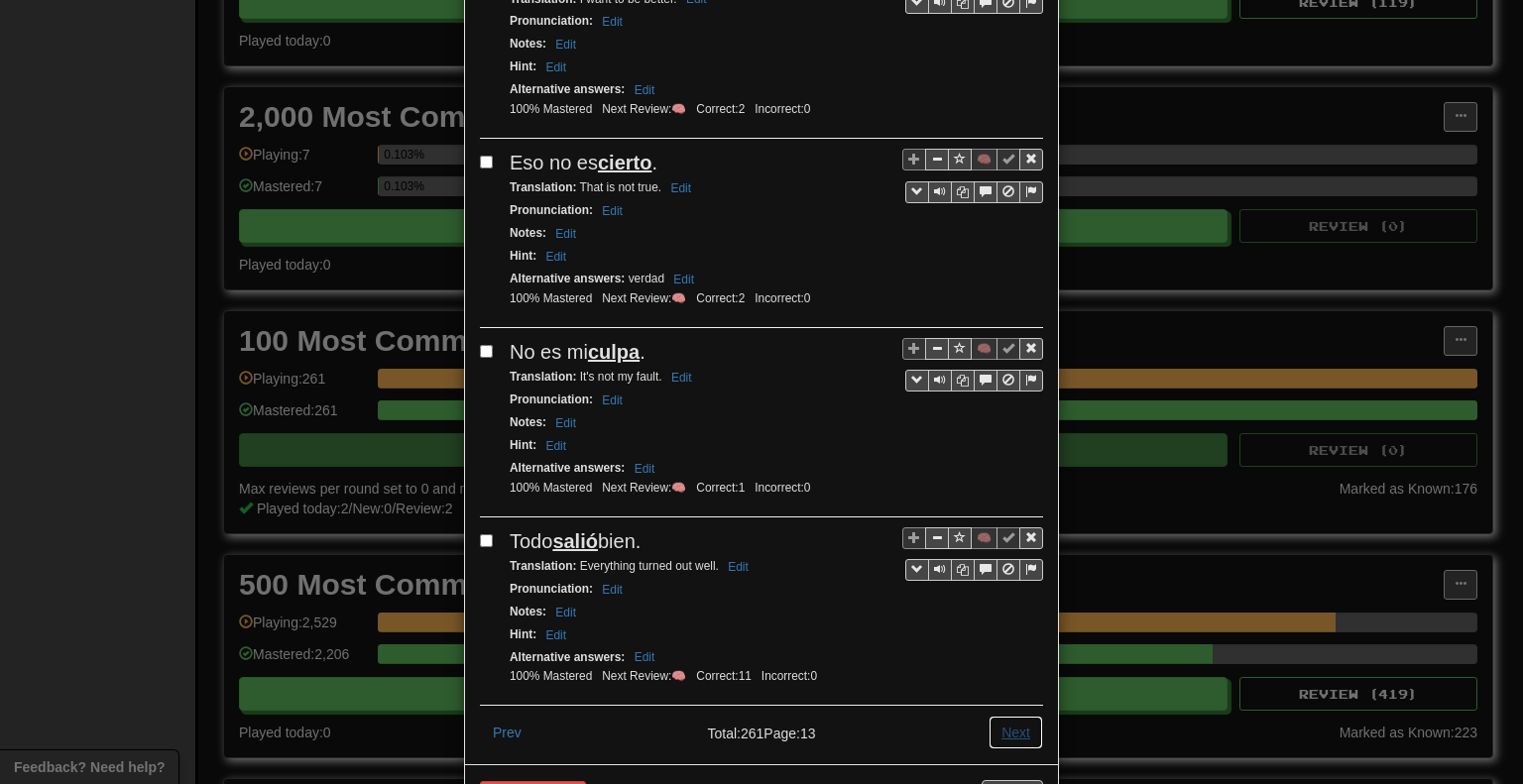 click on "Next" at bounding box center [1015, 732] 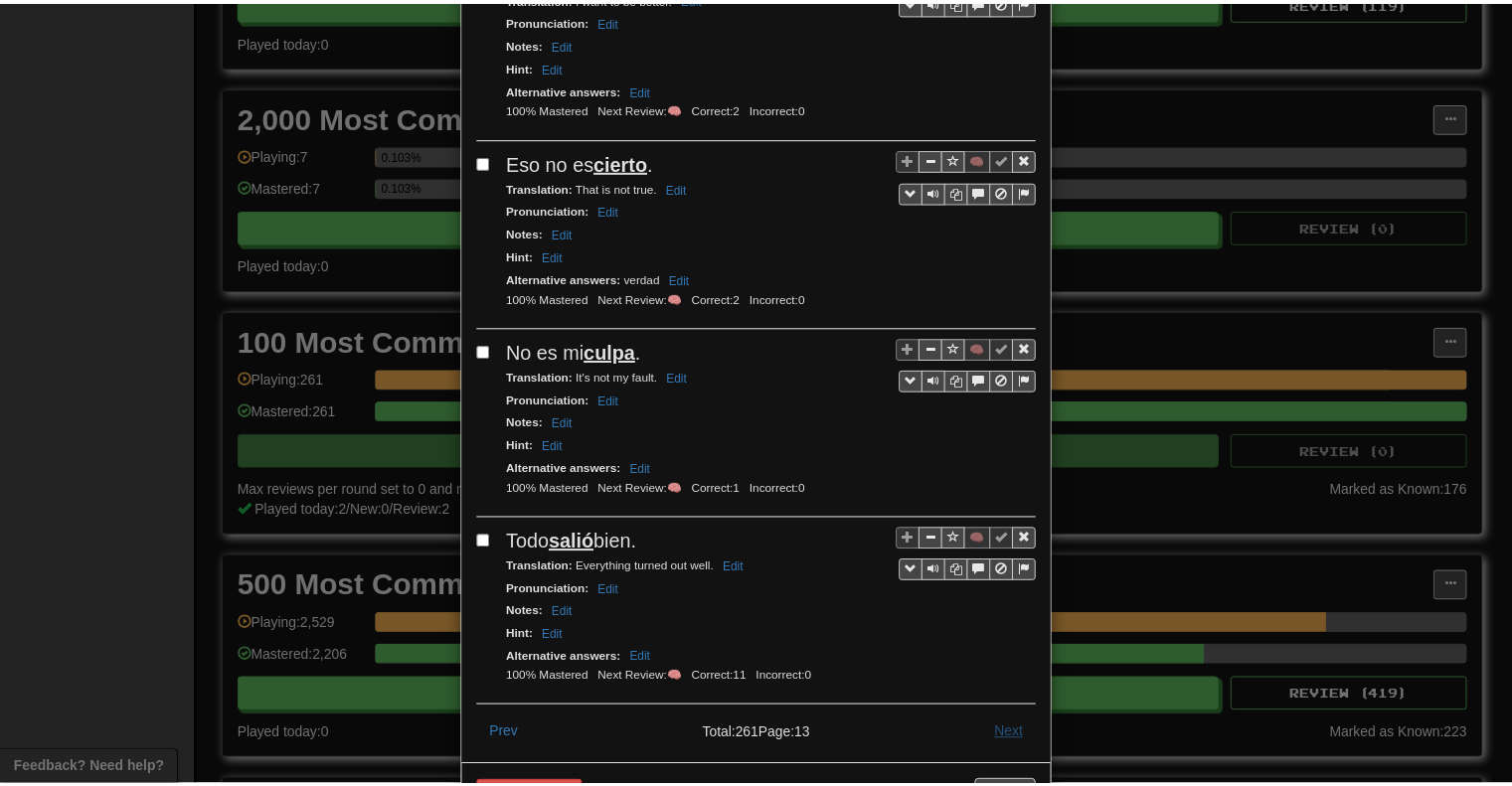 scroll, scrollTop: 0, scrollLeft: 0, axis: both 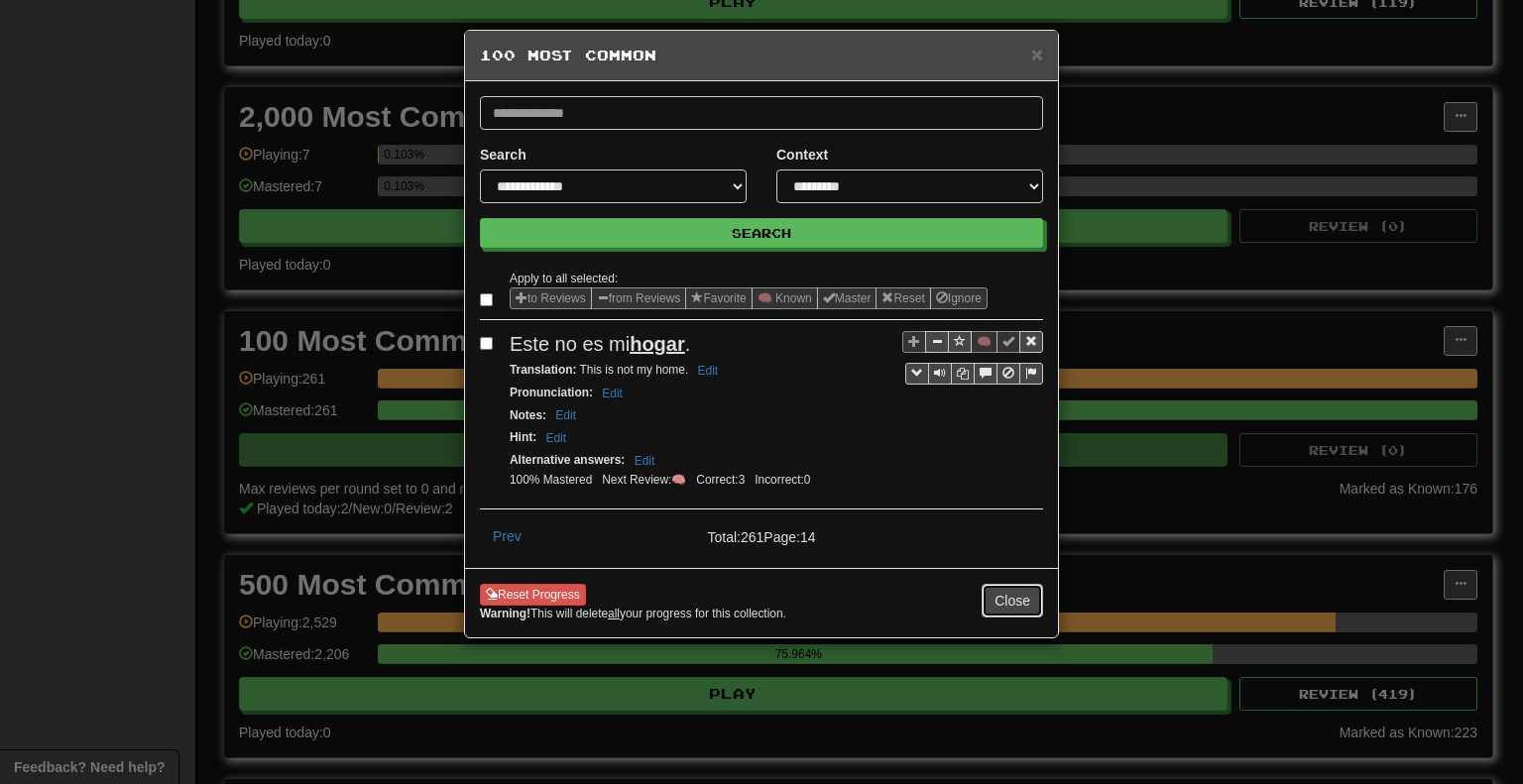 click on "Close" at bounding box center (1012, 601) 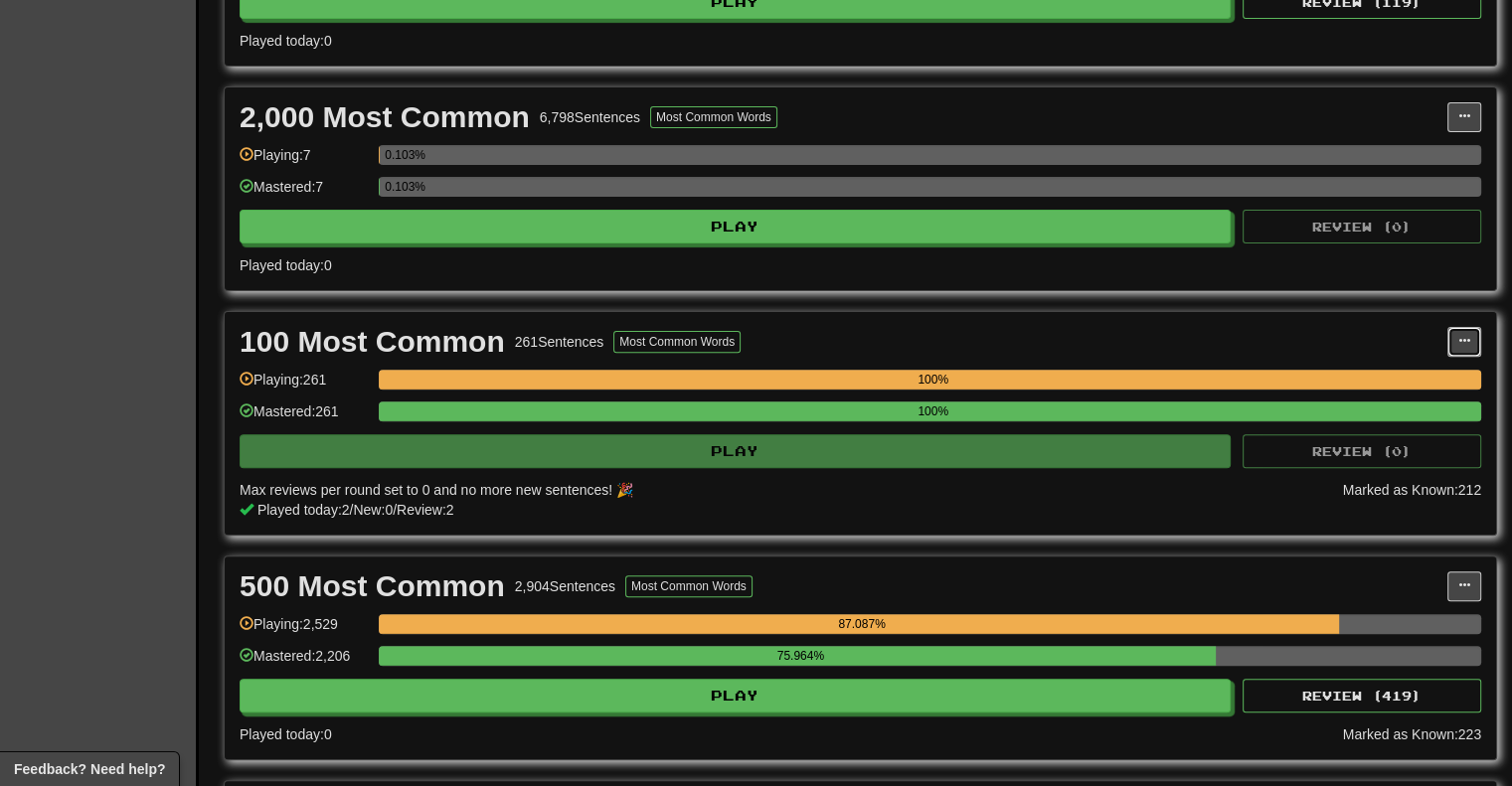 click at bounding box center (1464, 341) 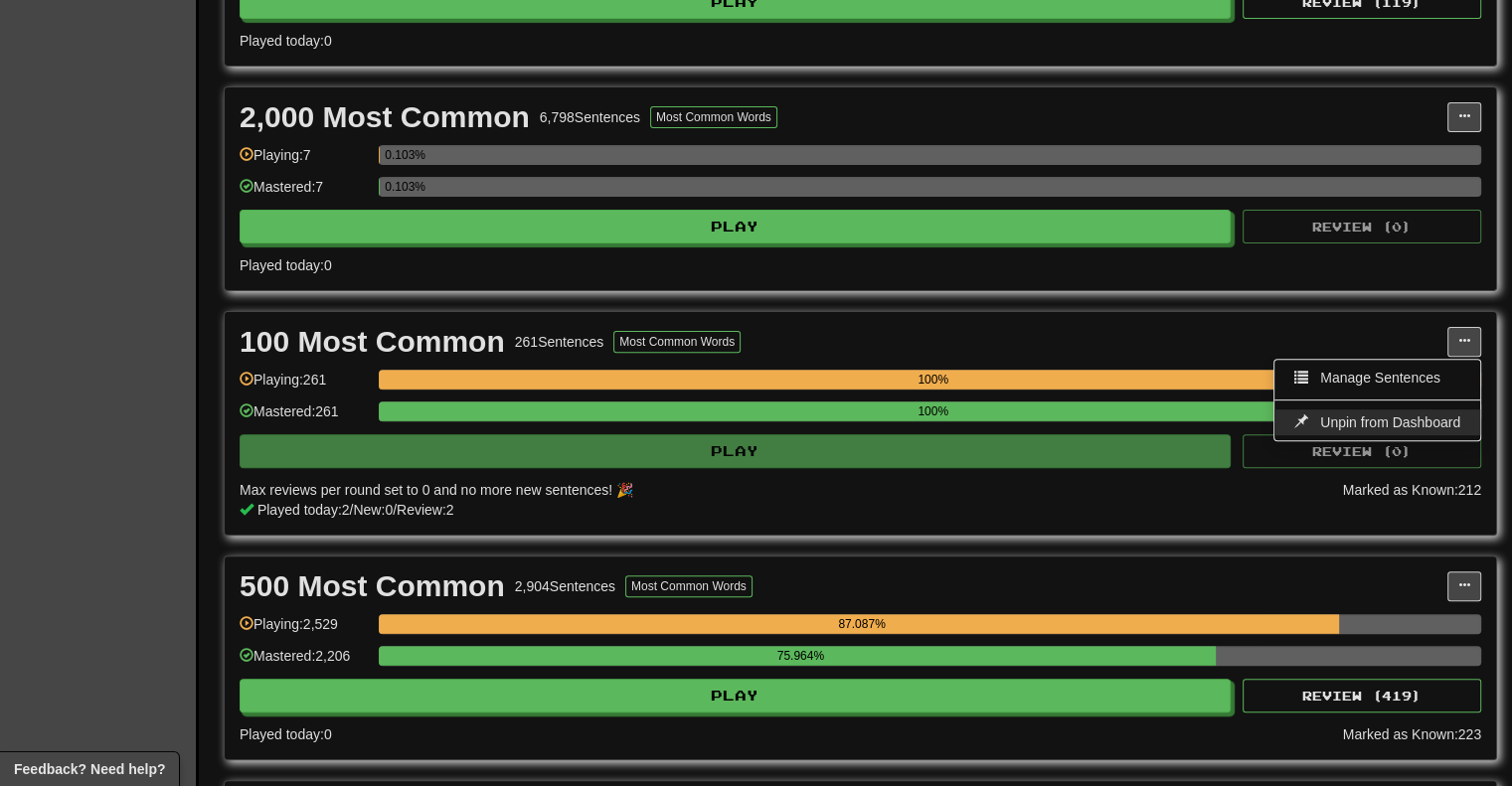 click on "Unpin from Dashboard" at bounding box center [1390, 422] 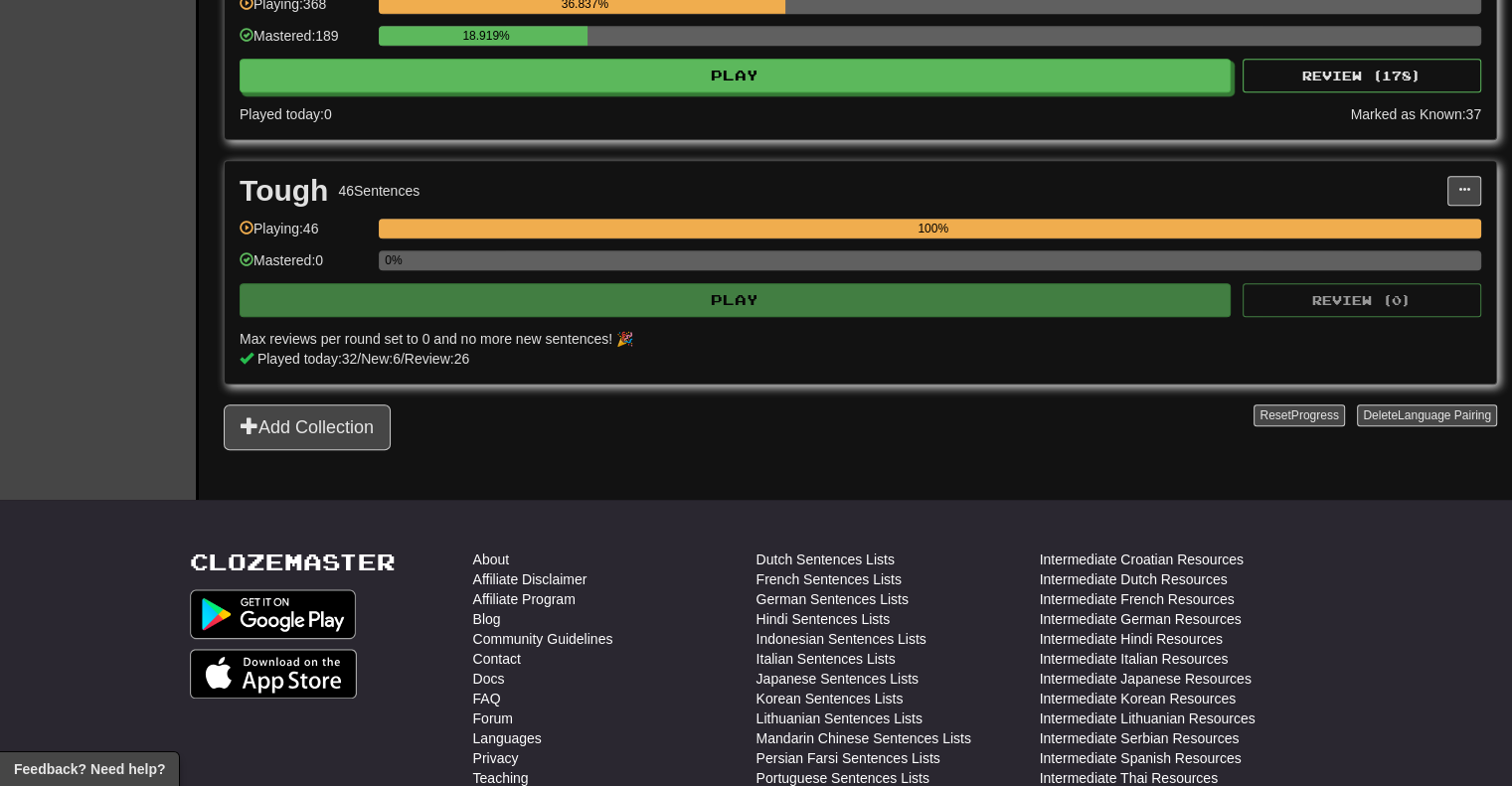 scroll, scrollTop: 1689, scrollLeft: 0, axis: vertical 